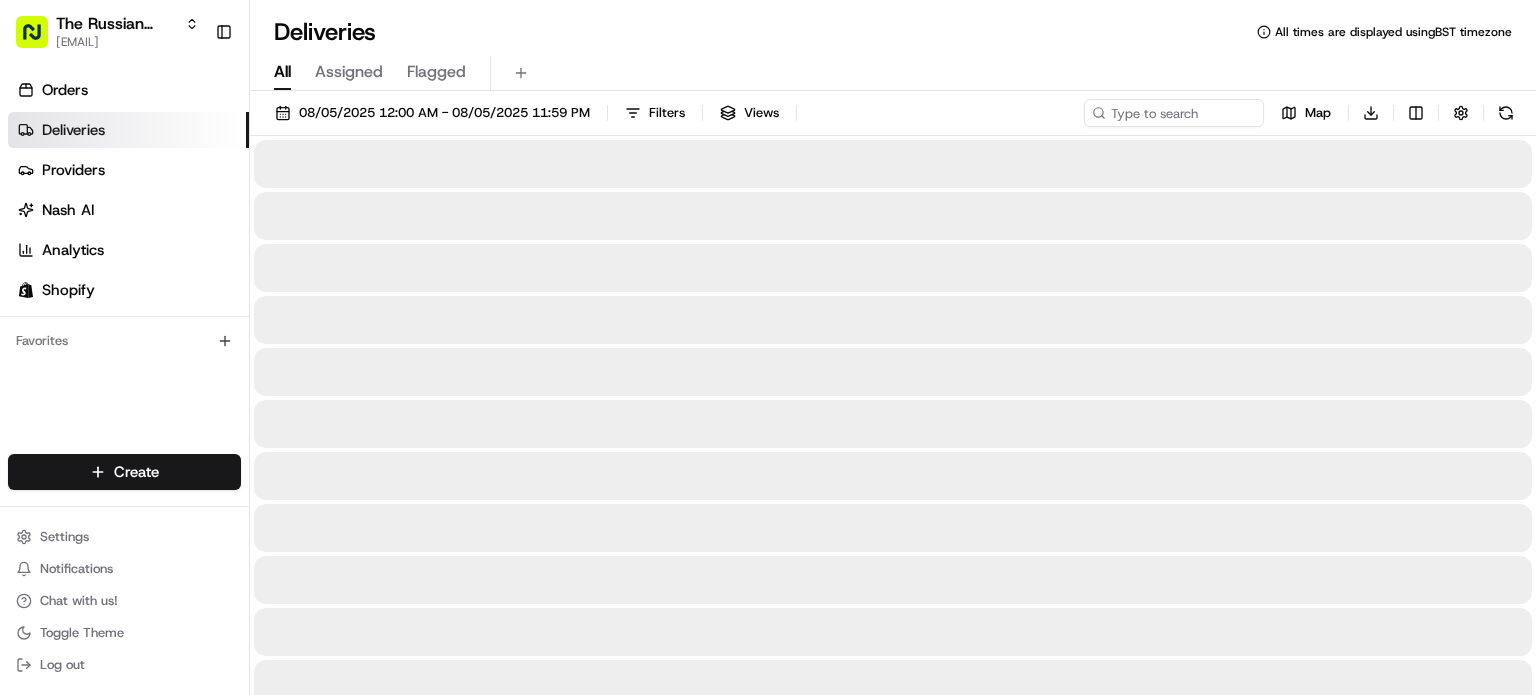 scroll, scrollTop: 0, scrollLeft: 0, axis: both 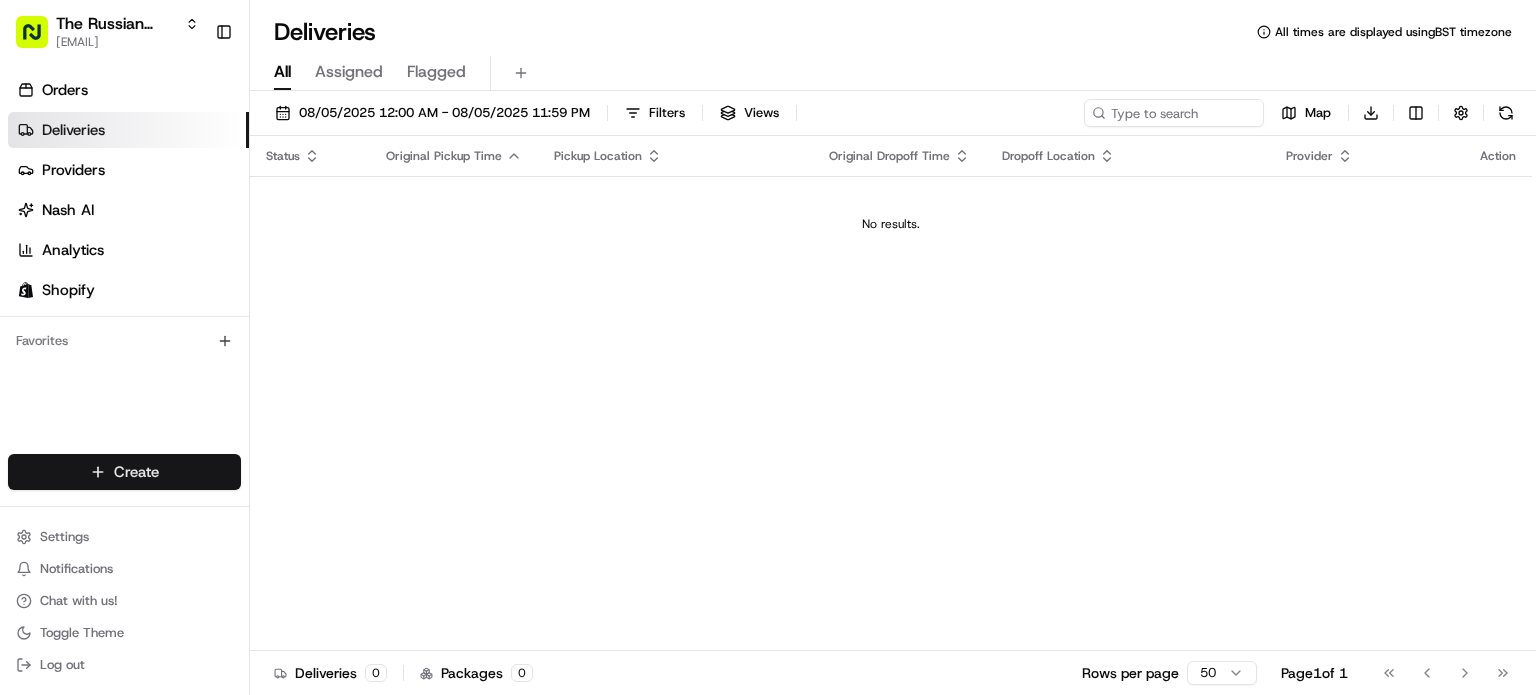 click on "The Russian Shop LTD [EMAIL] Toggle Sidebar Orders Deliveries Providers Nash AI Analytics Shopify Favorites Main Menu Members & Organization Organization Users Roles Preferences Customization Tracking Orchestration Automations Dispatch Strategy Locations Pickup Locations Dropoff Locations Billing Billing Refund Requests Integrations Notification Triggers Webhooks API Keys Request Logs Create Settings Notifications Chat with us! Toggle Theme Log out Deliveries All times are displayed using BST timezone All Assigned Flagged [DATE] [TIME] - [DATE] [TIME] Filters Views Map Download Status Original Pickup Time Pickup Location Original Dropoff Time Dropoff Location Provider Action No results. Deliveries 0 Packages 0 Rows per page 50 Page 1 of 1 Go to first page Go to previous page Go to next page Go to last page
Create Create" at bounding box center (768, 347) 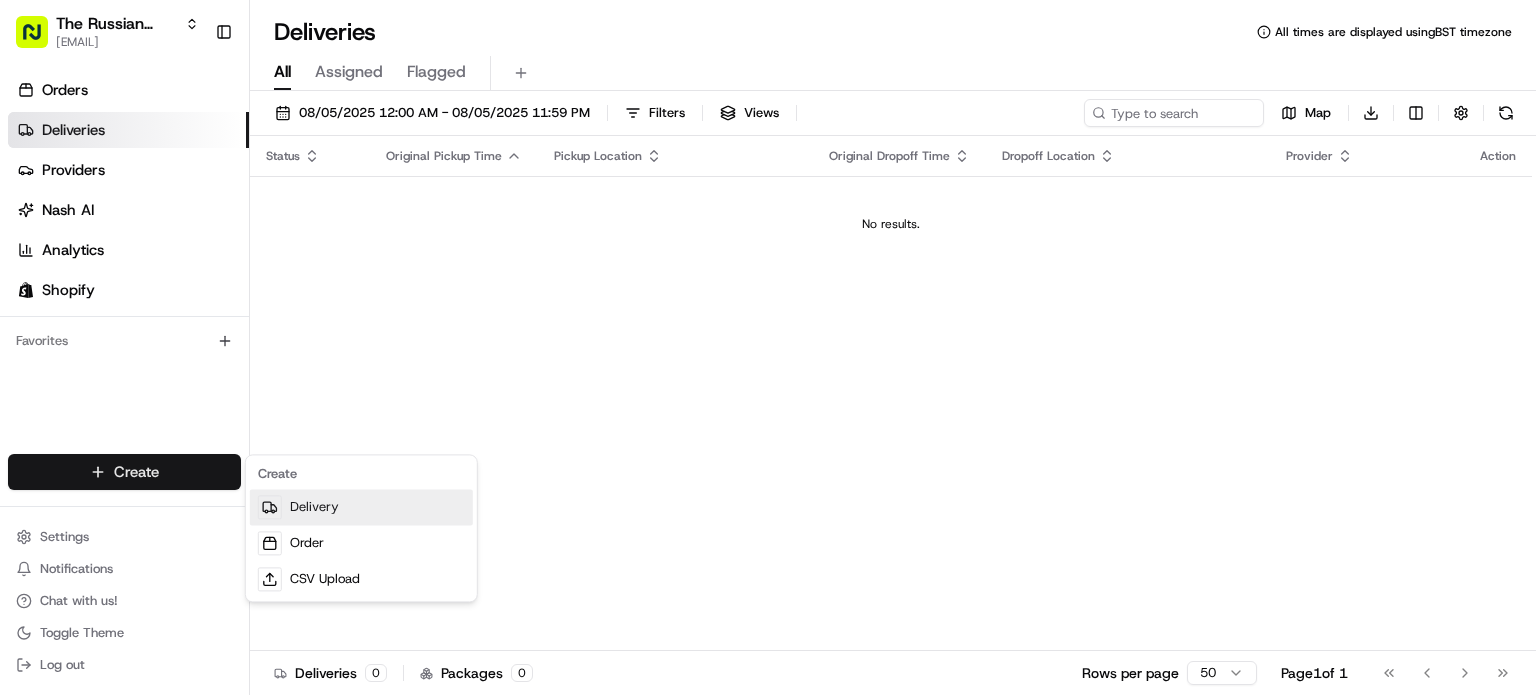 click on "Delivery" at bounding box center [361, 507] 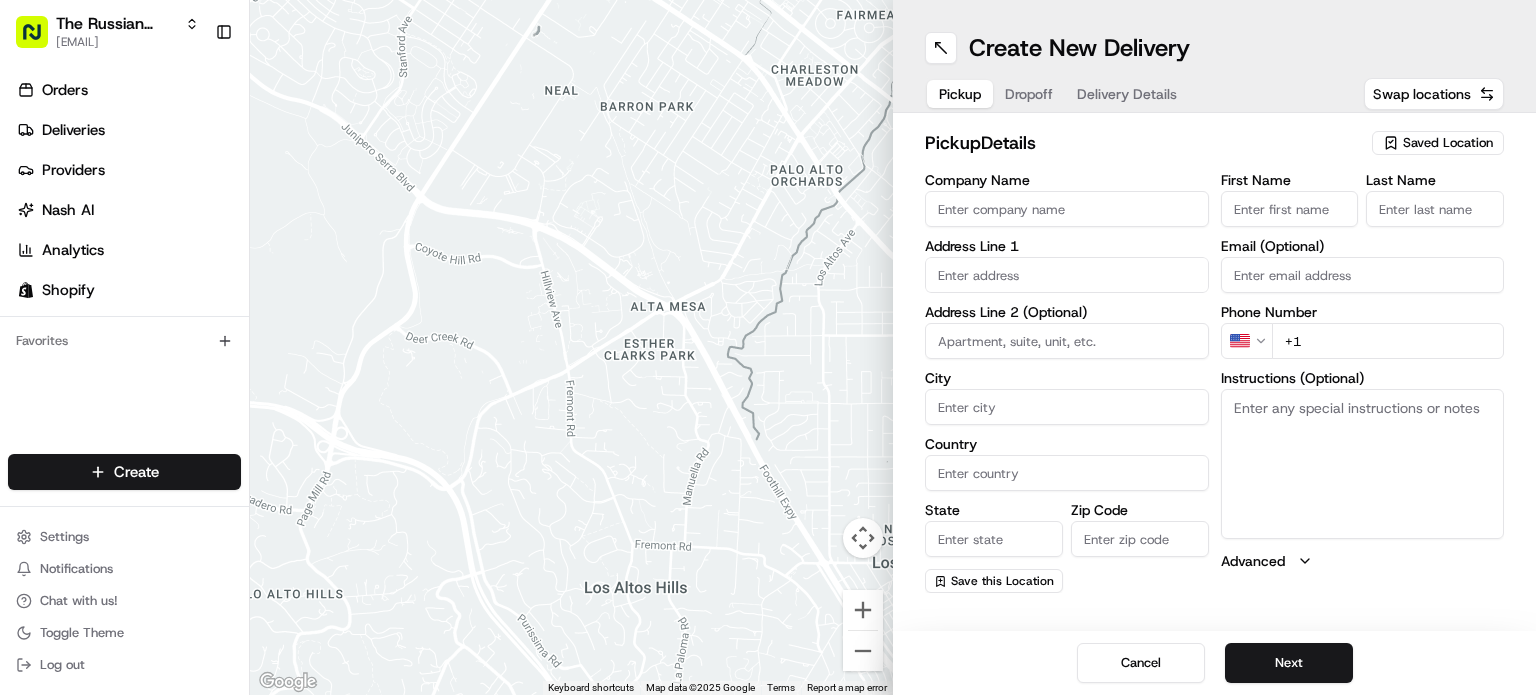 click on "Company Name" at bounding box center (1067, 209) 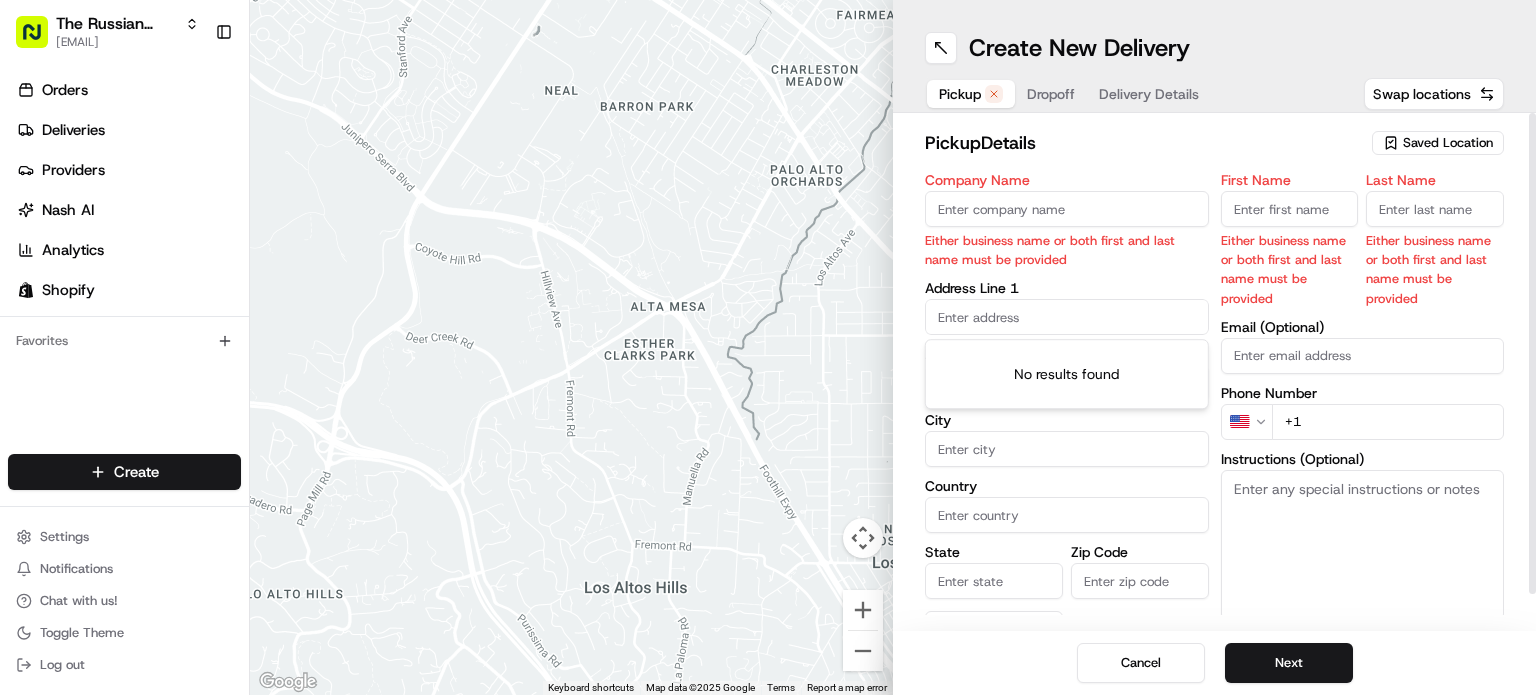 click on "Address Line 1" at bounding box center [1067, 308] 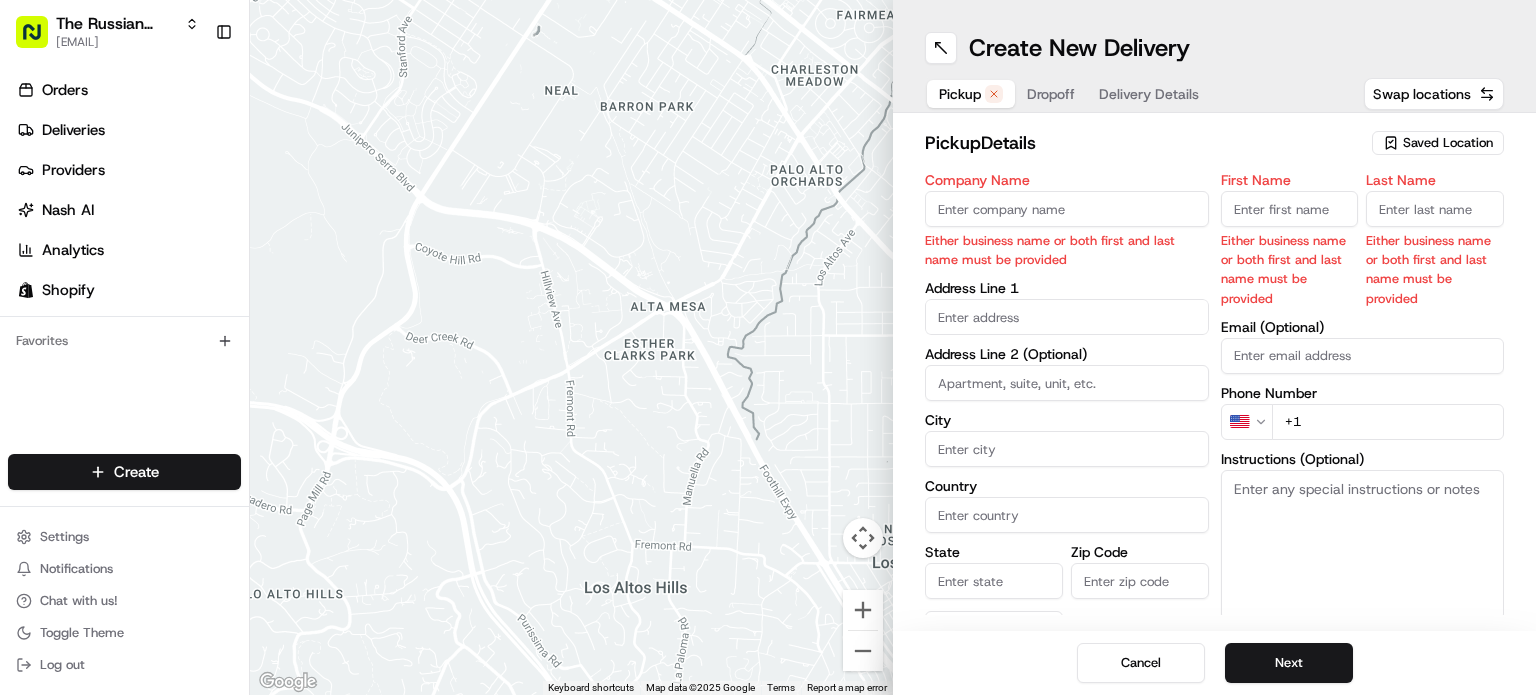 type on "Dacha Deli and Caviar" 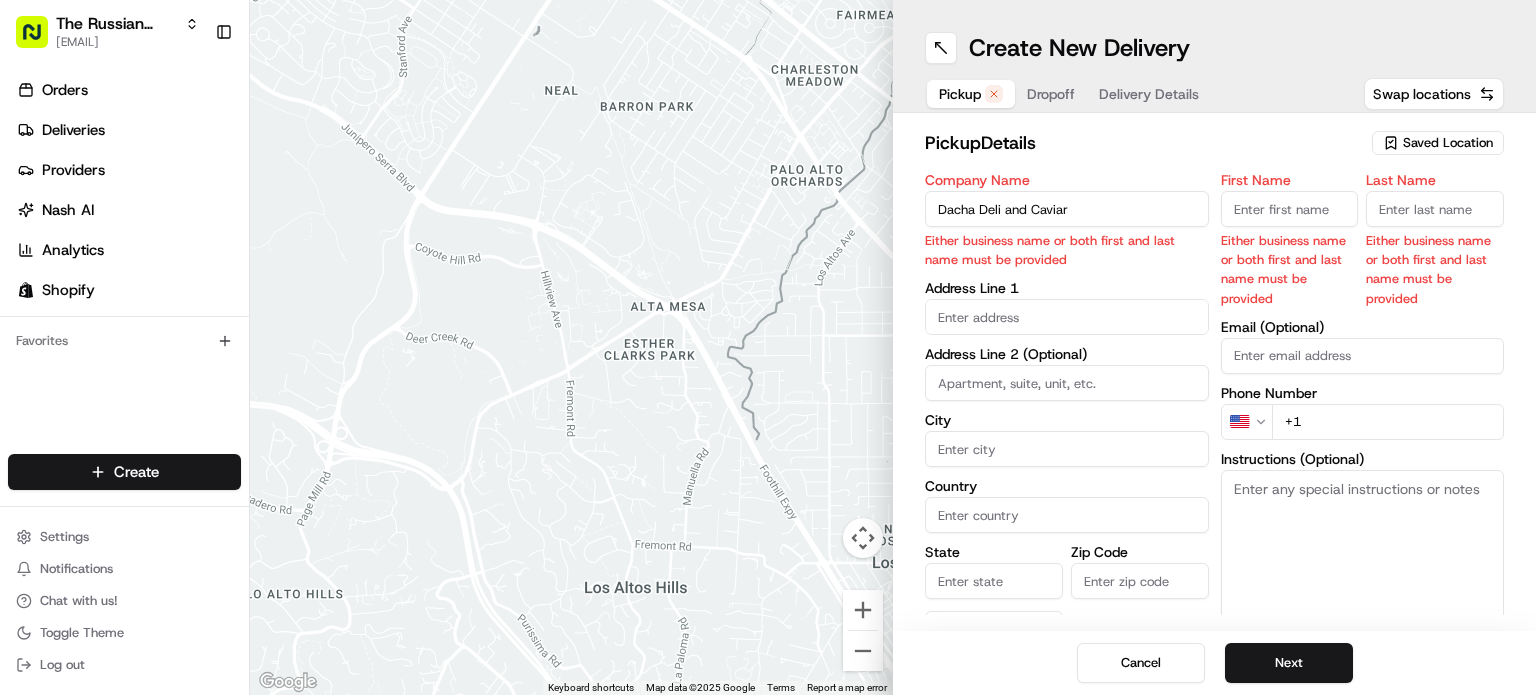 type on "[NUMBER] [STREET]" 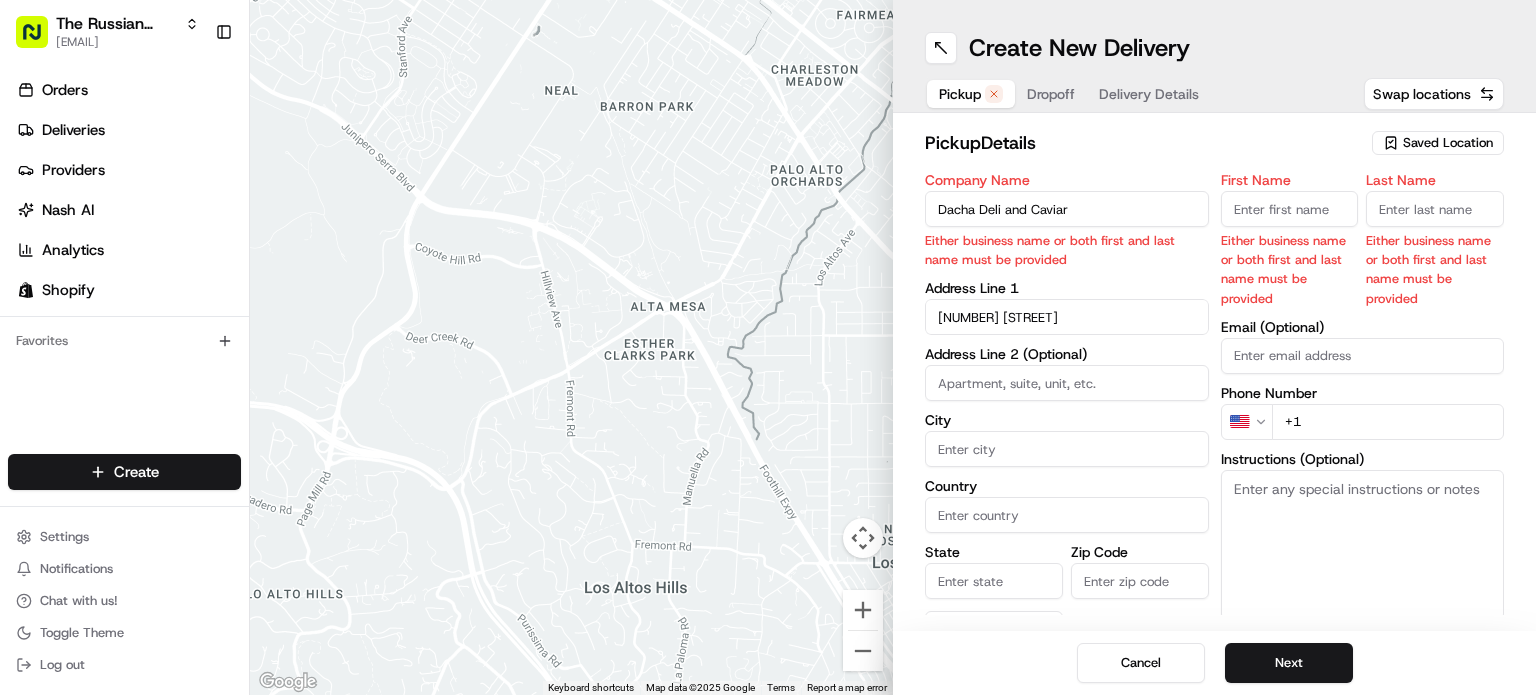 type on "London" 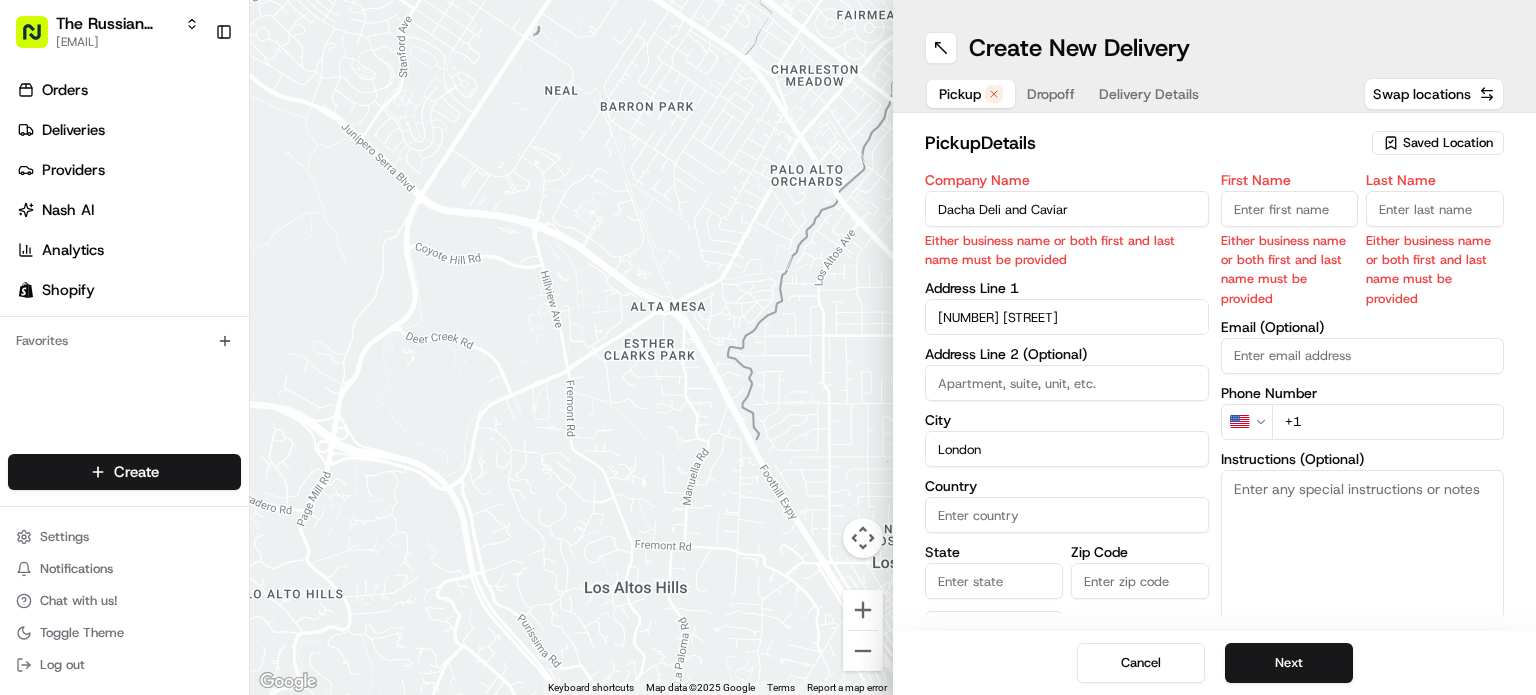 type on "United Kingdom" 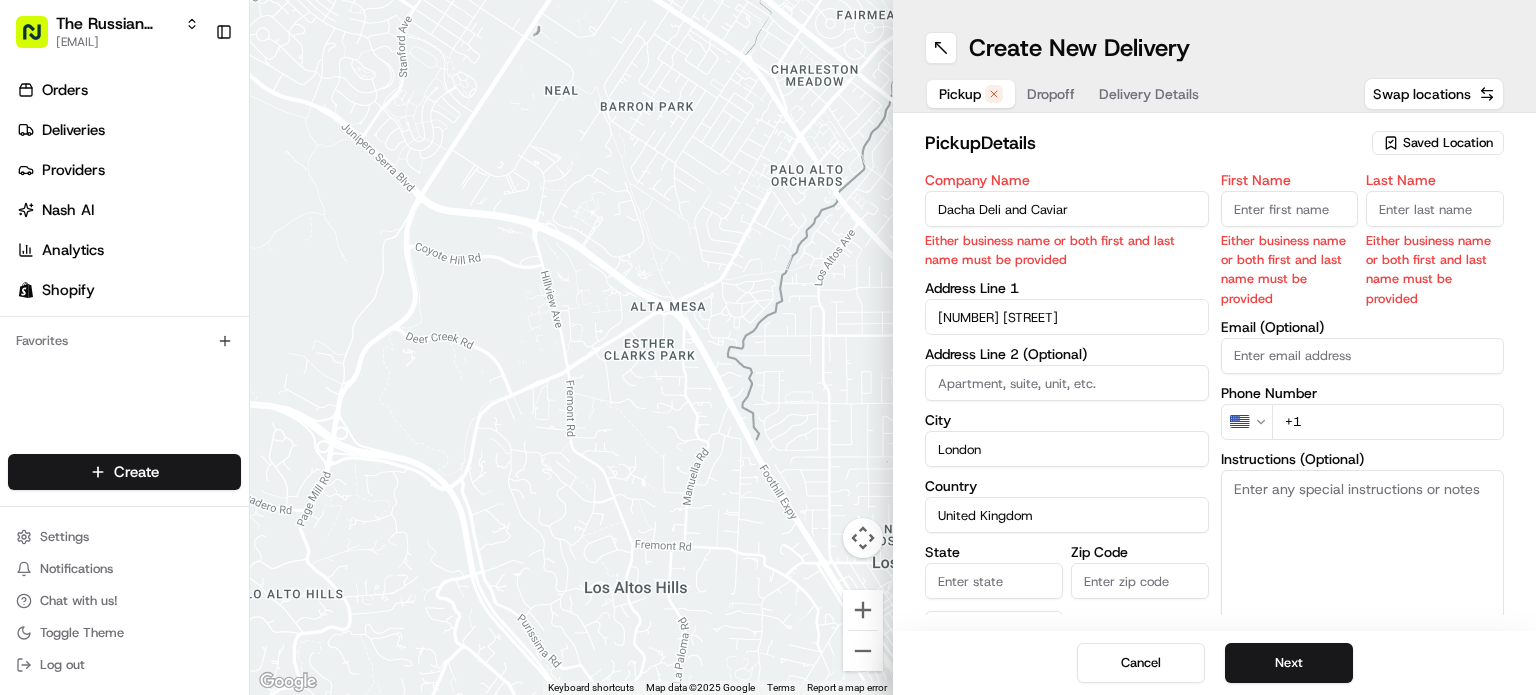 type on "[POSTAL_CODE]" 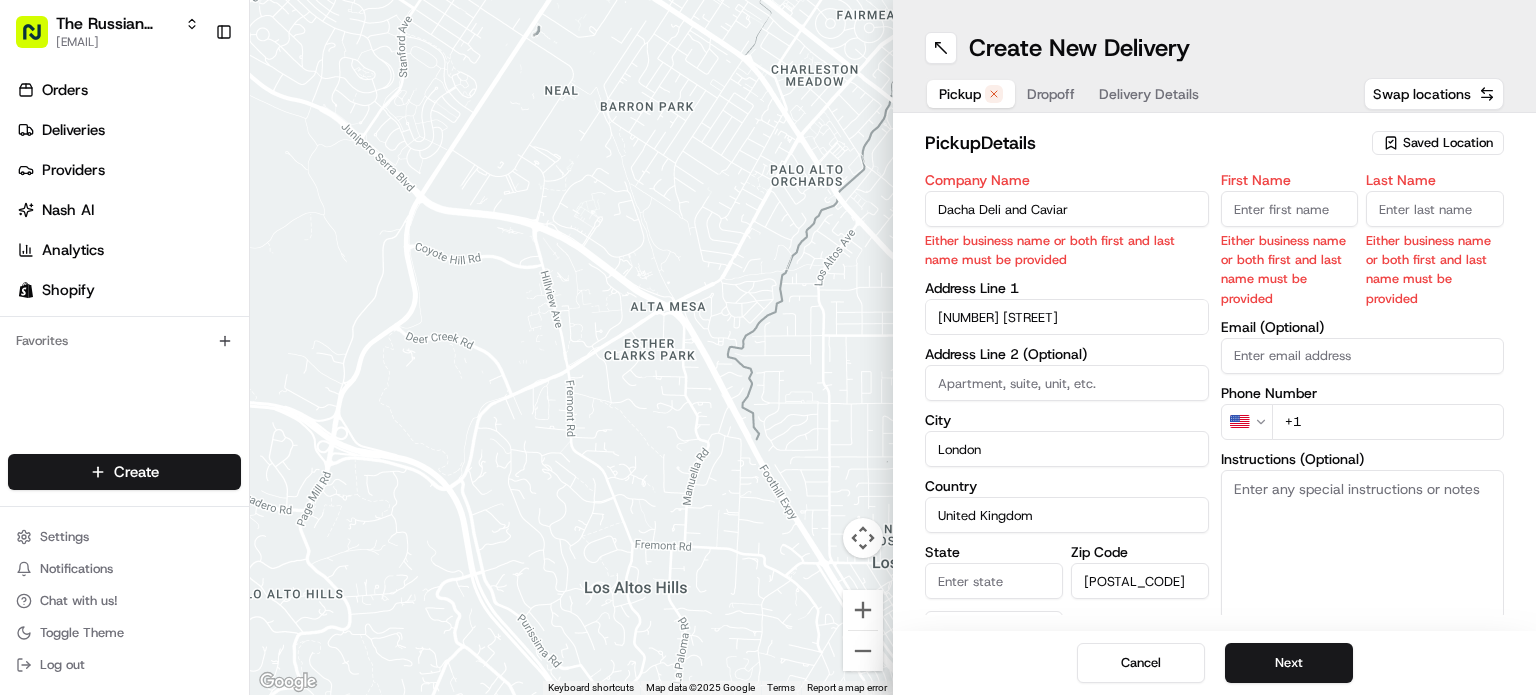 type on "[FIRST]" 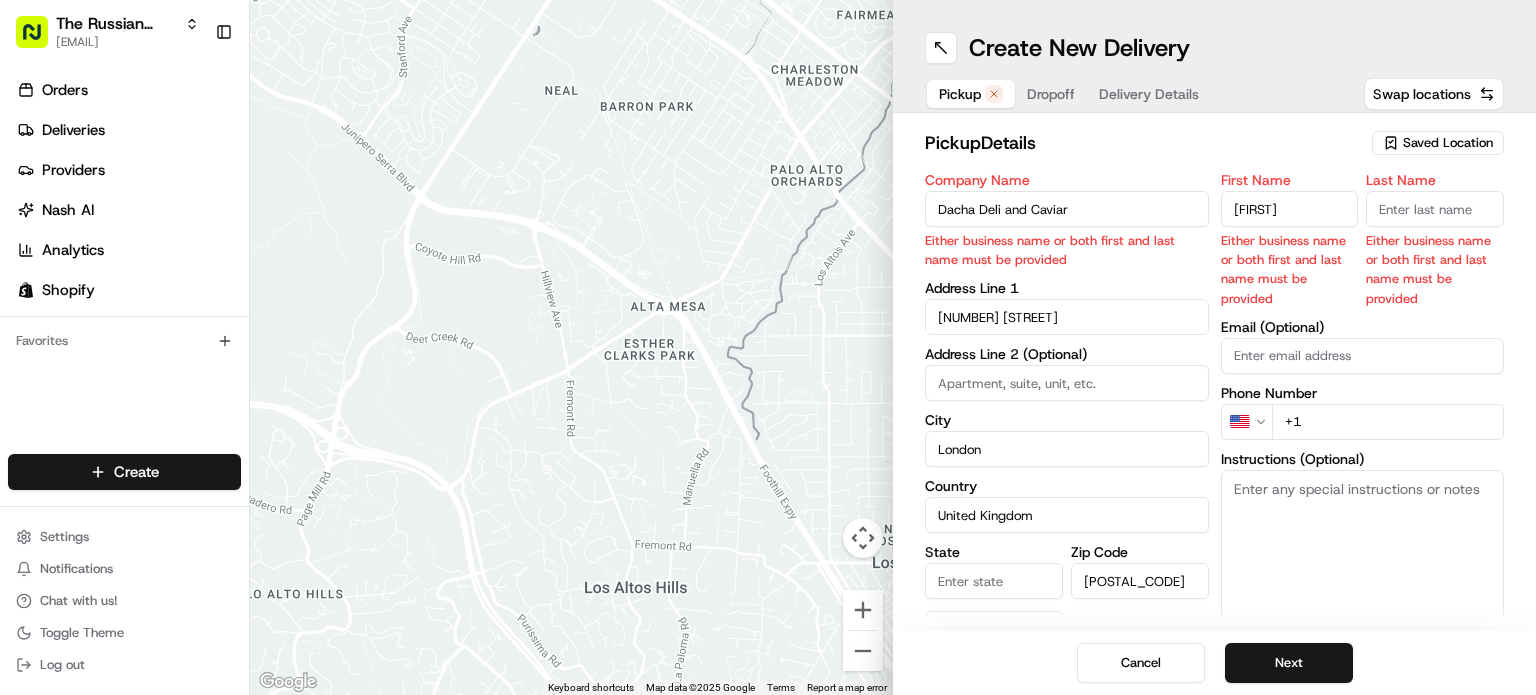 type on "[LAST]" 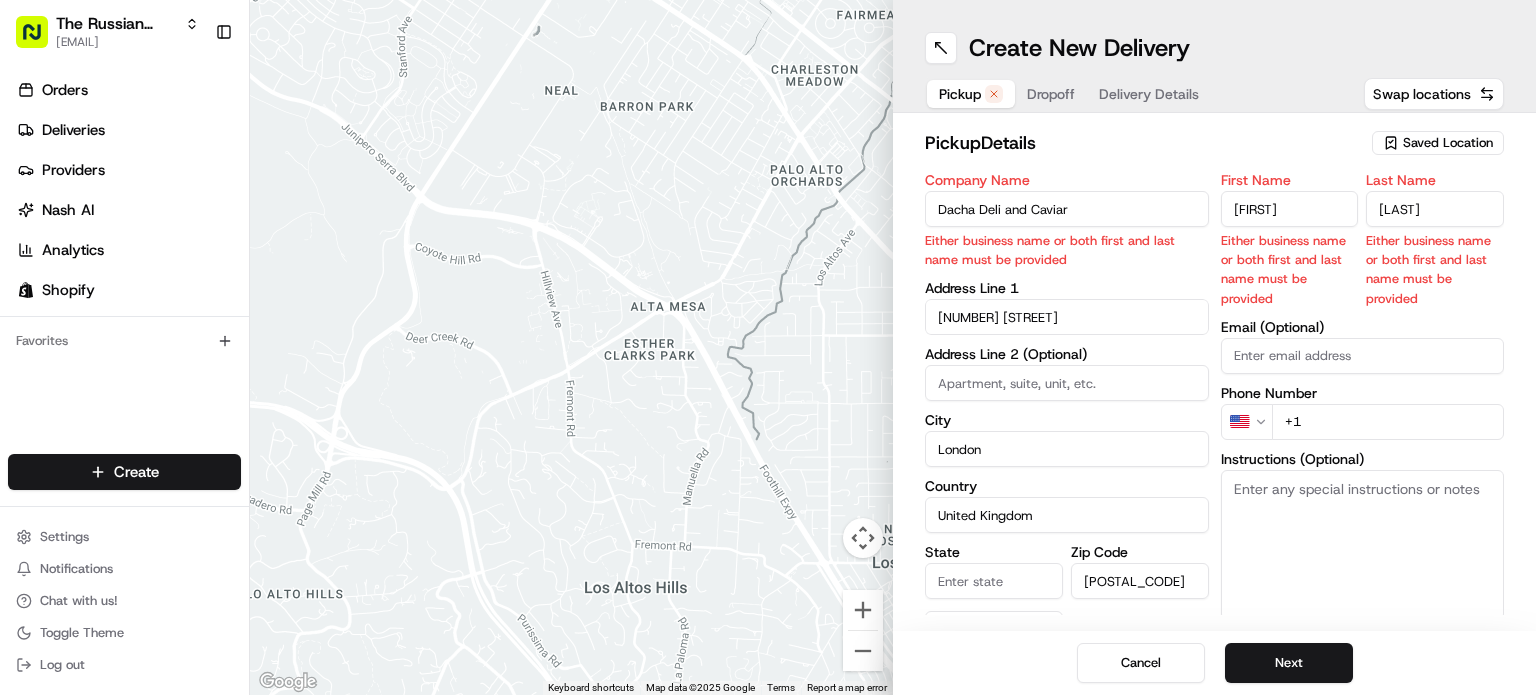 type on "[EMAIL]" 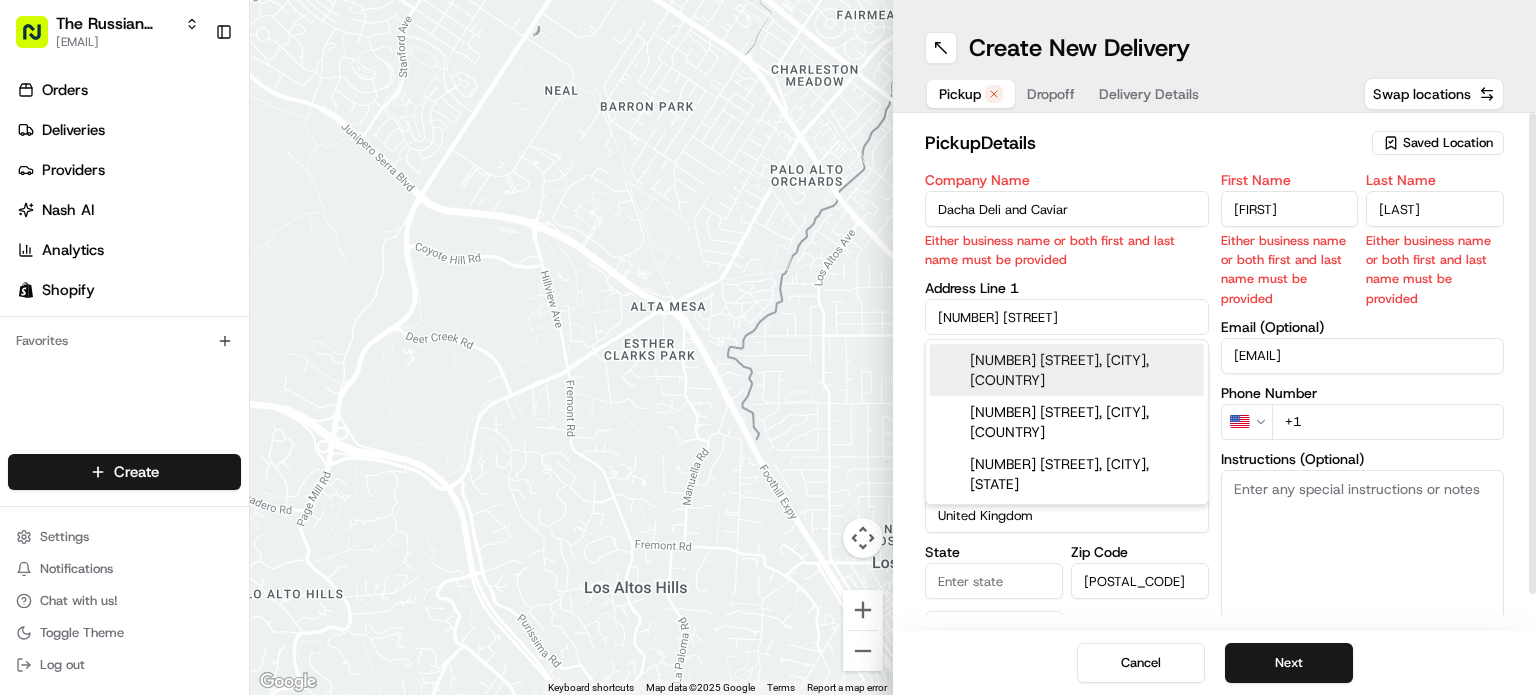 click on "[FIRST]" at bounding box center (1290, 209) 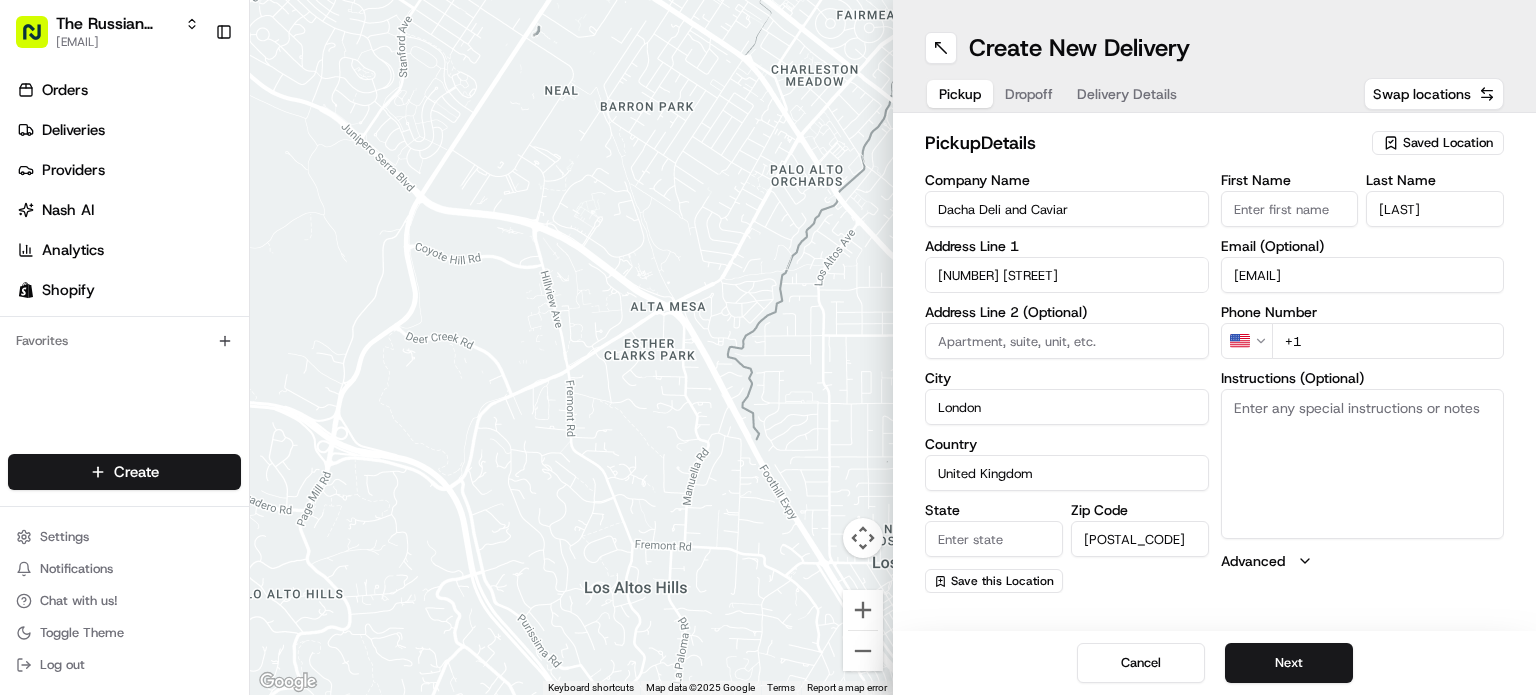 click on "First Name" at bounding box center [1290, 209] 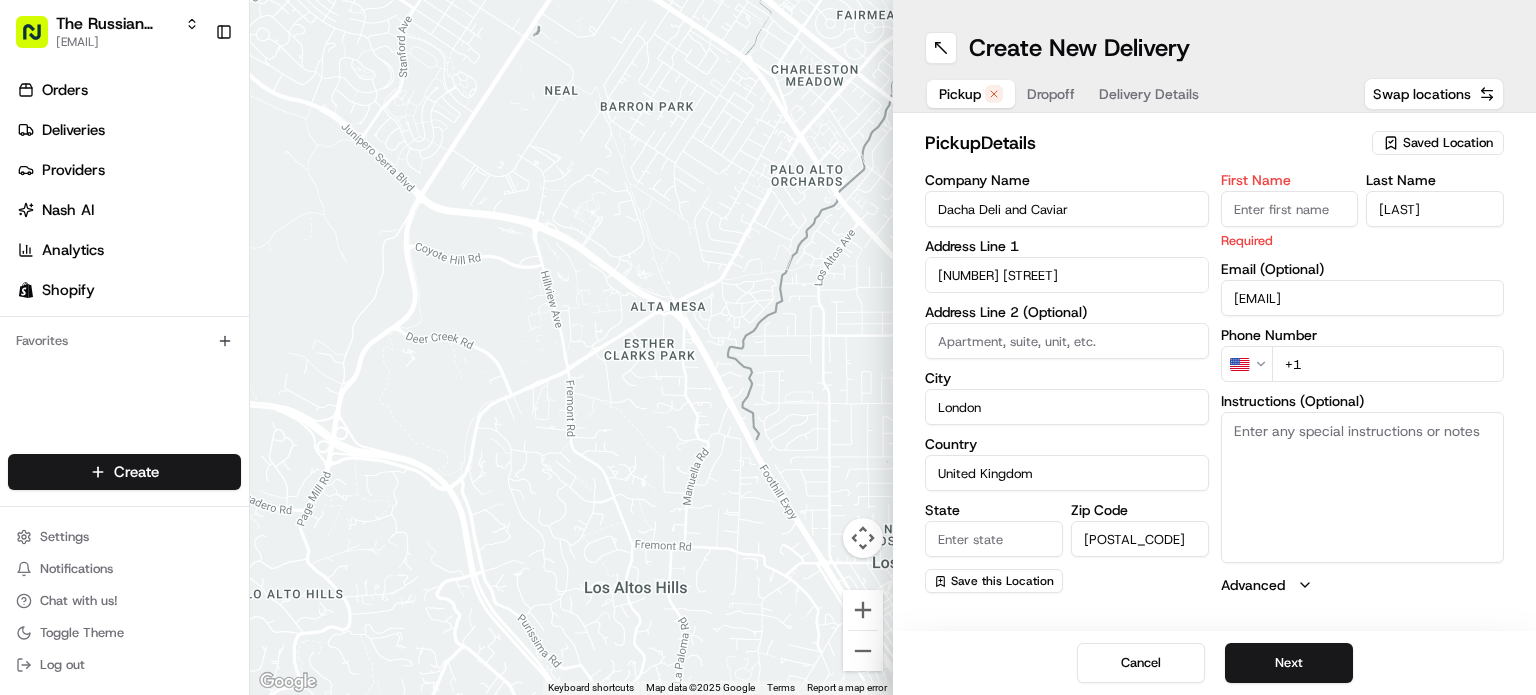 click on "[LAST]" at bounding box center [1435, 209] 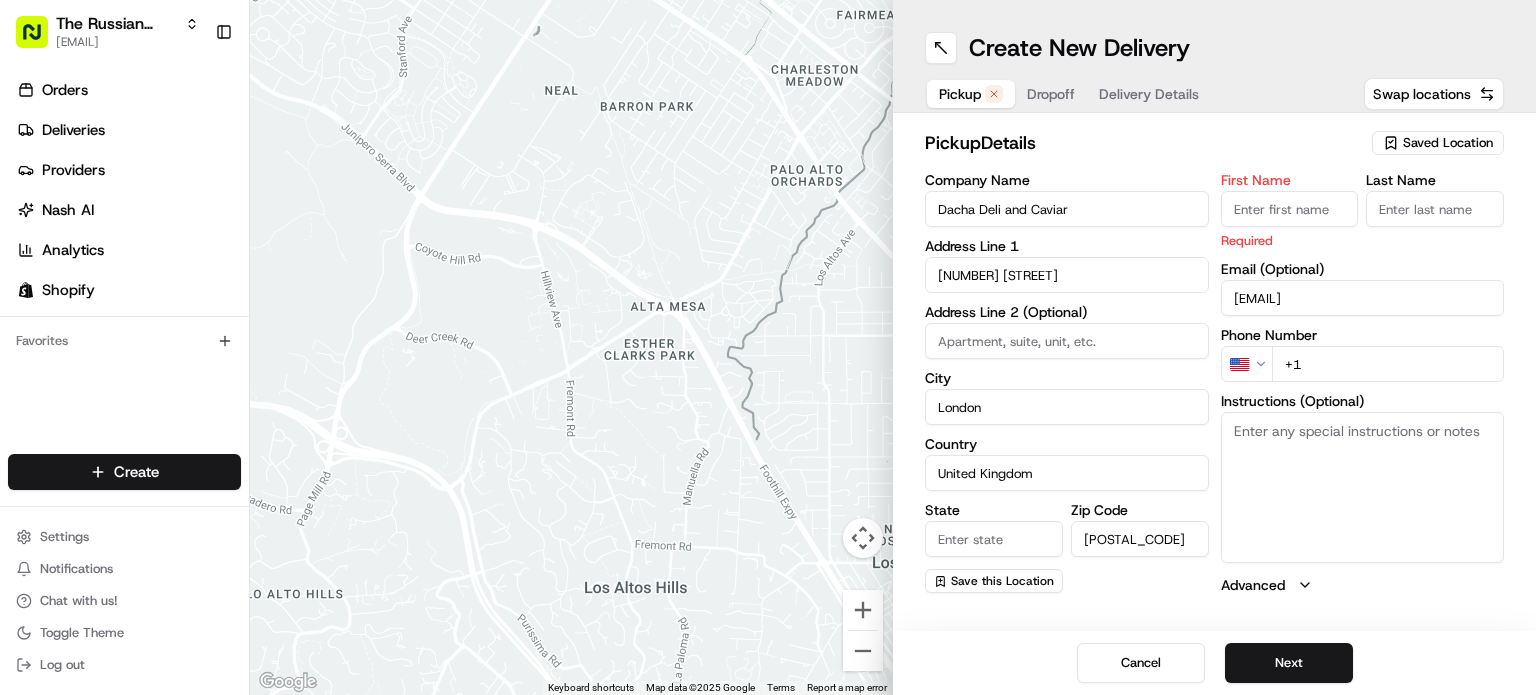 click on "Last Name" at bounding box center (1435, 209) 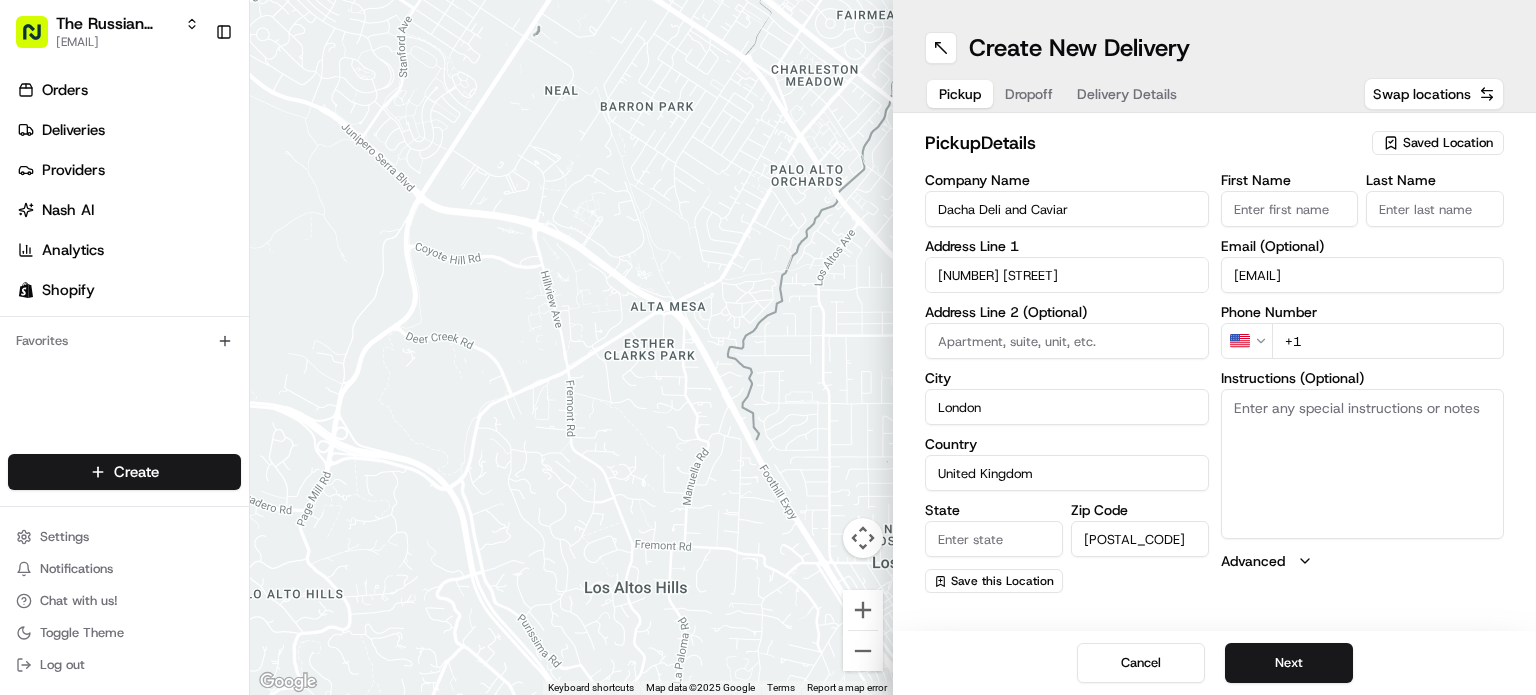 click on "First Name [FIRST] Last Name [LAST] Email (Optional) [EMAIL] Phone Number US +1 Instructions (Optional) Advanced" at bounding box center [1363, 383] 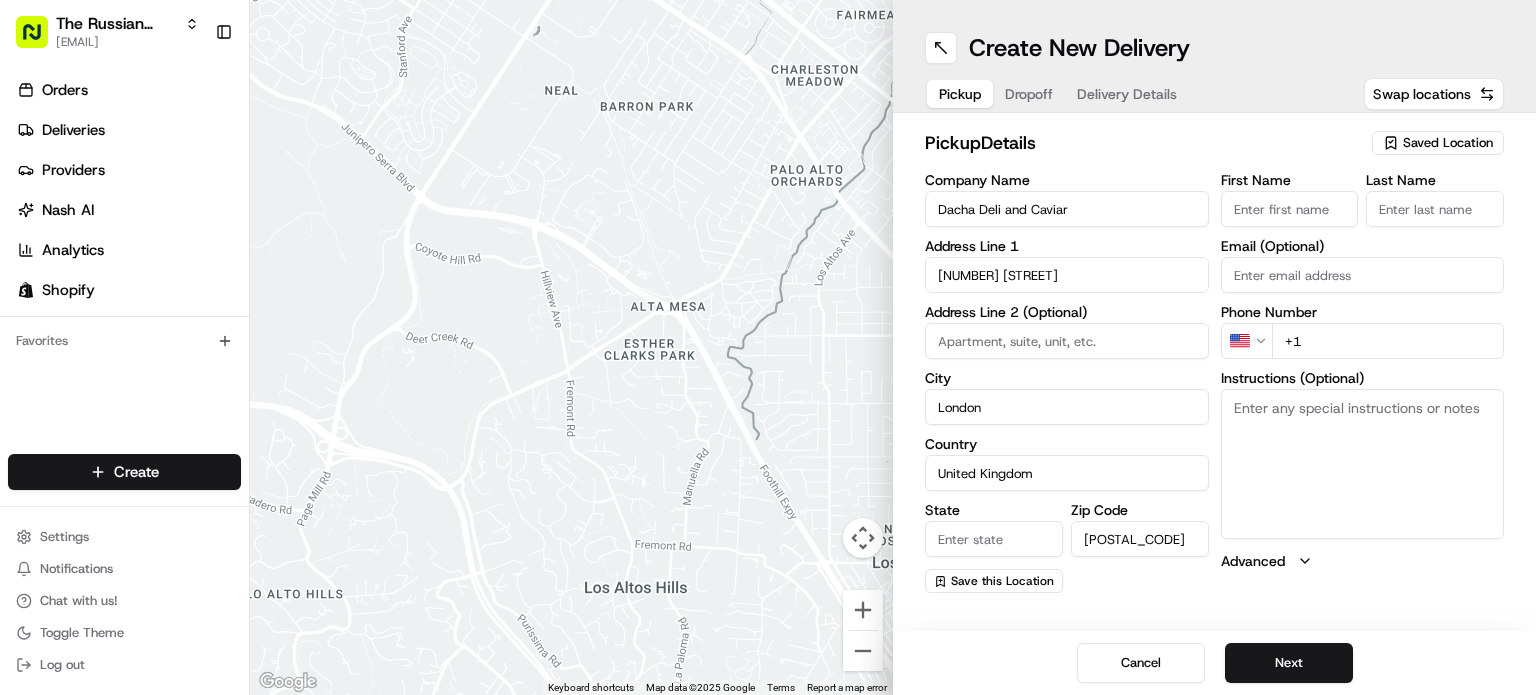 click on "Email (Optional)" at bounding box center [1363, 275] 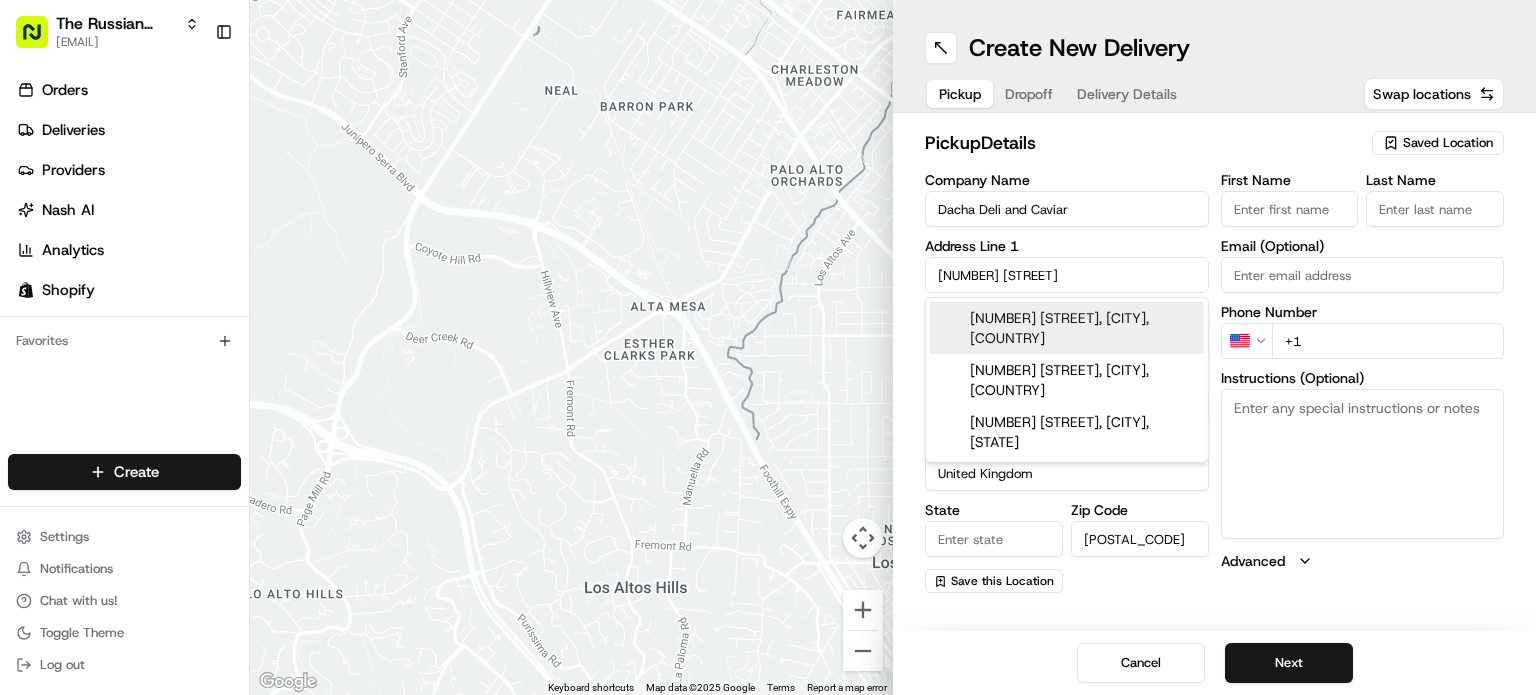 click on "[NUMBER] [STREET]" at bounding box center [1067, 275] 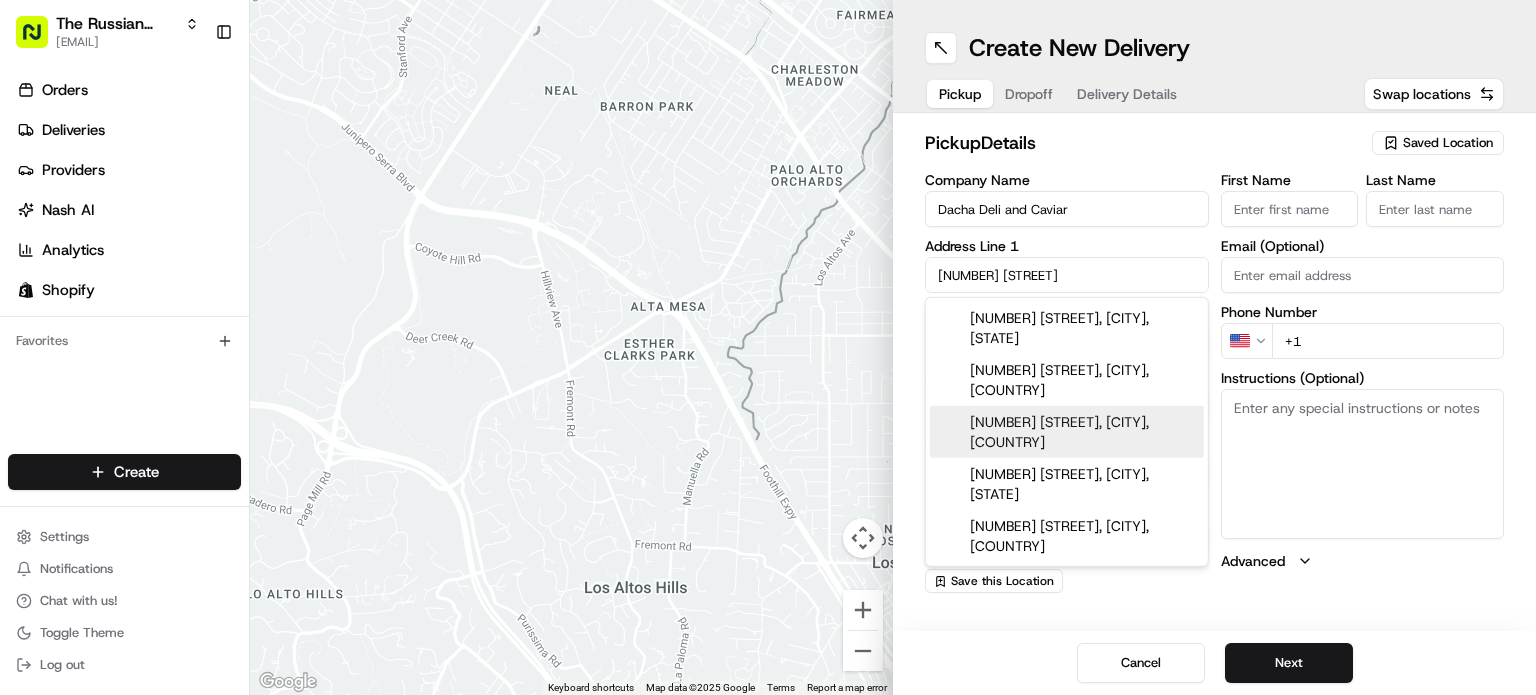 click on "[NUMBER] [STREET], [CITY], [COUNTRY]" at bounding box center (1067, 432) 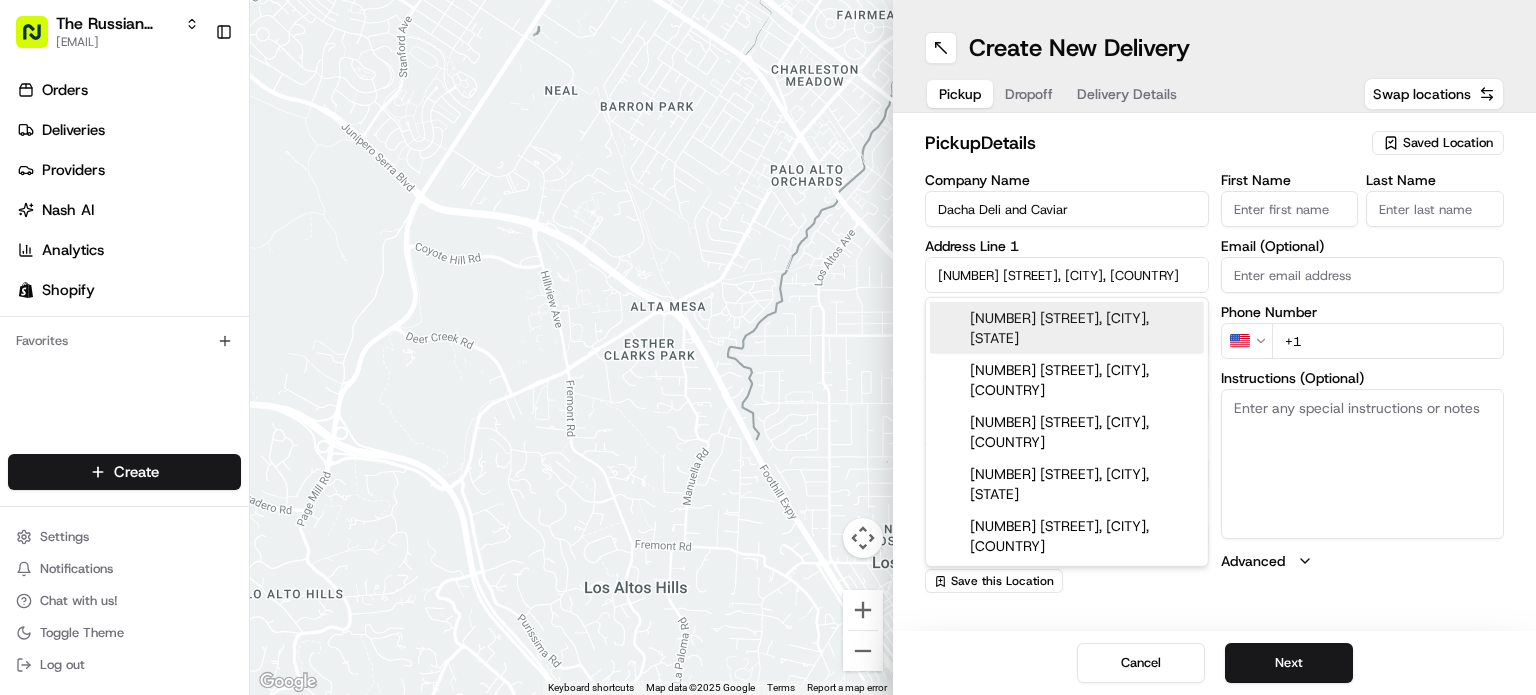 type on "[NUMBER] [STREET], [STREET], [CITY] [POSTAL_CODE], [COUNTRY]" 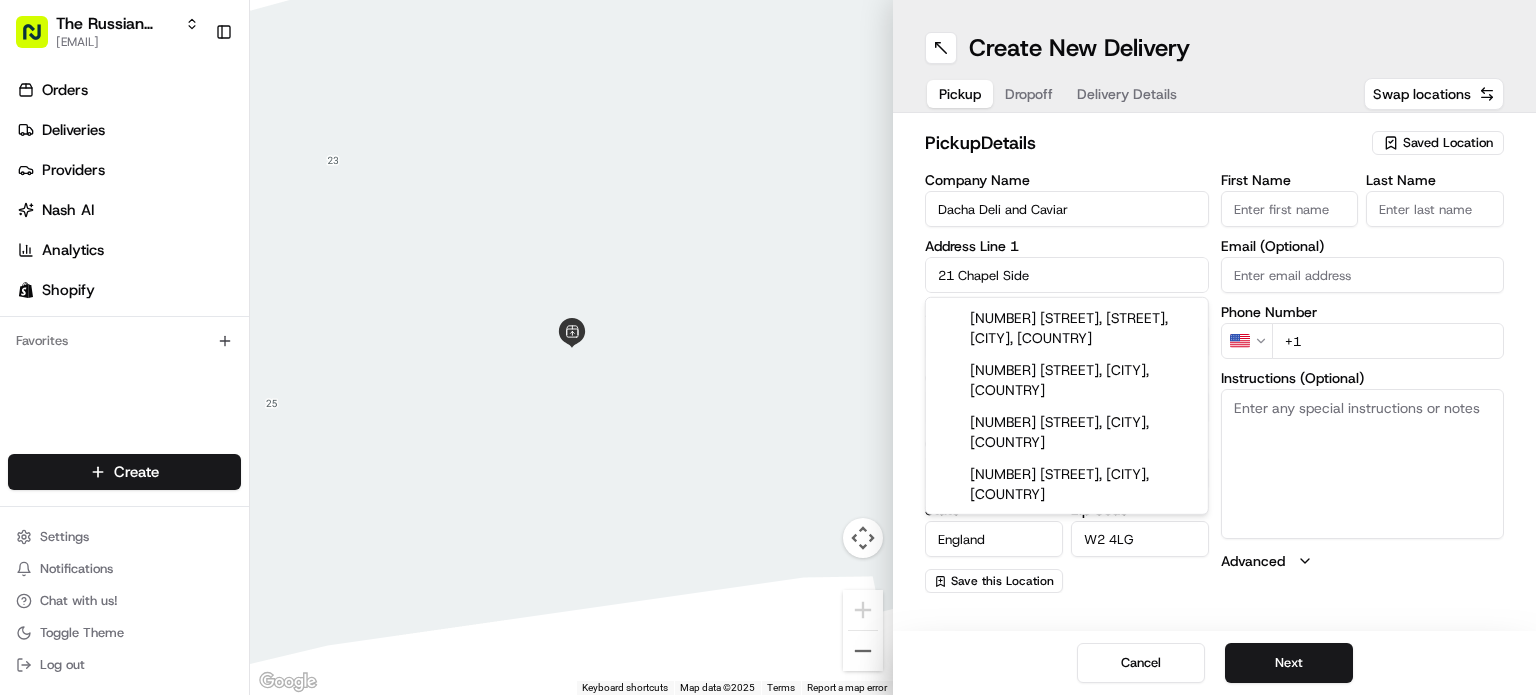 click on "21 Chapel Side" at bounding box center [1067, 275] 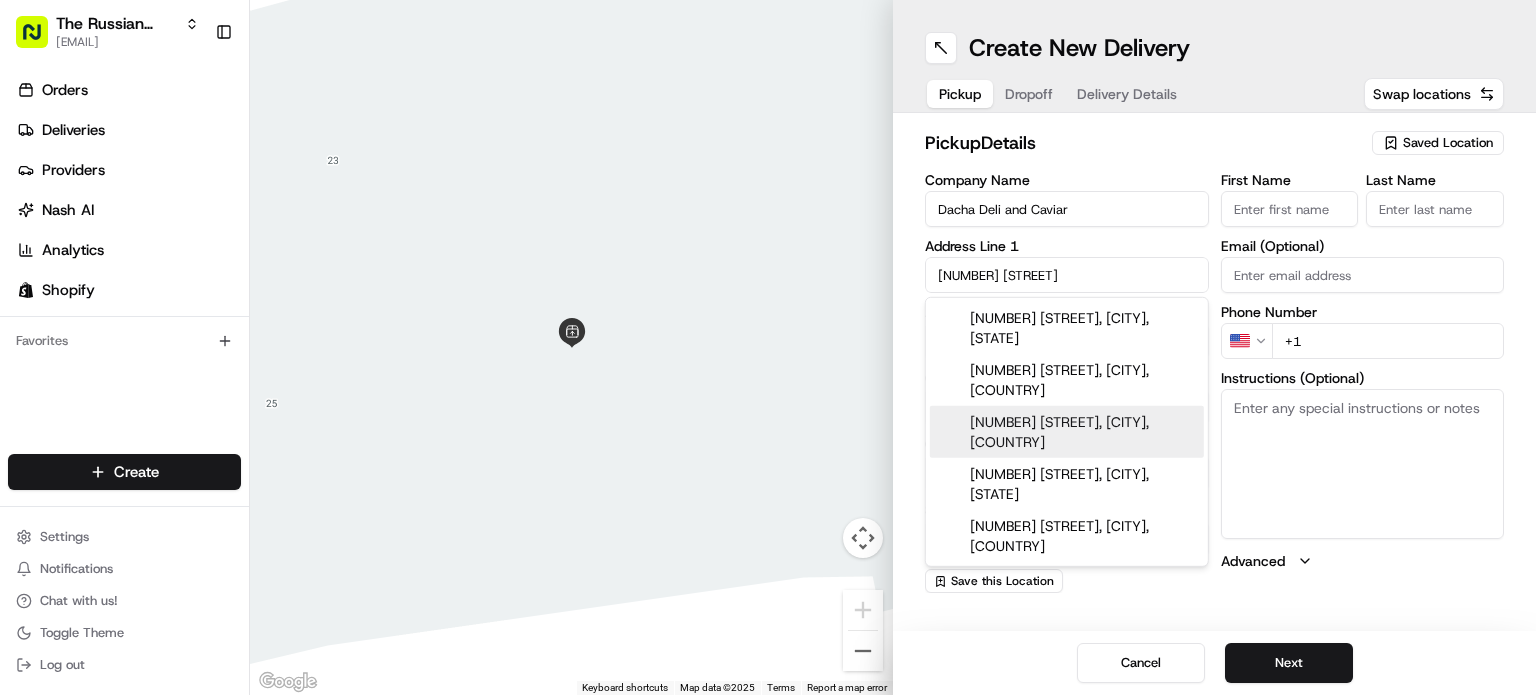 click on "[NUMBER] [STREET], [CITY], [COUNTRY]" at bounding box center (1067, 432) 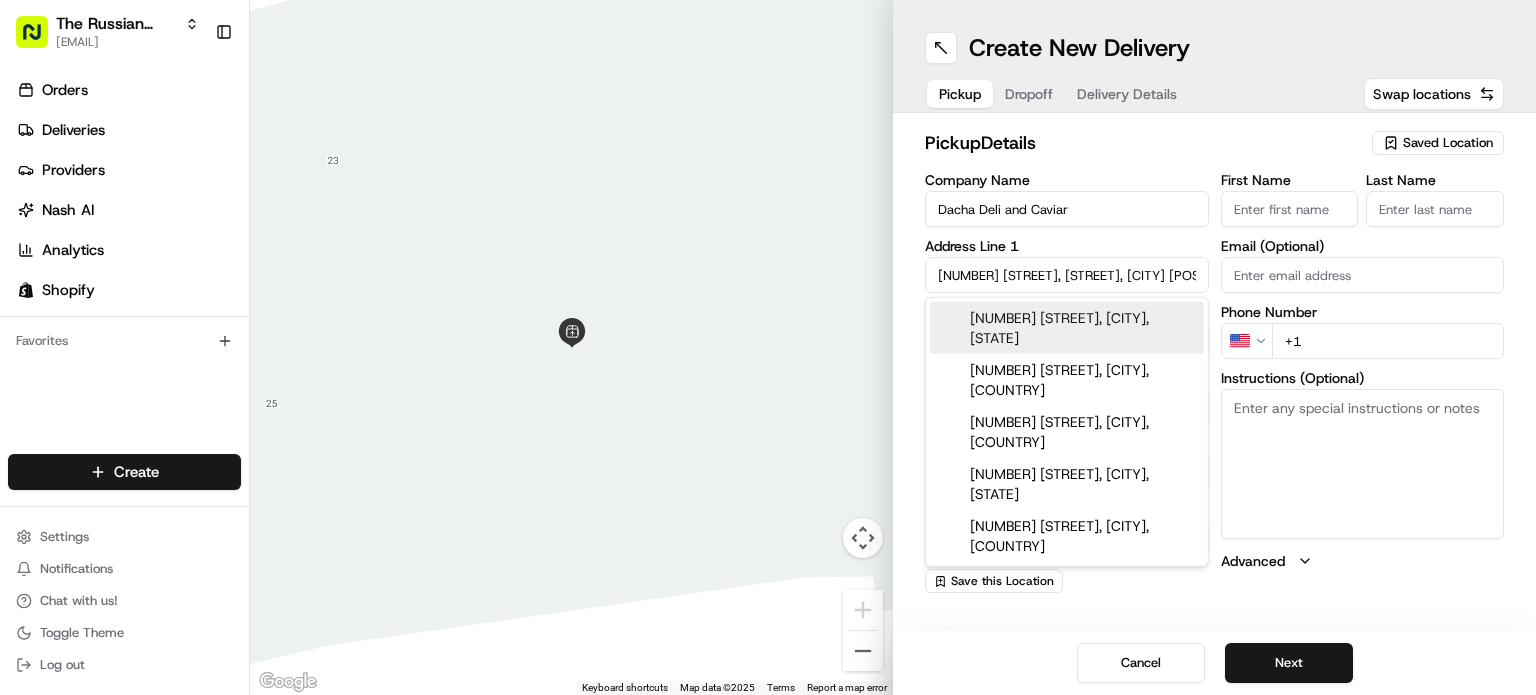type on "21 Chapel Side" 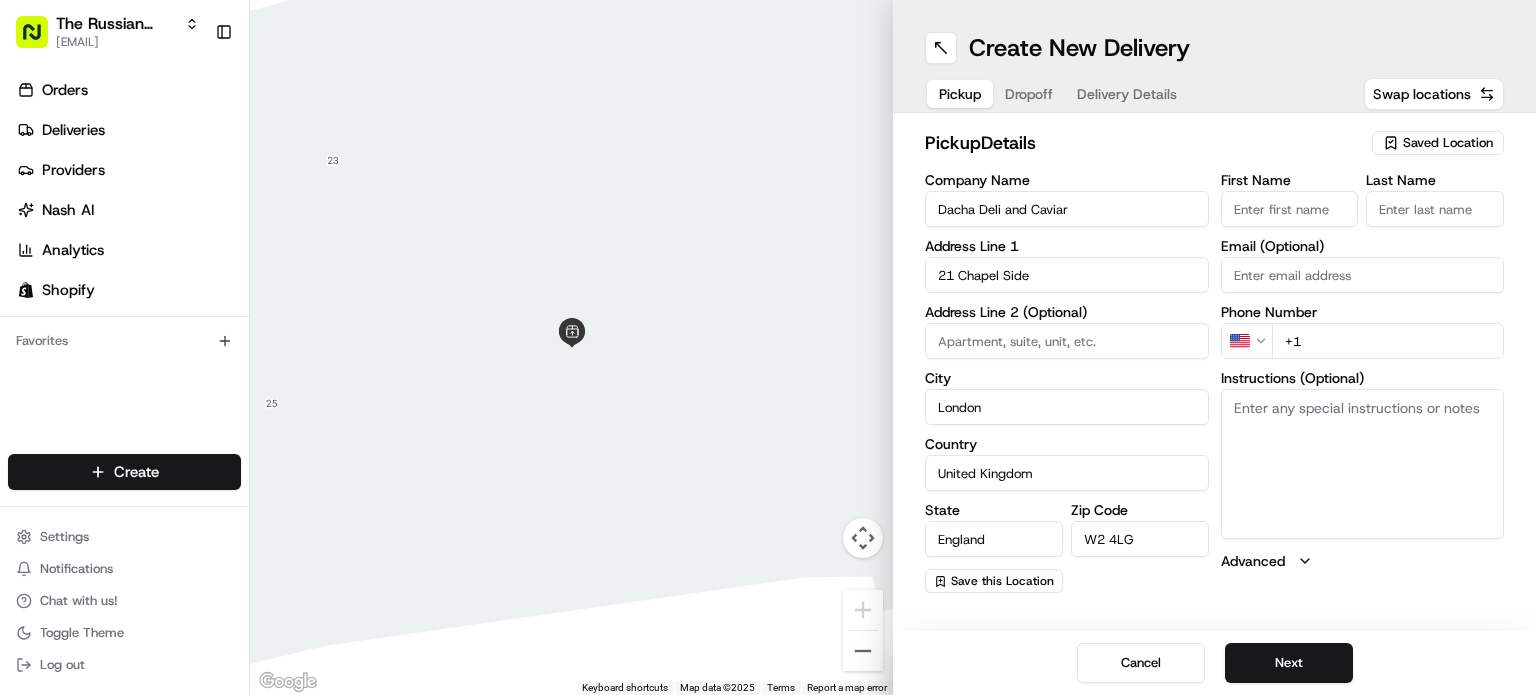 drag, startPoint x: 1110, startPoint y: 536, endPoint x: 1160, endPoint y: 545, distance: 50.803543 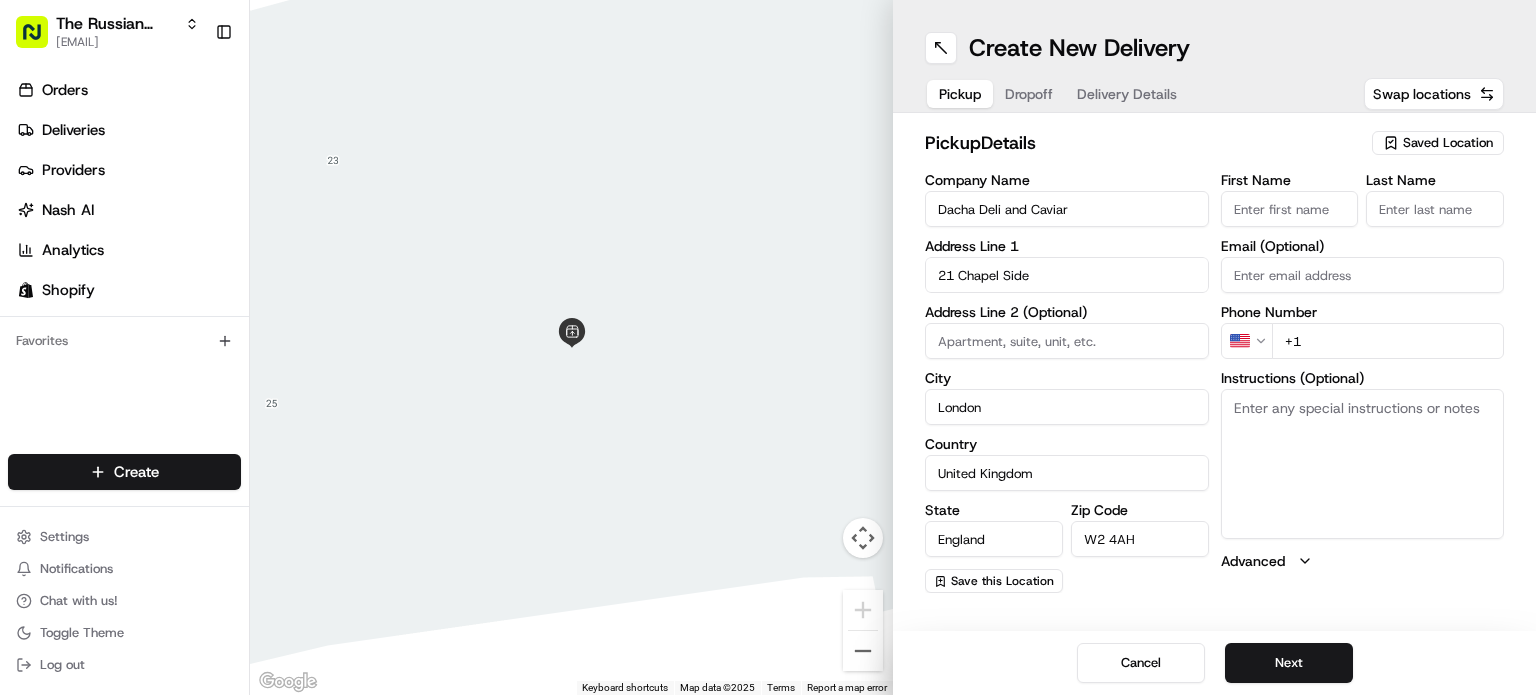 type on "W2 4AH" 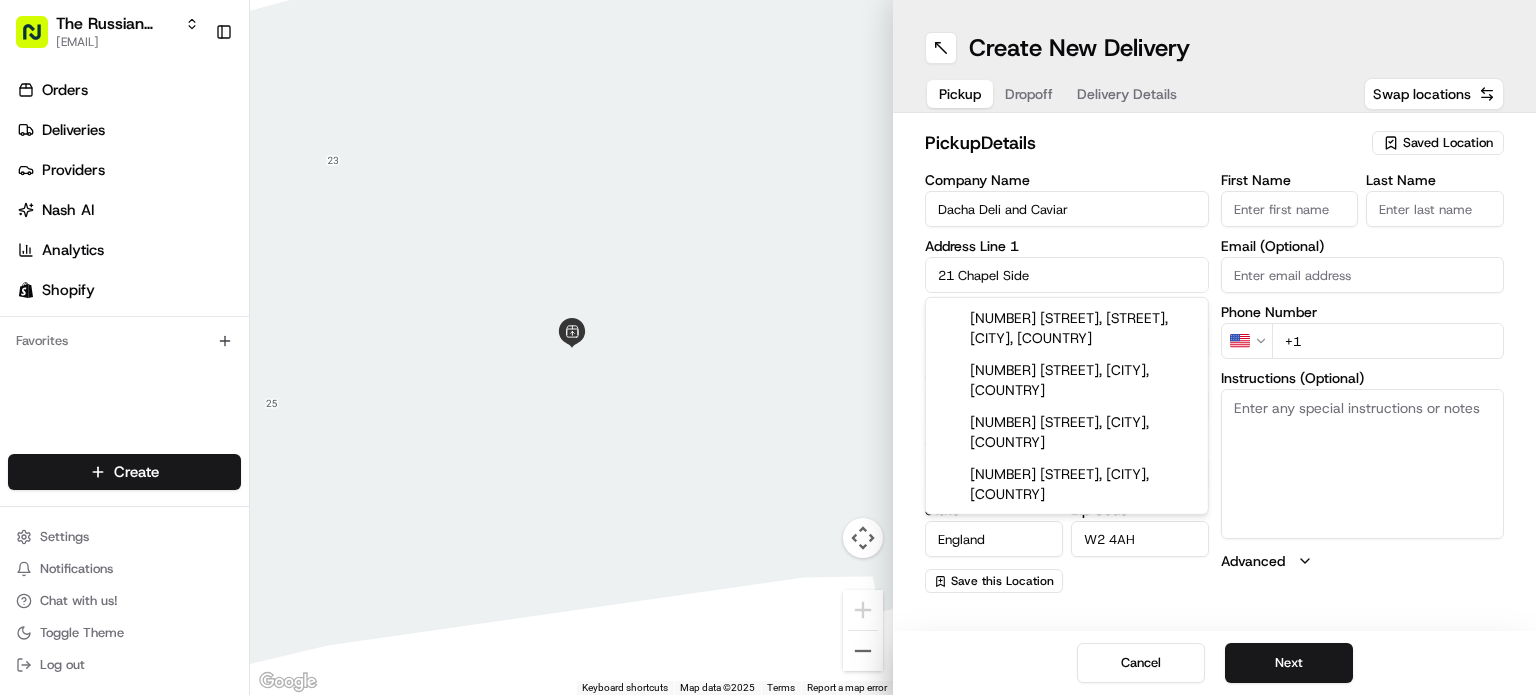 drag, startPoint x: 958, startPoint y: 273, endPoint x: 1181, endPoint y: 297, distance: 224.28777 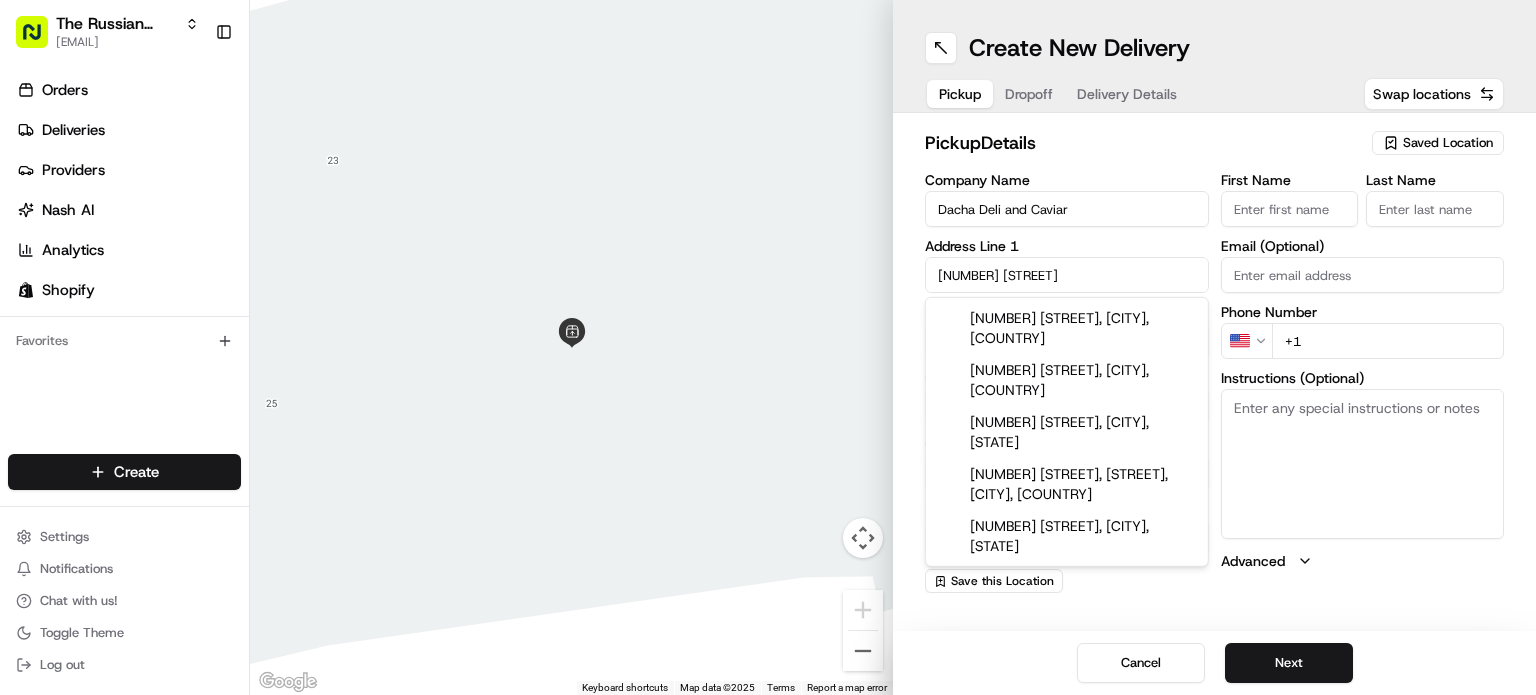 type on "[NUMBER] [STREET]" 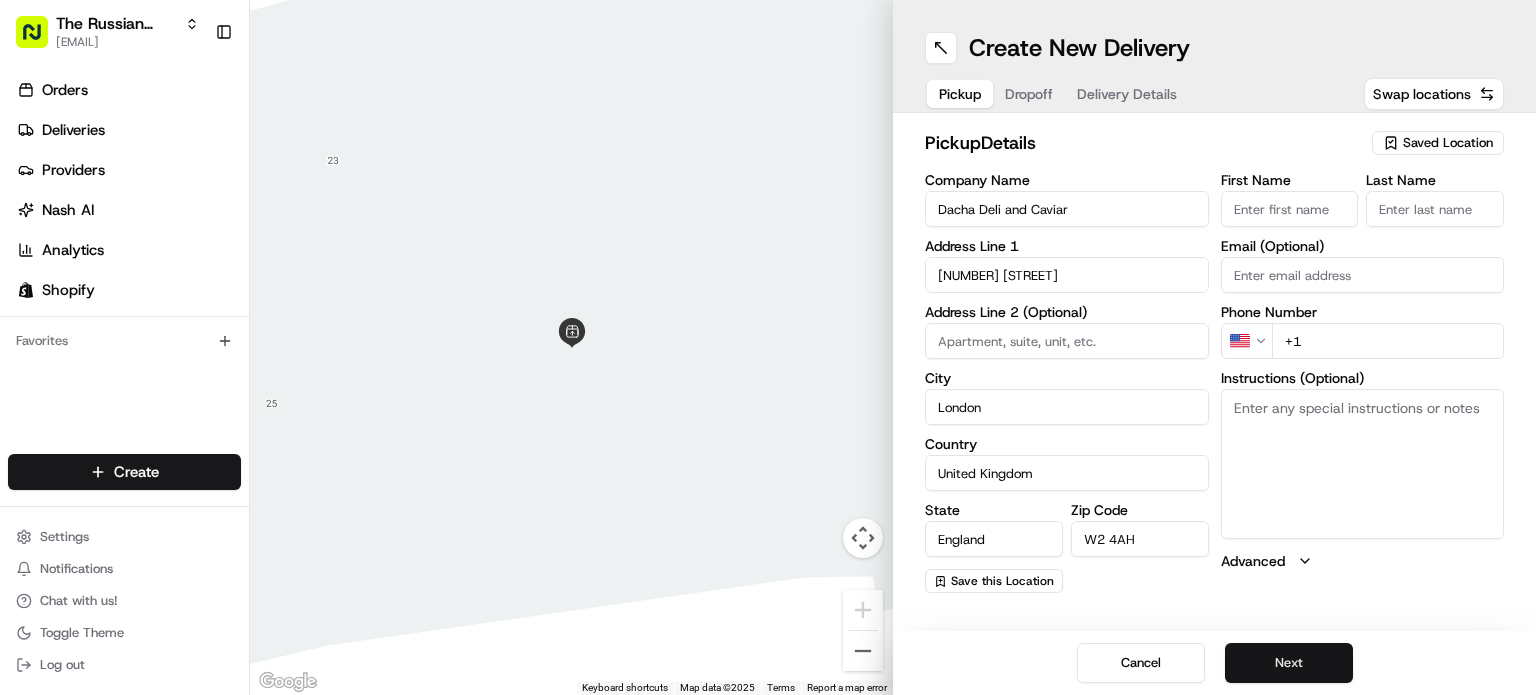 click on "Next" at bounding box center (1289, 663) 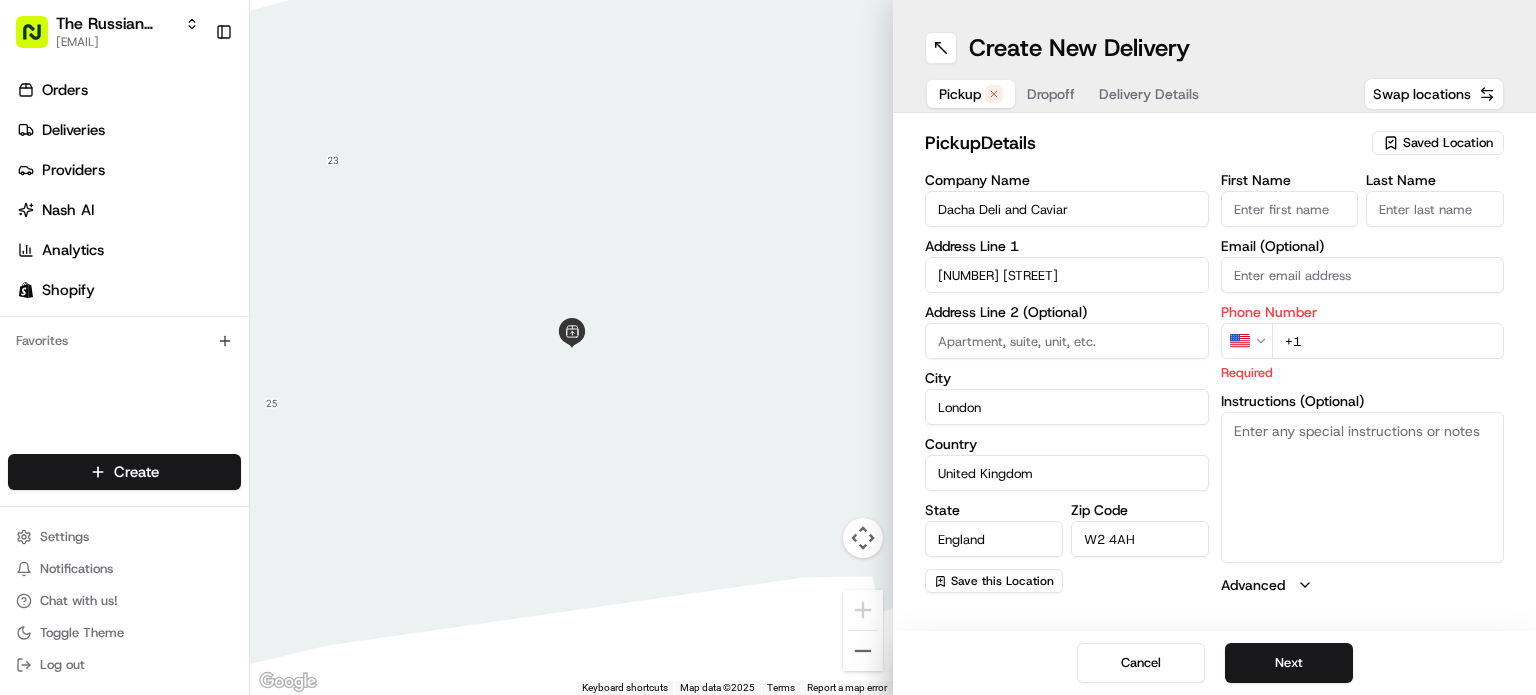 click on "+1" at bounding box center (1388, 341) 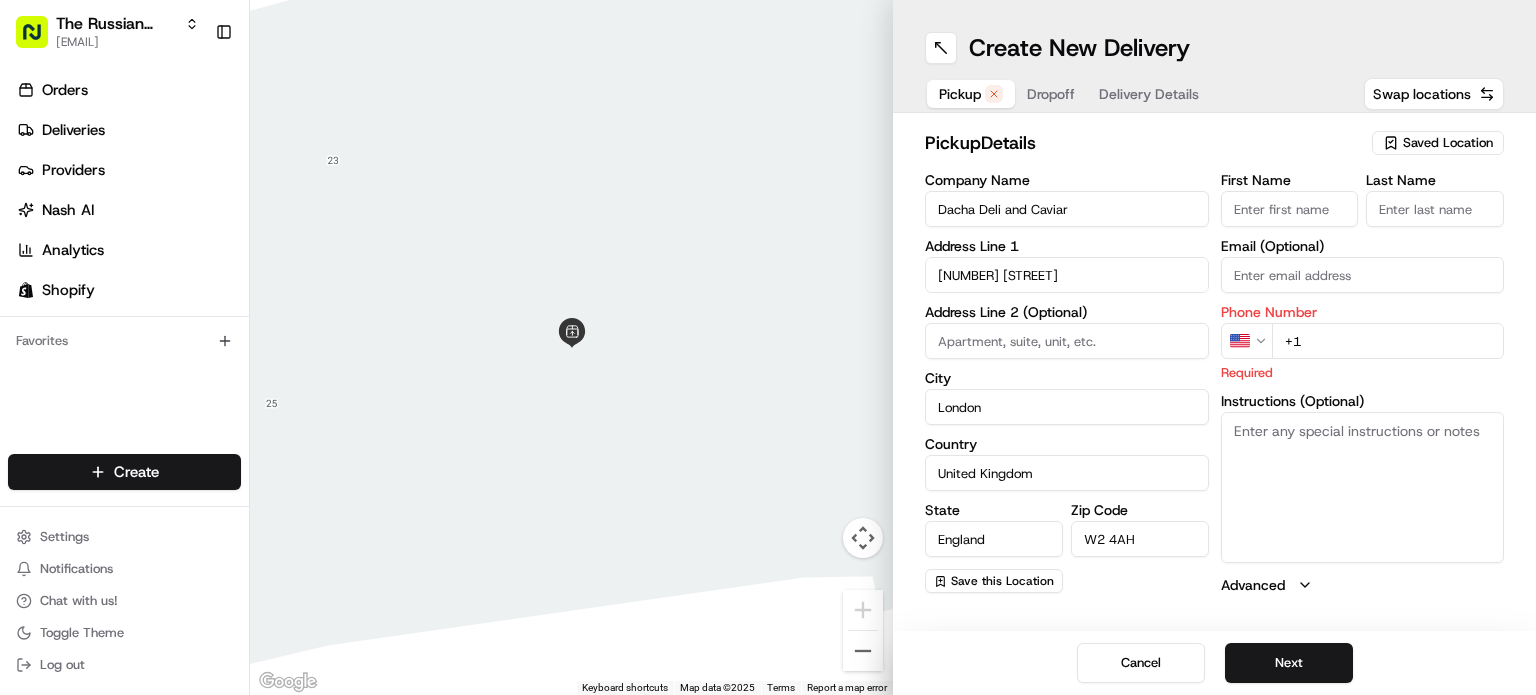click on "The Russian Shop LTD [EMAIL] Toggle Sidebar Orders Deliveries Providers Nash AI Analytics Shopify Favorites Main Menu Members & Organization Organization Users Roles Preferences Customization Tracking Orchestration Automations Dispatch Strategy Locations Pickup Locations Dropoff Locations Billing Billing Refund Requests Integrations Notification Triggers Webhooks API Keys Request Logs Create Settings Notifications Chat with us! Toggle Theme Log out ← Move left → Move right ↑ Move up ↓ Move down + Zoom in - Zoom out Home Jump left by 75% End Jump right by 75% Page Up Jump up by 75% Page Down Jump down by 75% Keyboard shortcuts Map Data Map data ©2025 Map data ©2025 1 m Click to toggle between metric and imperial units Terms Report a map error Create New Delivery Pickup Dropoff Delivery Details Swap locations pickup Details Saved Location Company Name Dacha Deli and Caviar Address Line 1 [NUMBER] [STREET] Address Line 2 (Optional) City London Country United Kingdom US" at bounding box center (768, 347) 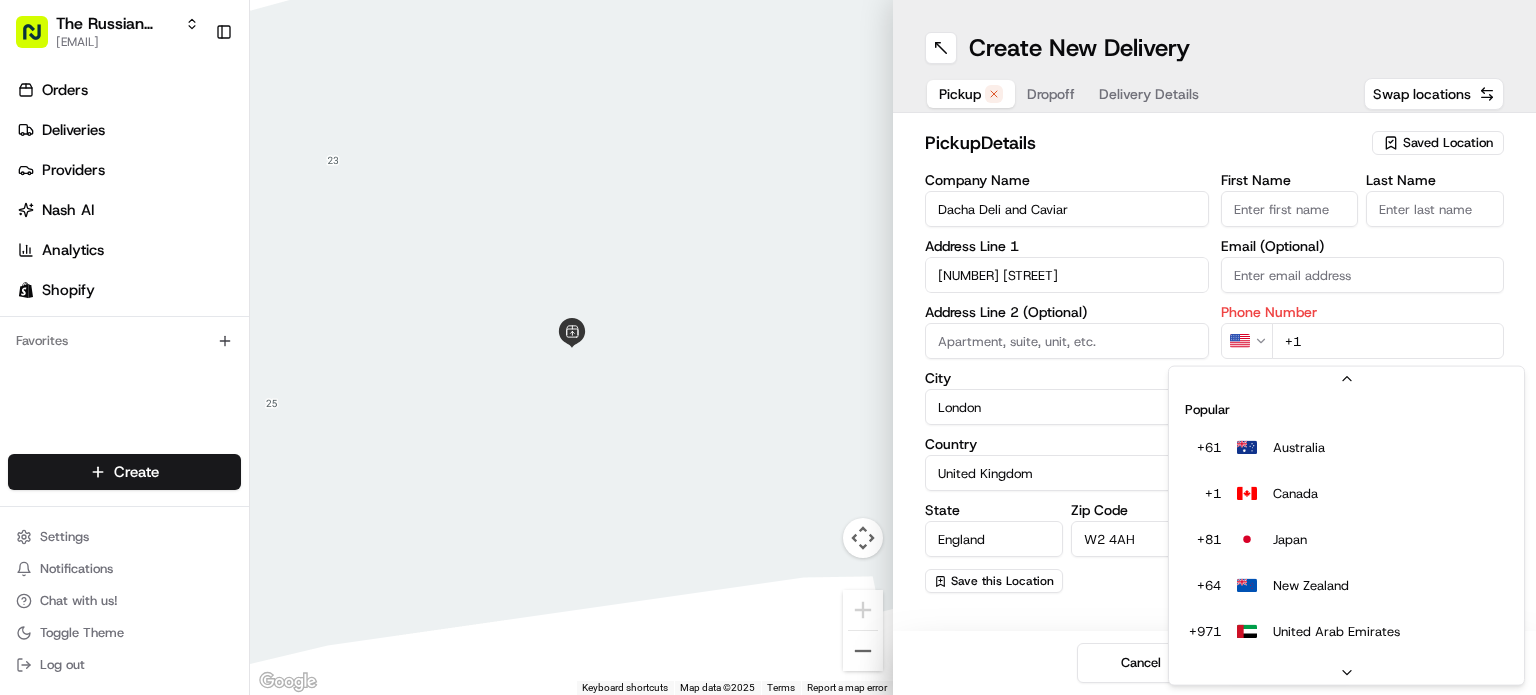scroll, scrollTop: 85, scrollLeft: 0, axis: vertical 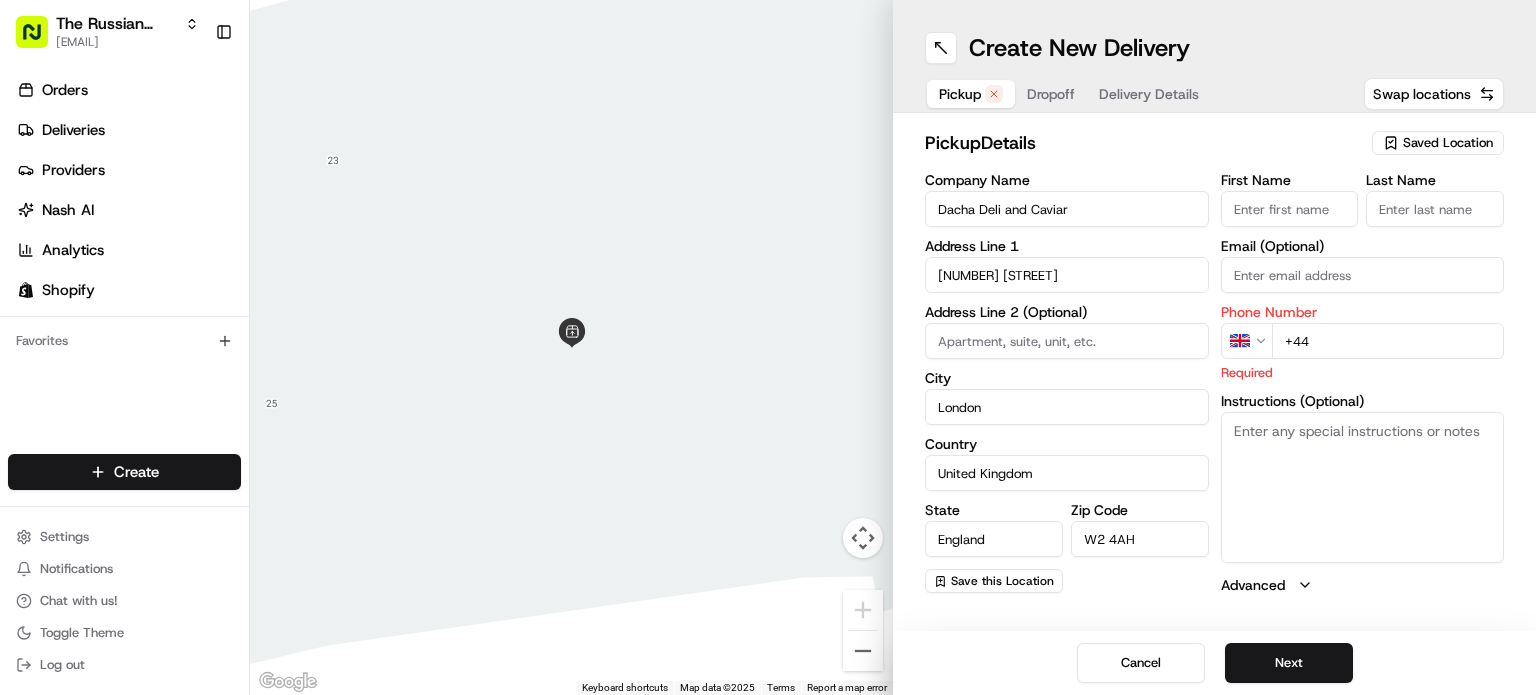 click on "+44" at bounding box center [1388, 341] 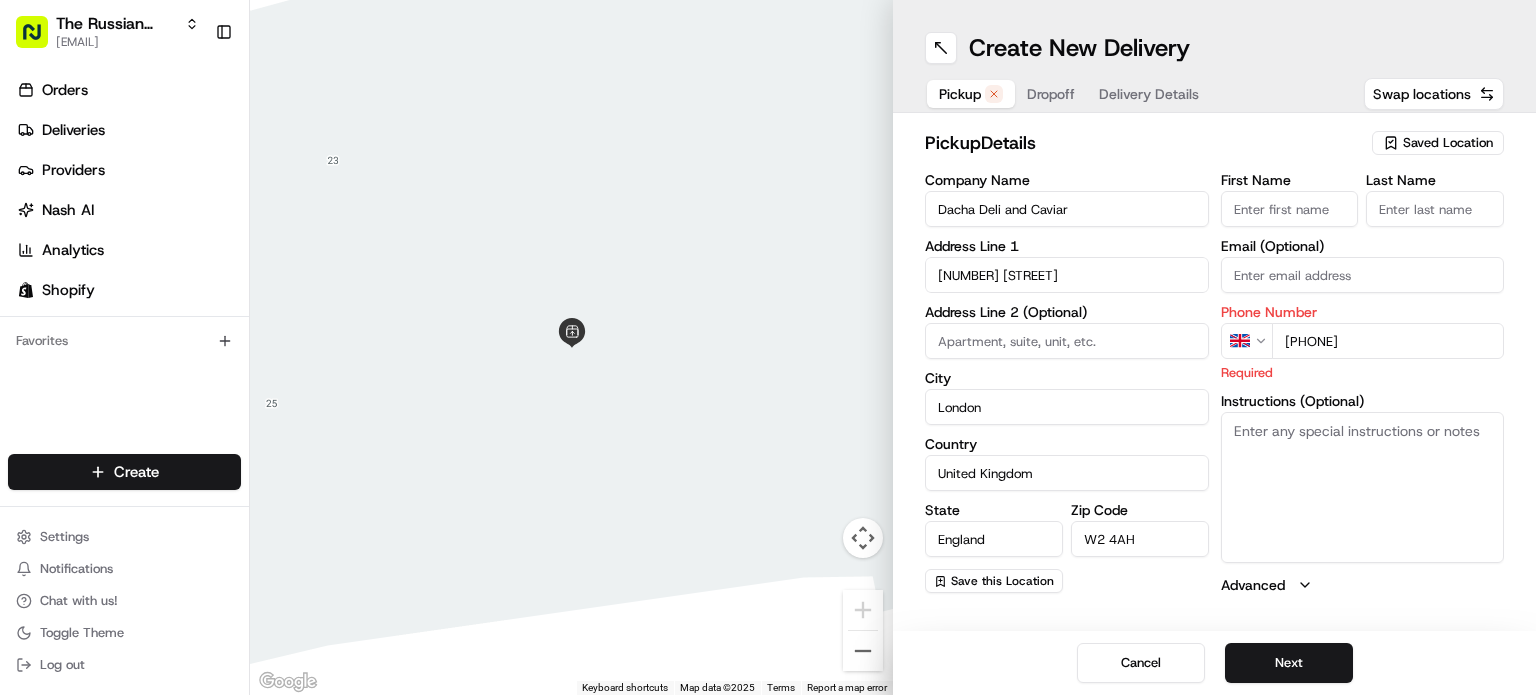 type on "[PHONE]" 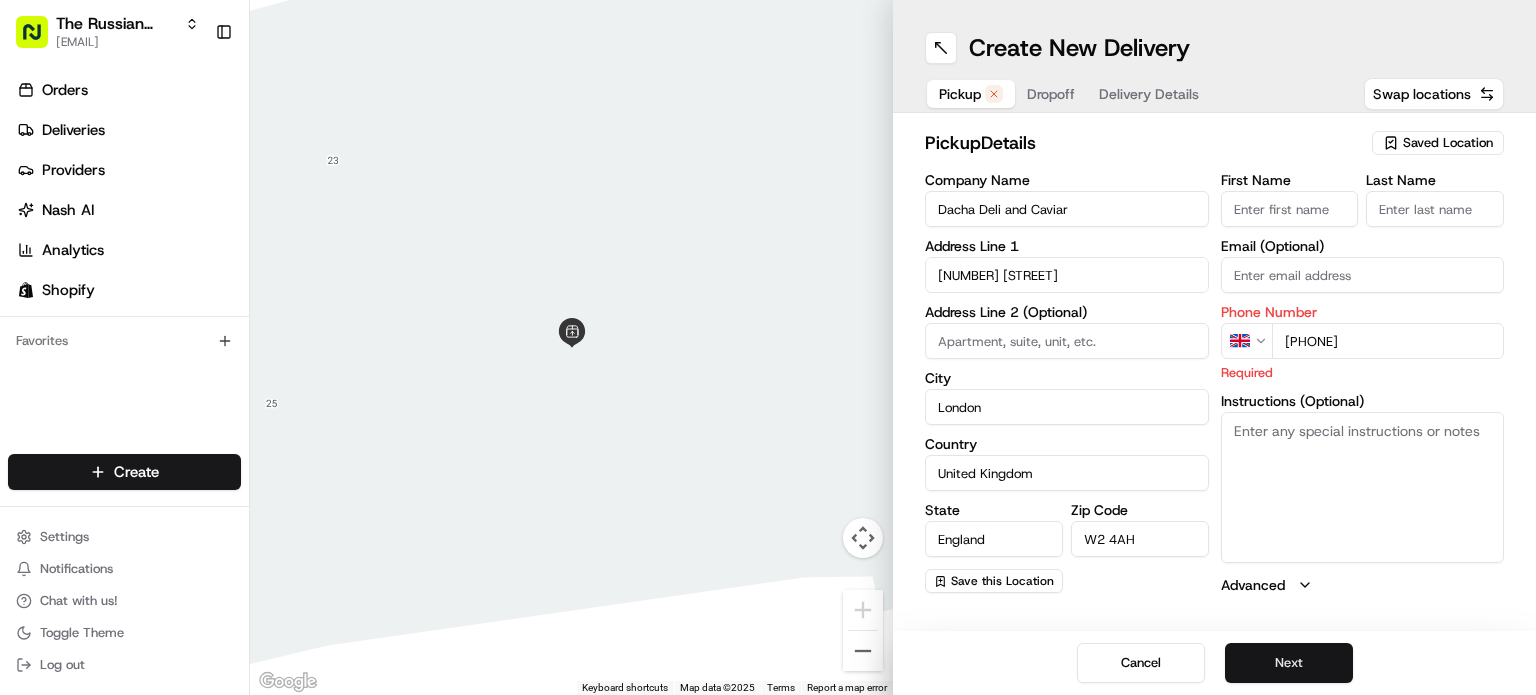 click on "Next" at bounding box center (1289, 663) 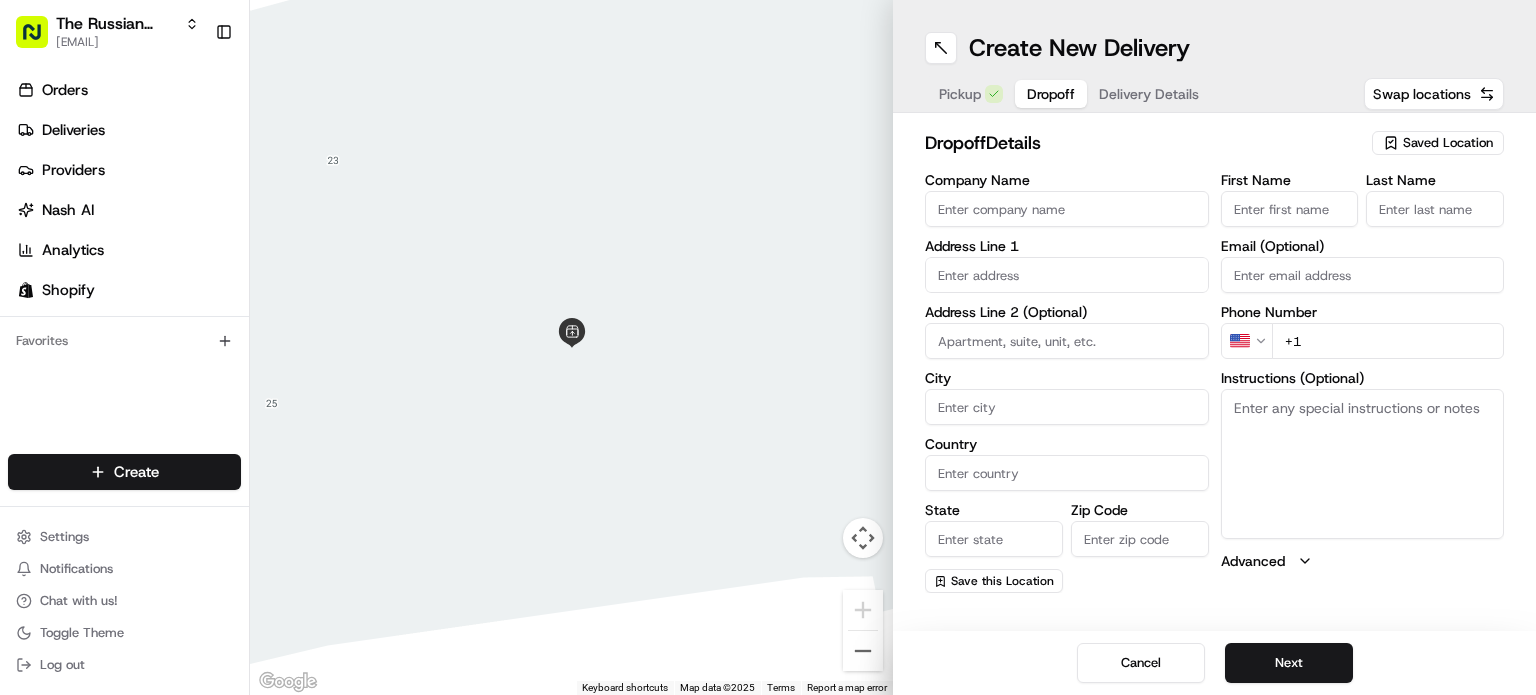 click on "Company Name" at bounding box center (1067, 209) 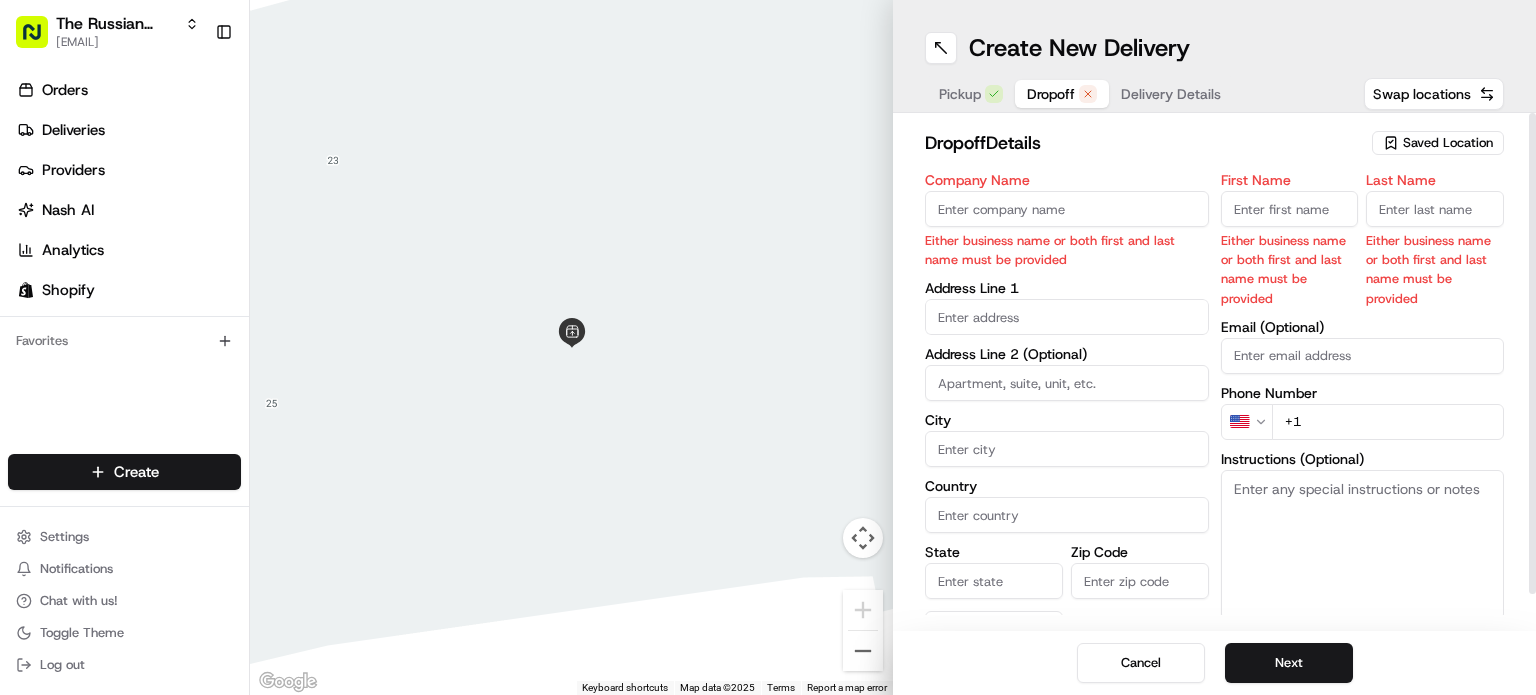 click on "First Name" at bounding box center [1290, 209] 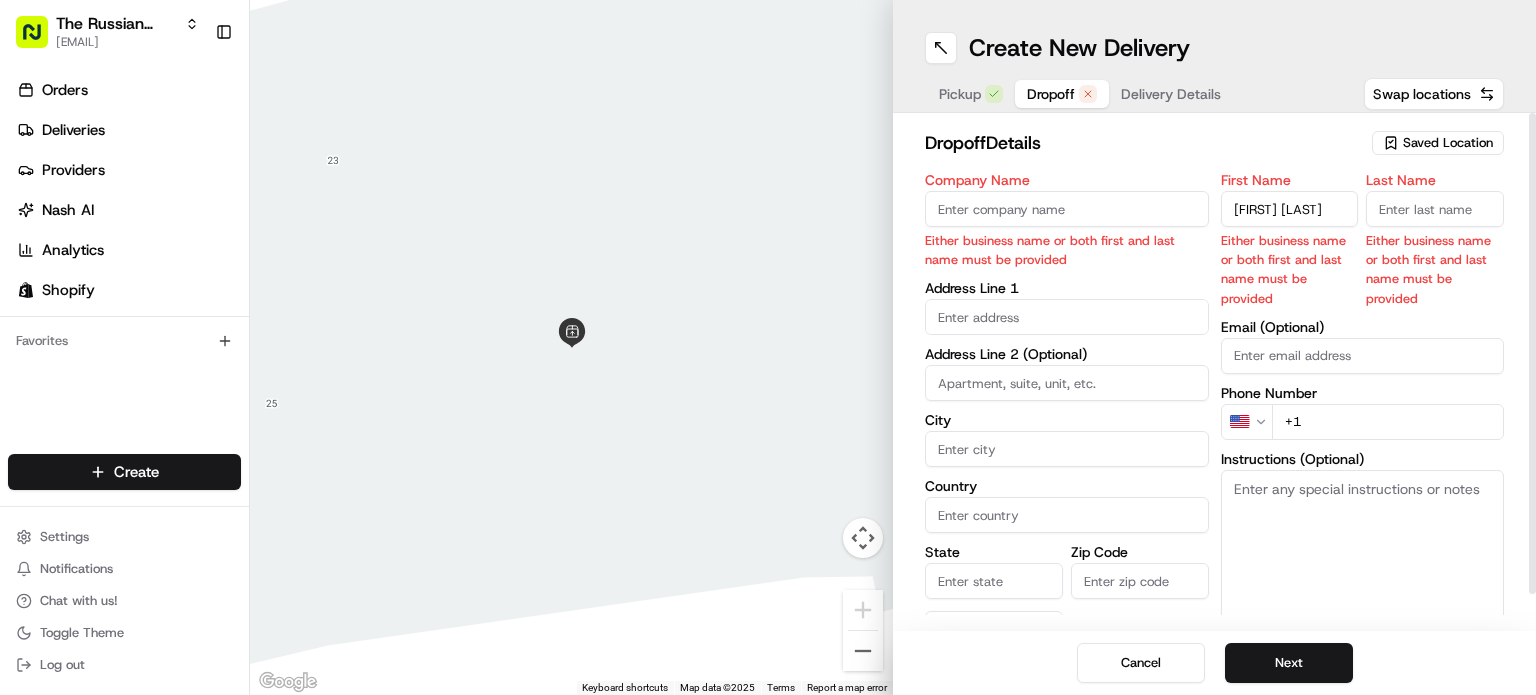 drag, startPoint x: 1270, startPoint y: 203, endPoint x: 1384, endPoint y: 212, distance: 114.35471 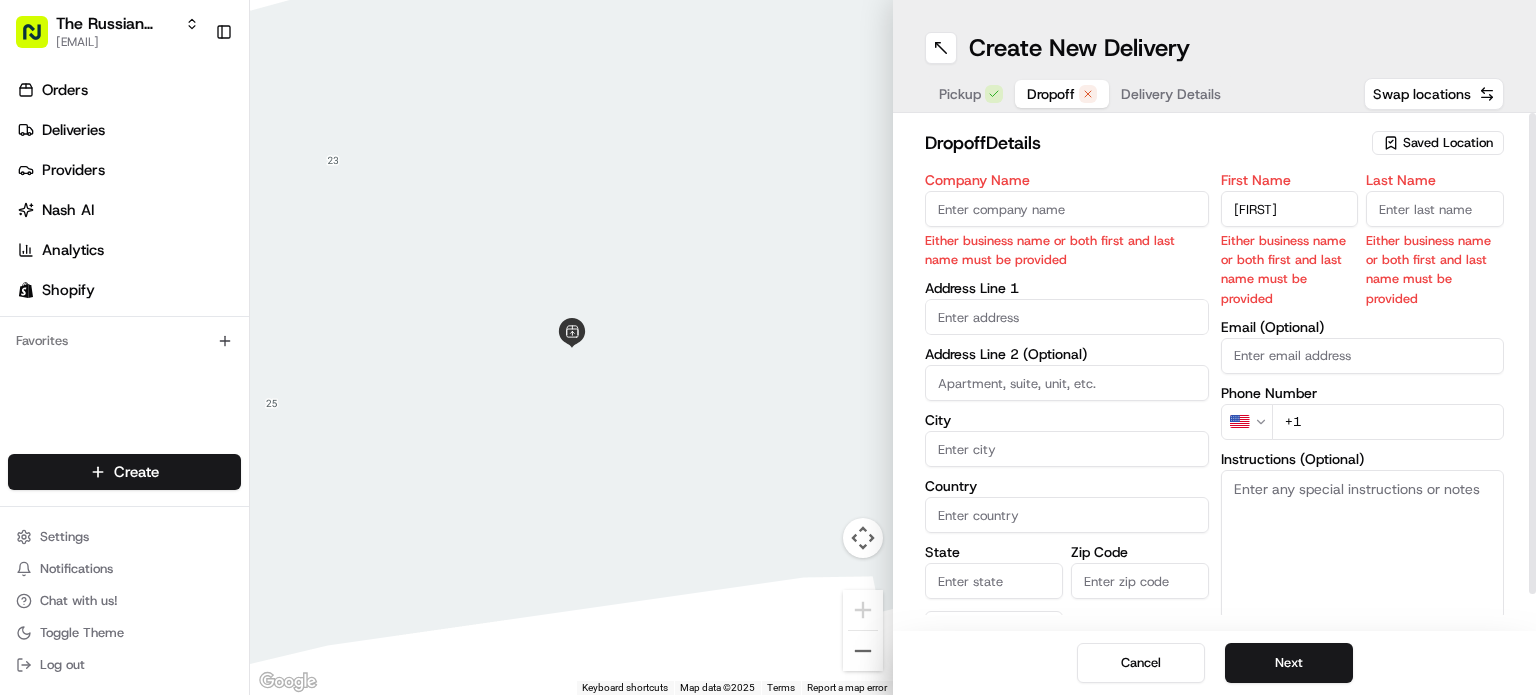 type on "[FIRST]" 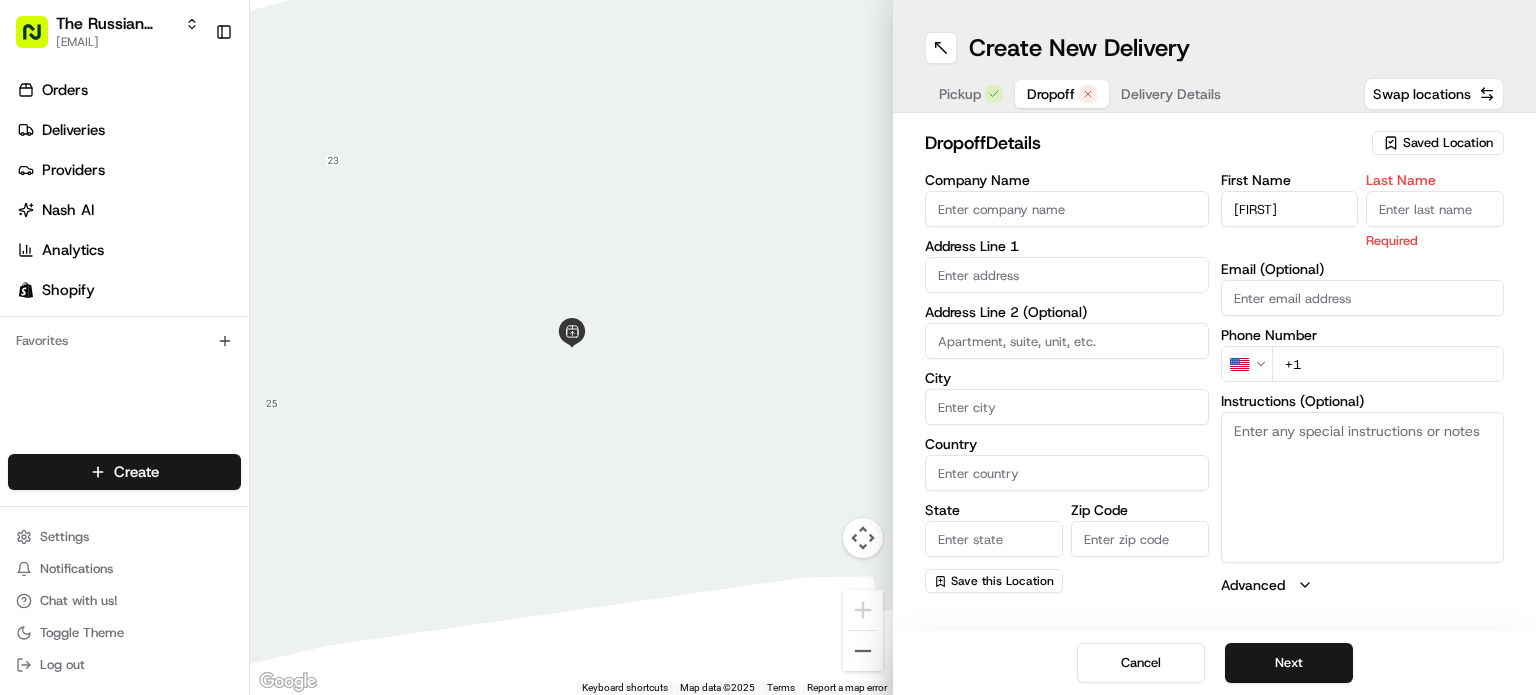 click on "Last Name" at bounding box center [1435, 209] 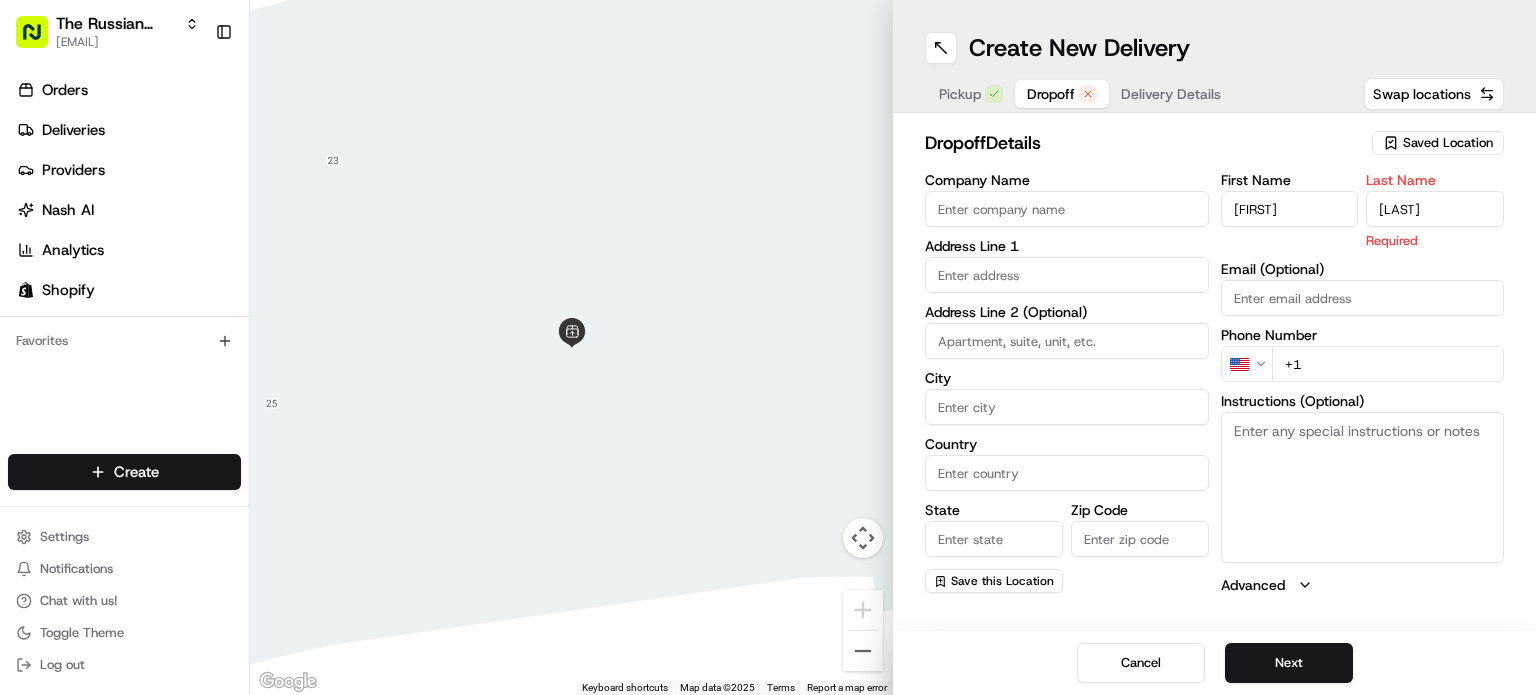 type on "[LAST]" 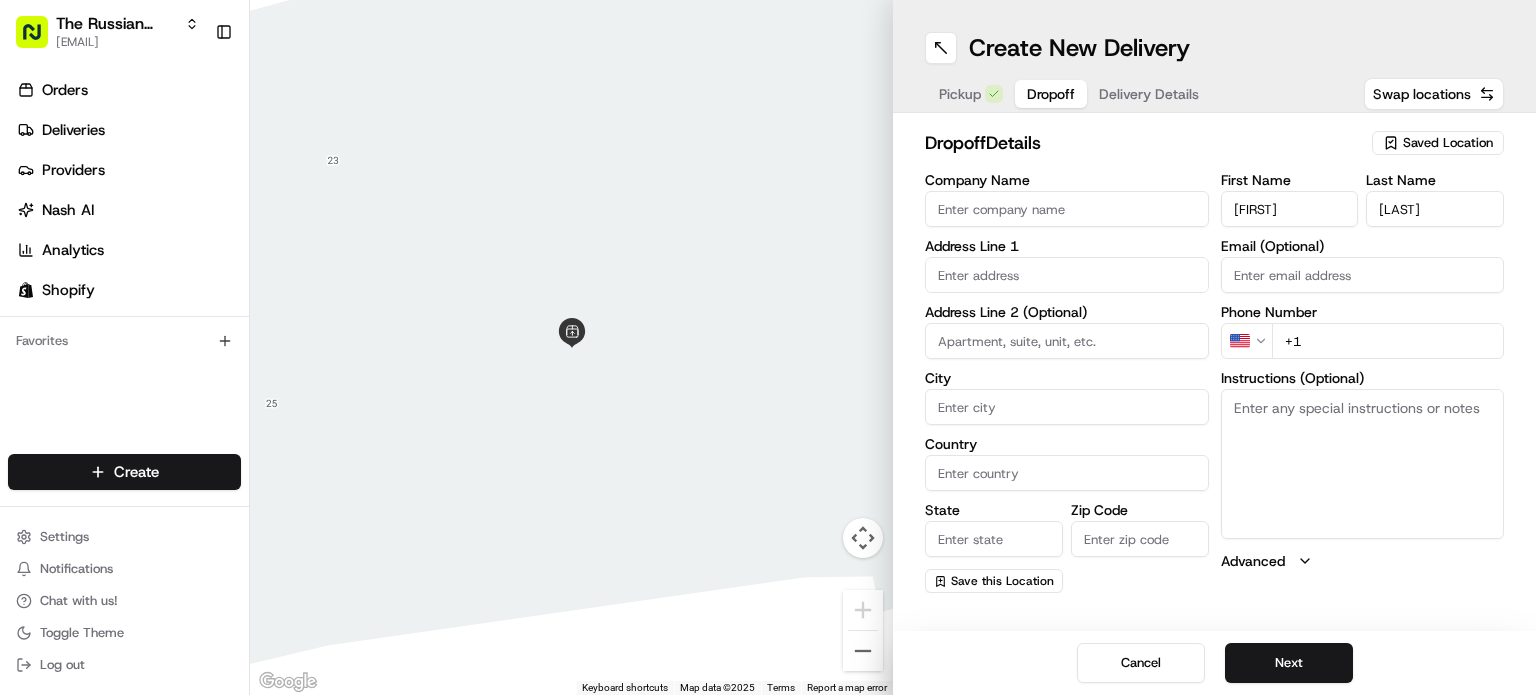 click on "Company Name" at bounding box center (1067, 209) 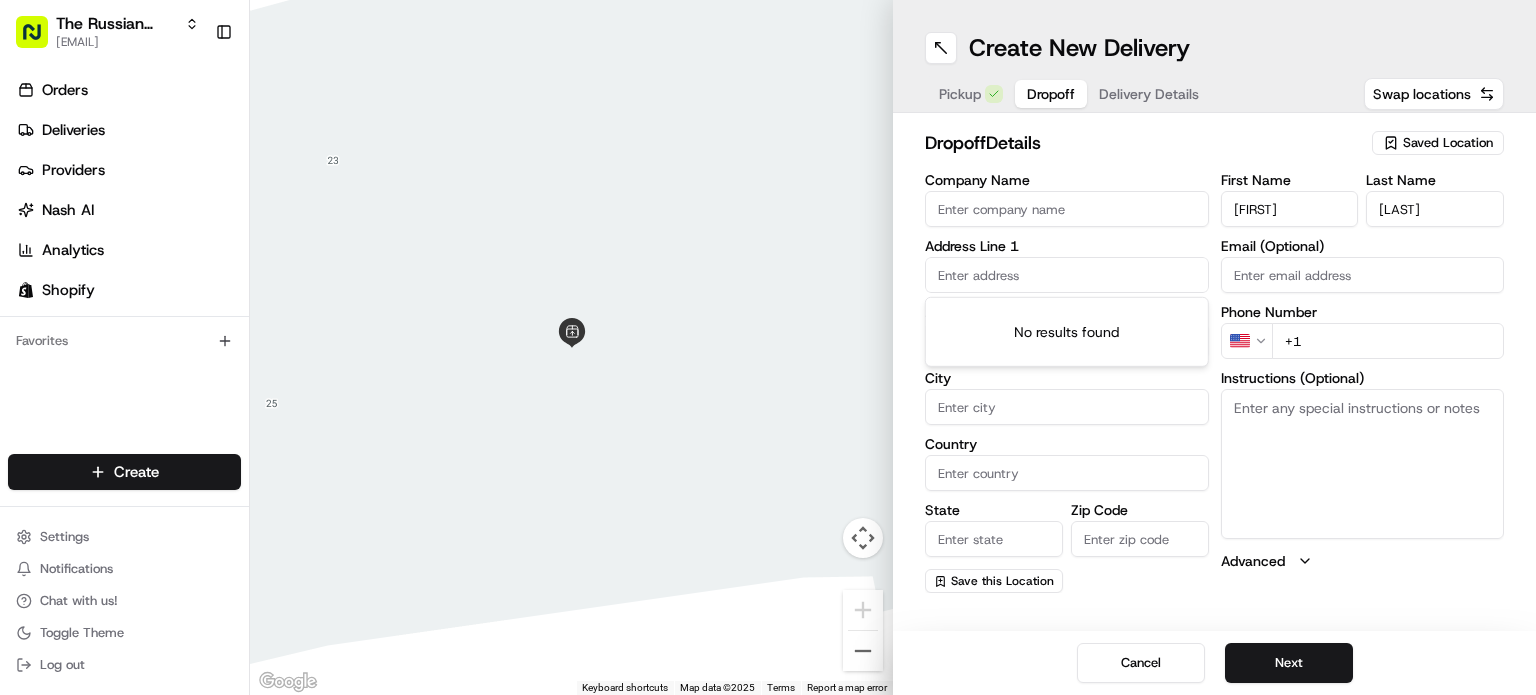 paste on "[NUMBER] [STREET]" 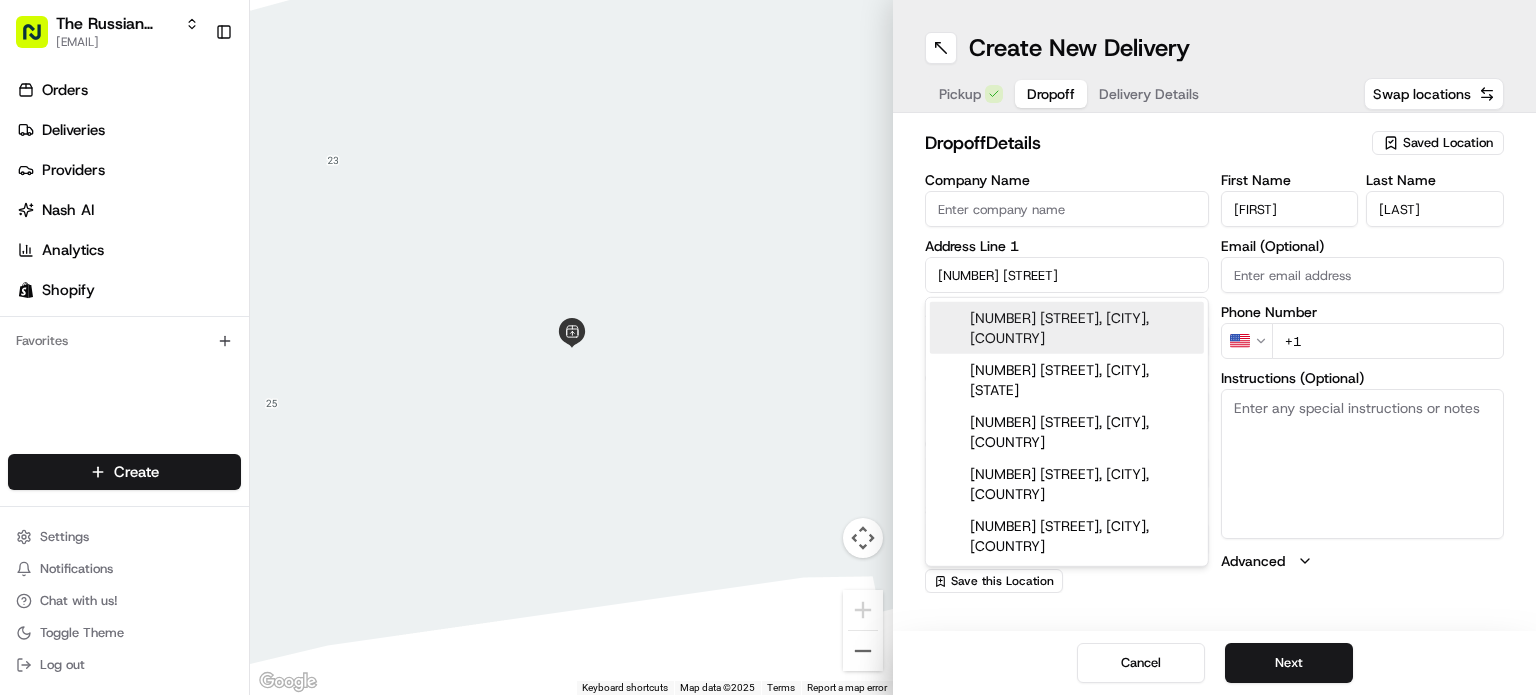 type on "[NUMBER] [STREET]" 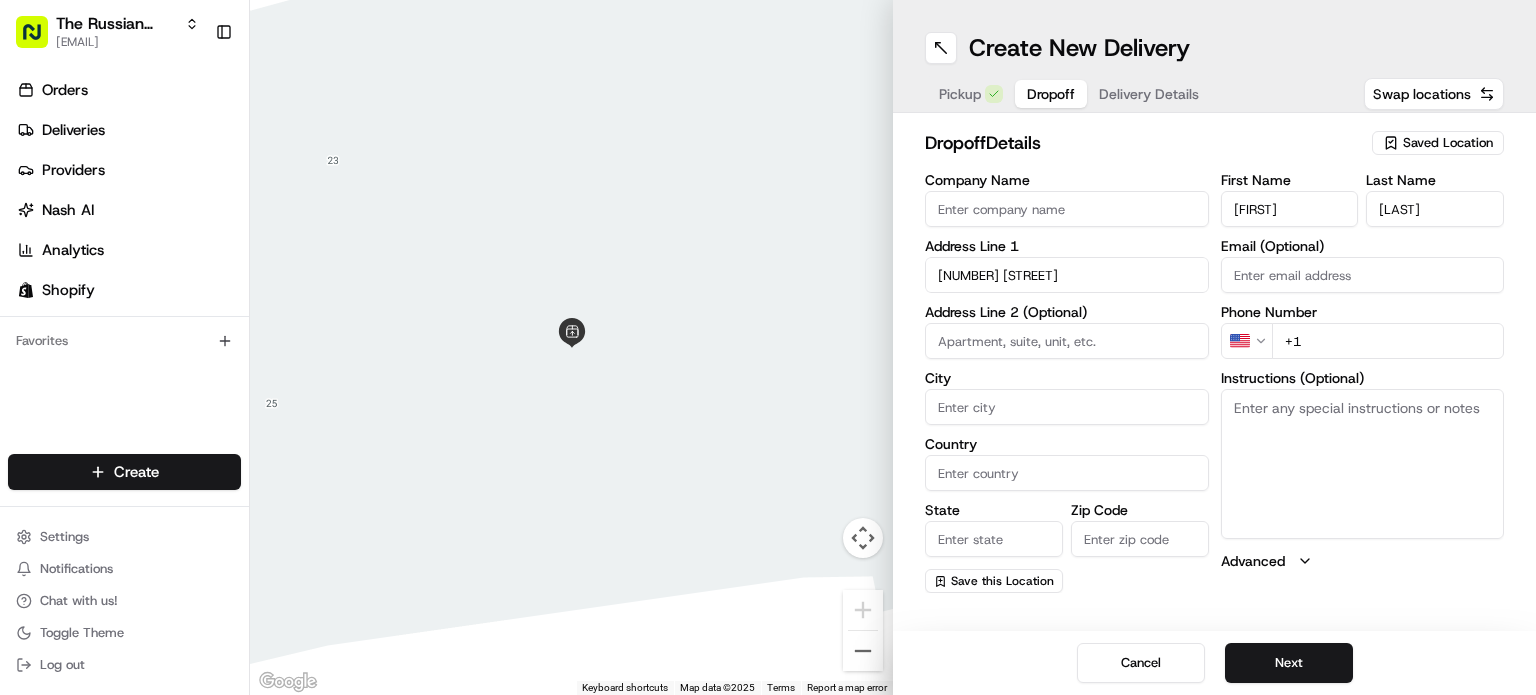 click on "Zip Code" at bounding box center [1140, 539] 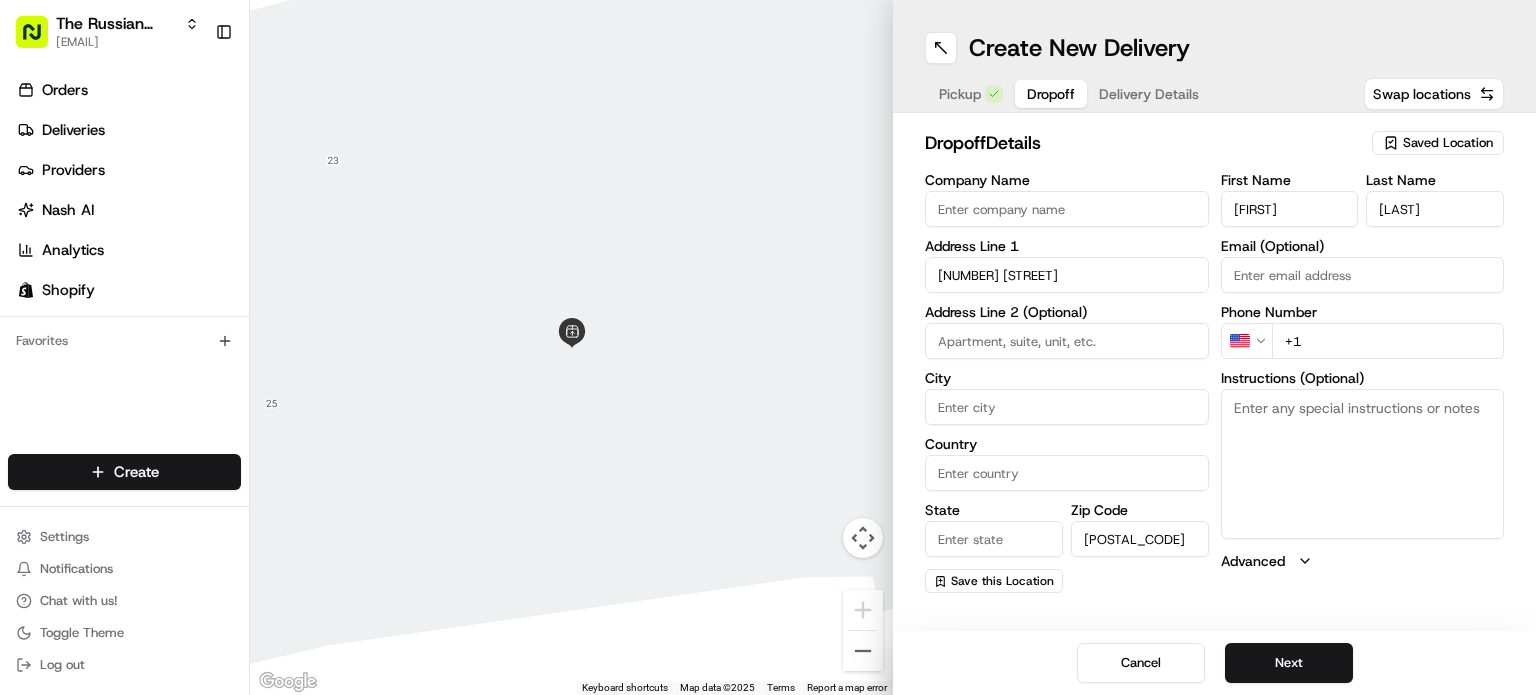 type on "[POSTAL_CODE]" 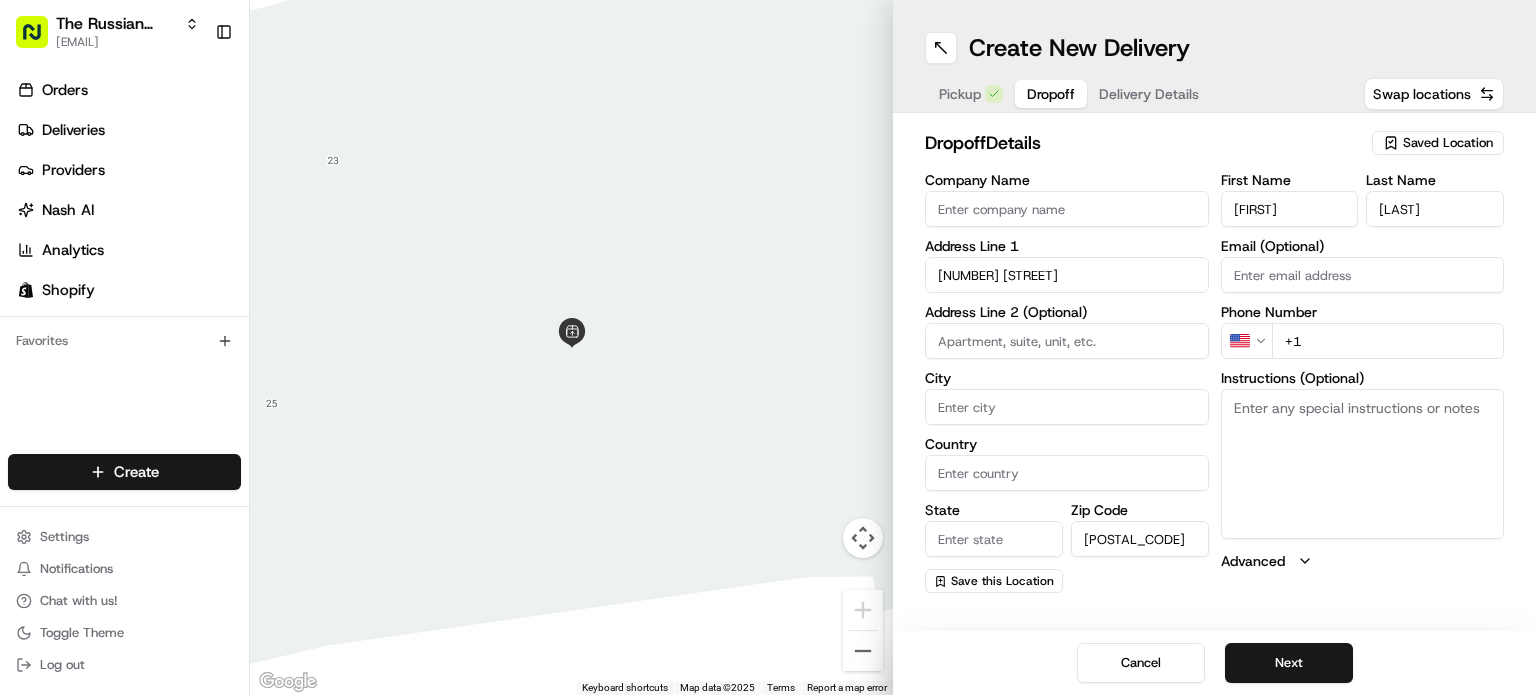 click at bounding box center (1067, 341) 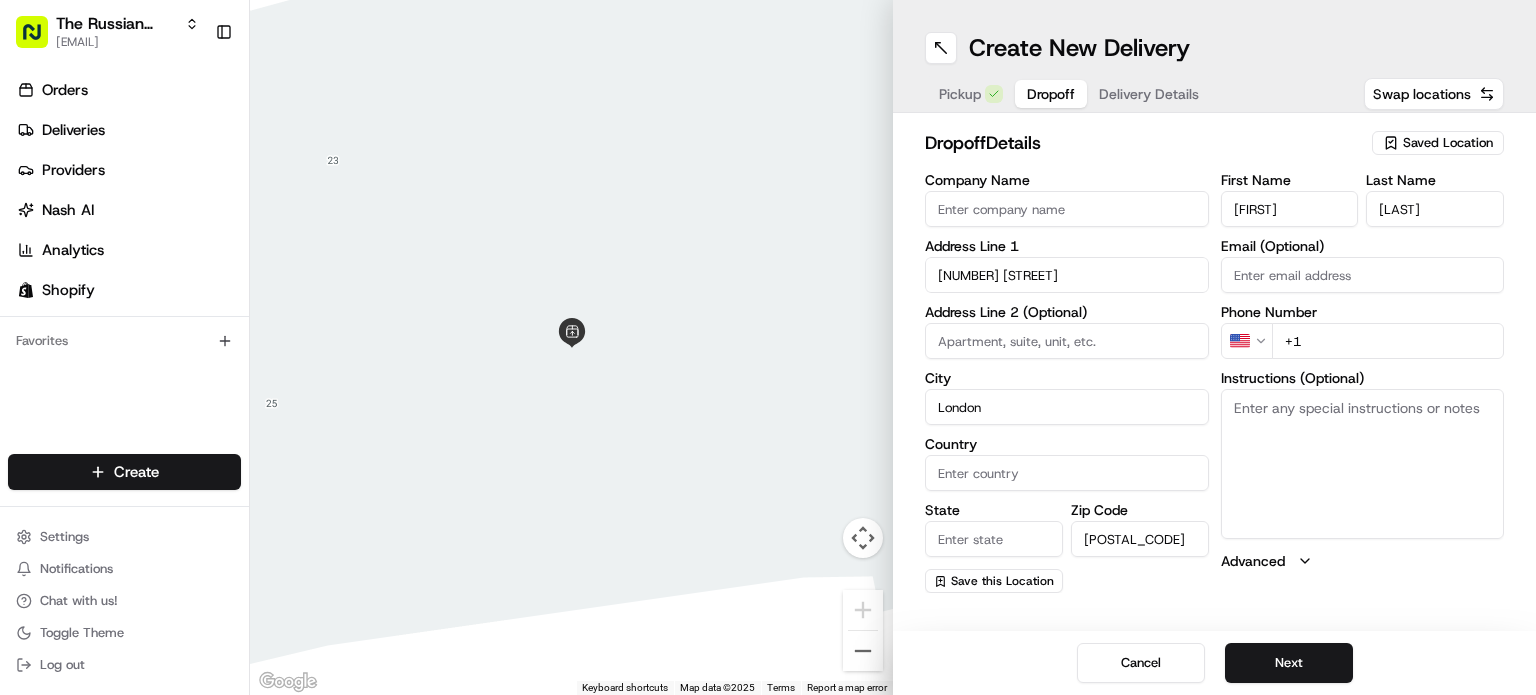 type on "London" 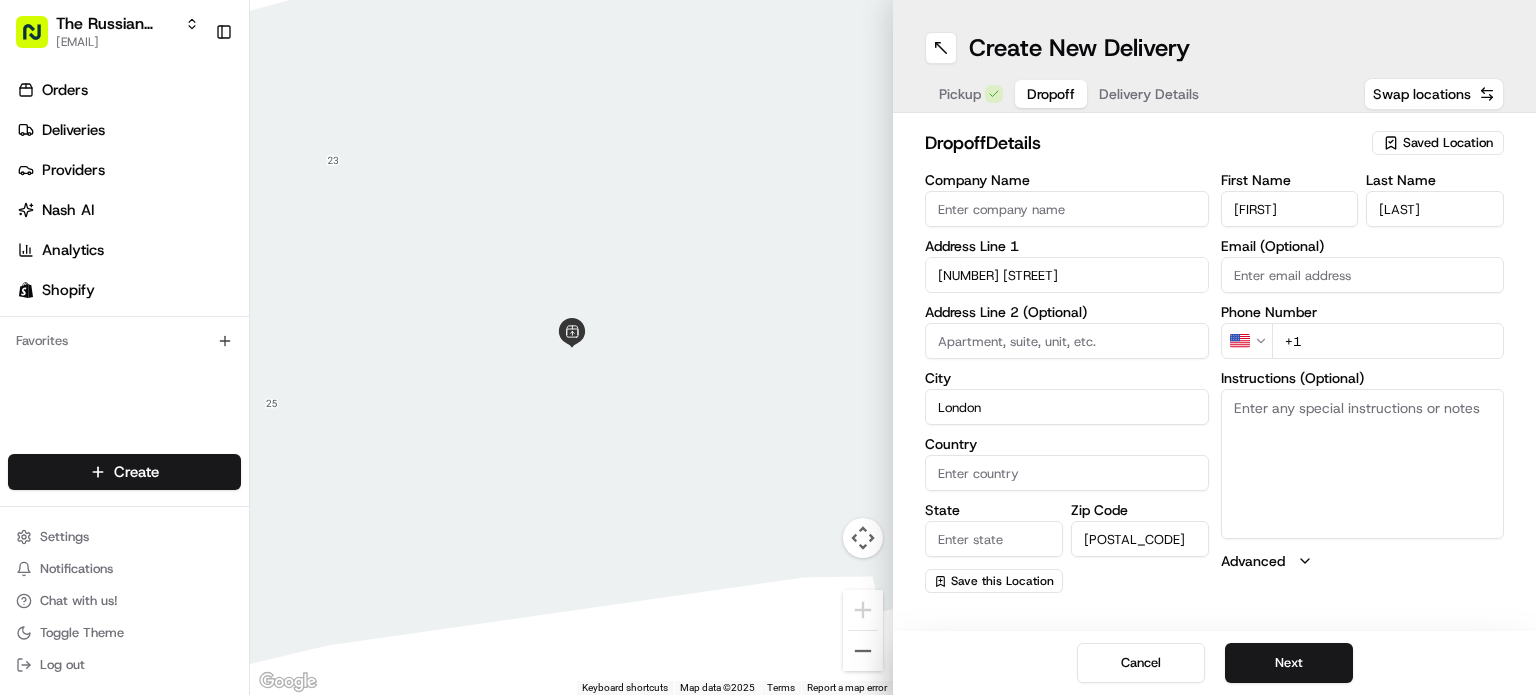 click on "Country" at bounding box center (1067, 473) 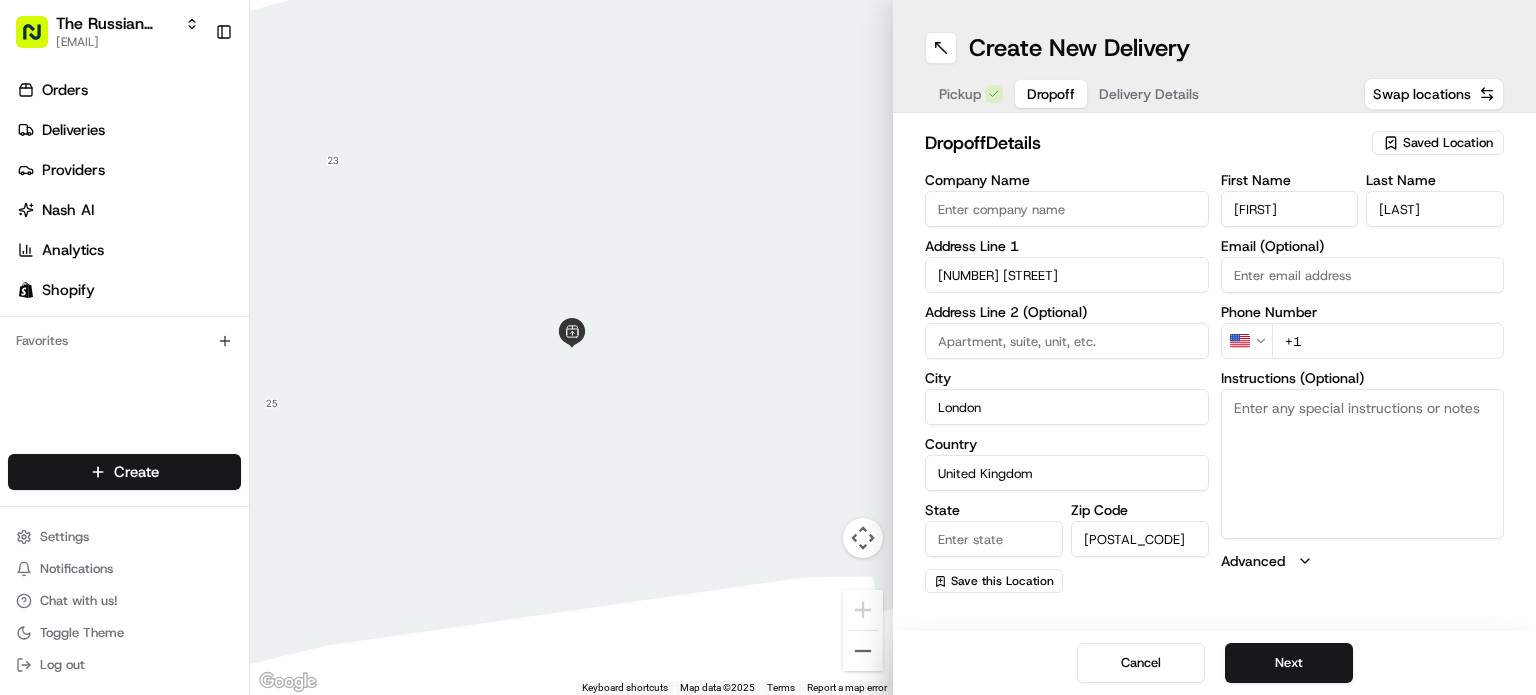 type on "United Kingdom" 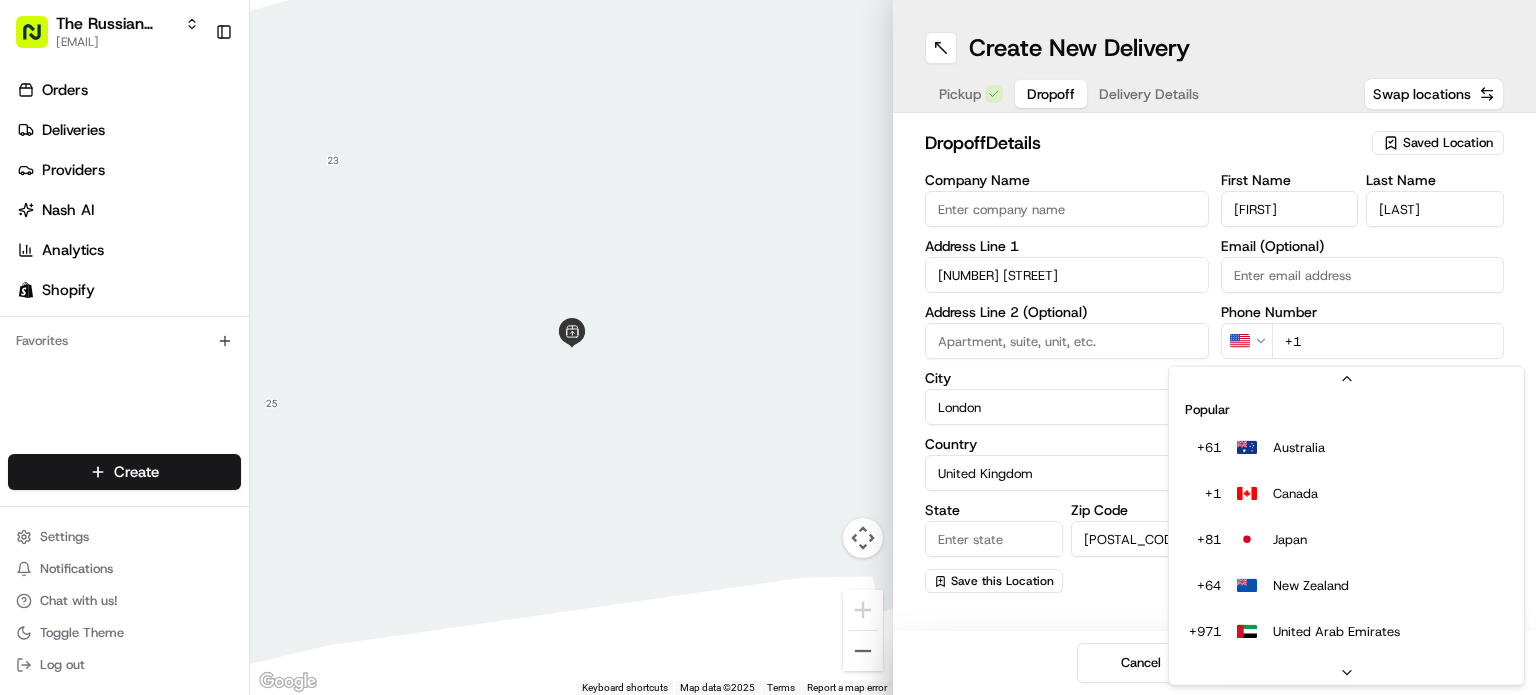 click on "The Russian Shop LTD [EMAIL] Toggle Sidebar Orders Deliveries Providers Nash AI Analytics Shopify Favorites Main Menu Members & Organization Organization Users Roles Preferences Customization Tracking Orchestration Automations Dispatch Strategy Locations Pickup Locations Dropoff Locations Billing Billing Refund Requests Integrations Notification Triggers Webhooks API Keys Request Logs Create Settings Notifications Chat with us! Toggle Theme Log out ← Move left → Move right ↑ Move up ↓ Move down + Zoom in - Zoom out Home Jump left by 75% End Jump right by 75% Page Up Jump up by 75% Page Down Jump down by 75% Keyboard shortcuts Map Data Map data ©2025 Map data ©2025 1 m Click to toggle between metric and imperial units Terms Report a map error Create New Delivery Pickup Dropoff Delivery Details Swap locations dropoff Details Saved Location Company Name Address Line 1 [NUMBER] [STREET] Address Line 2 (Optional) City London Country United Kingdom State Zip Code [POSTAL_CODE] US" at bounding box center (768, 347) 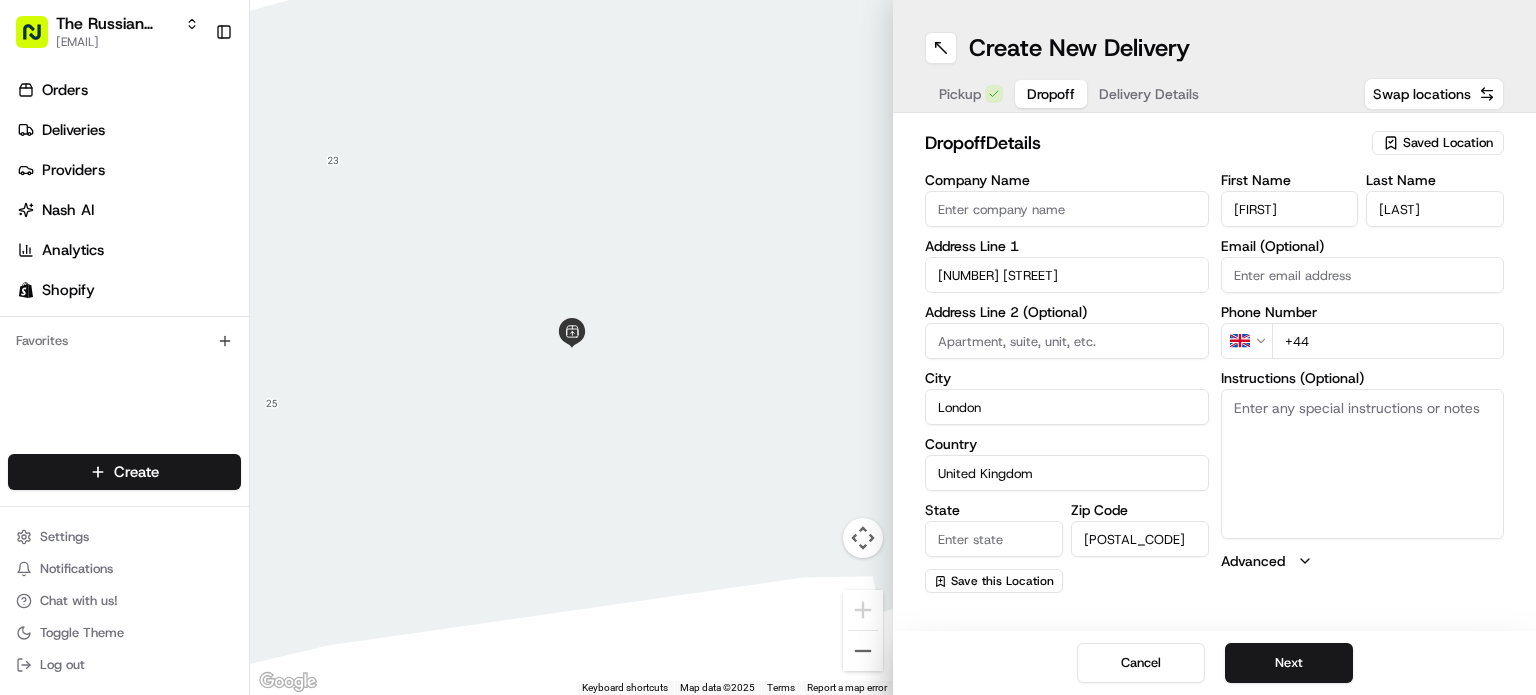 click on "+44" at bounding box center [1388, 341] 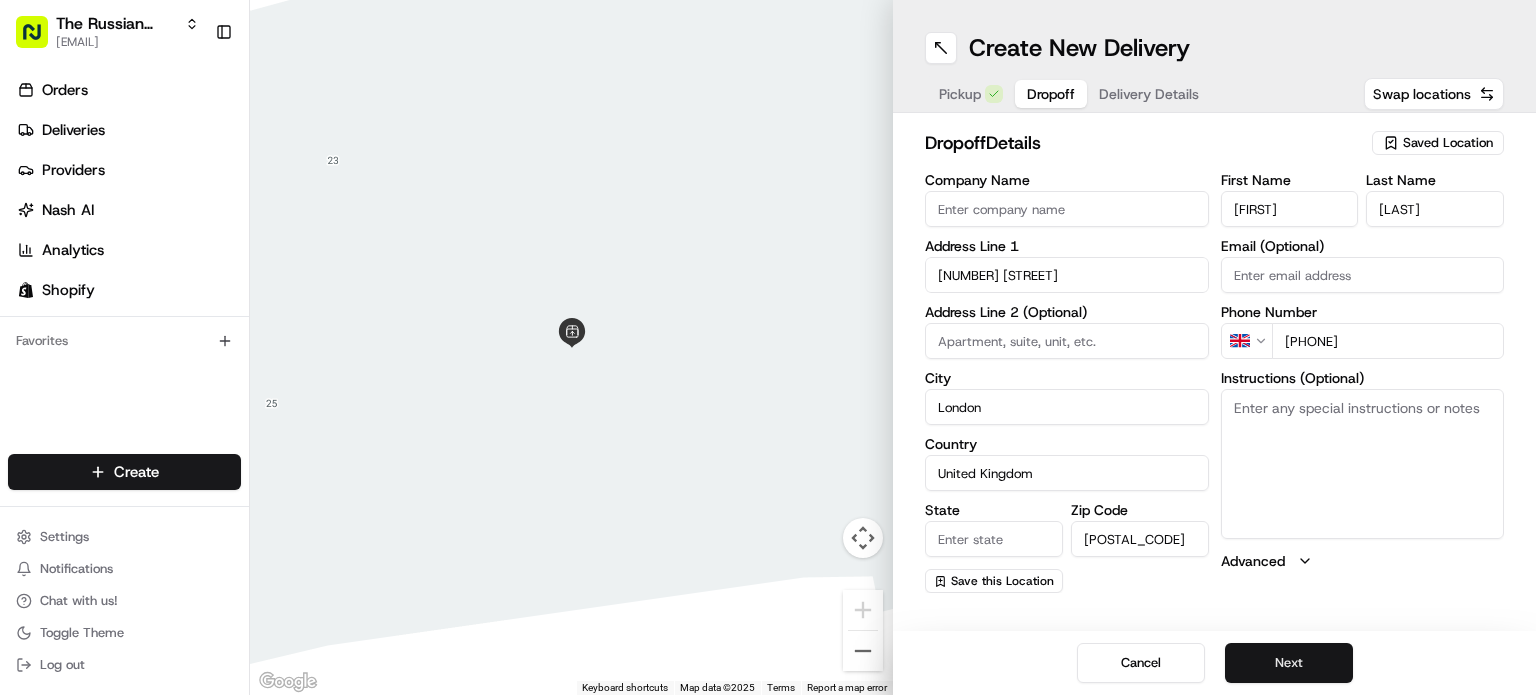 type on "[PHONE]" 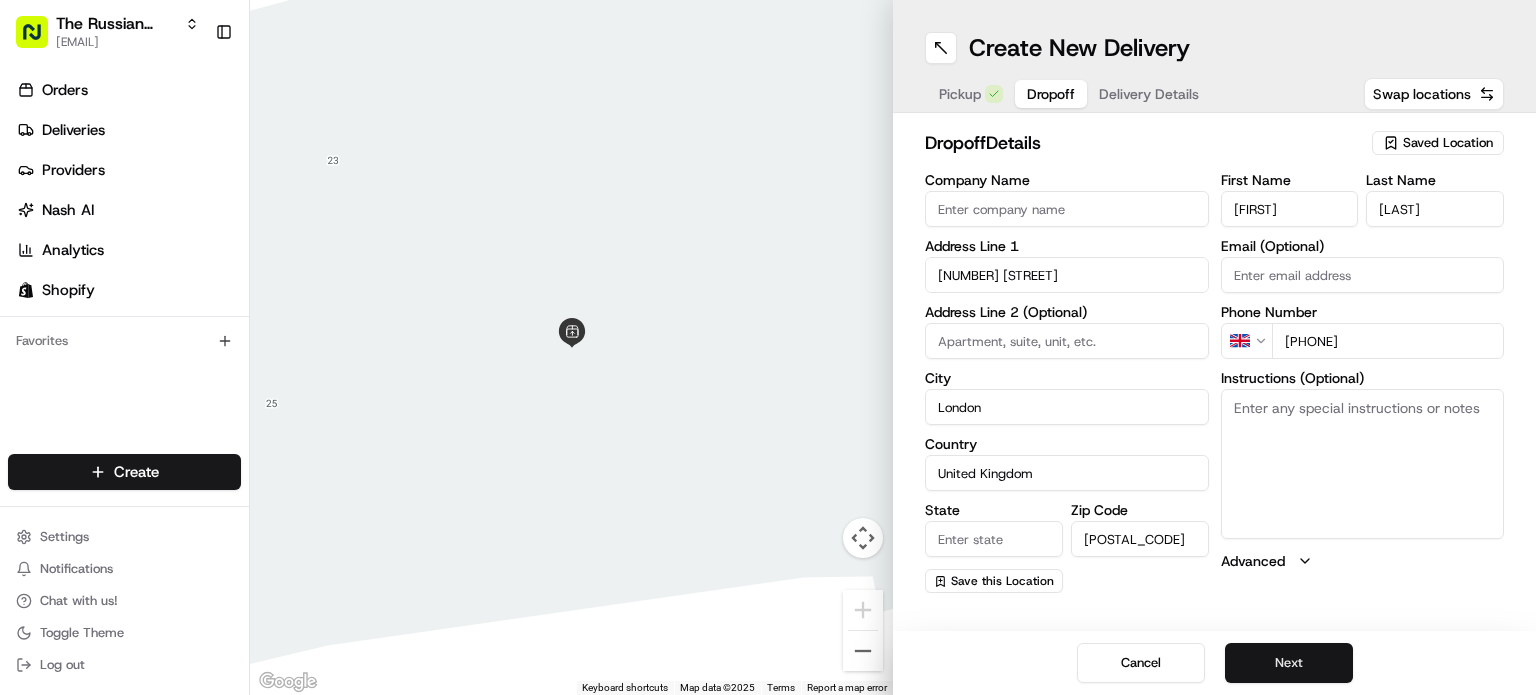 click on "Next" at bounding box center (1289, 663) 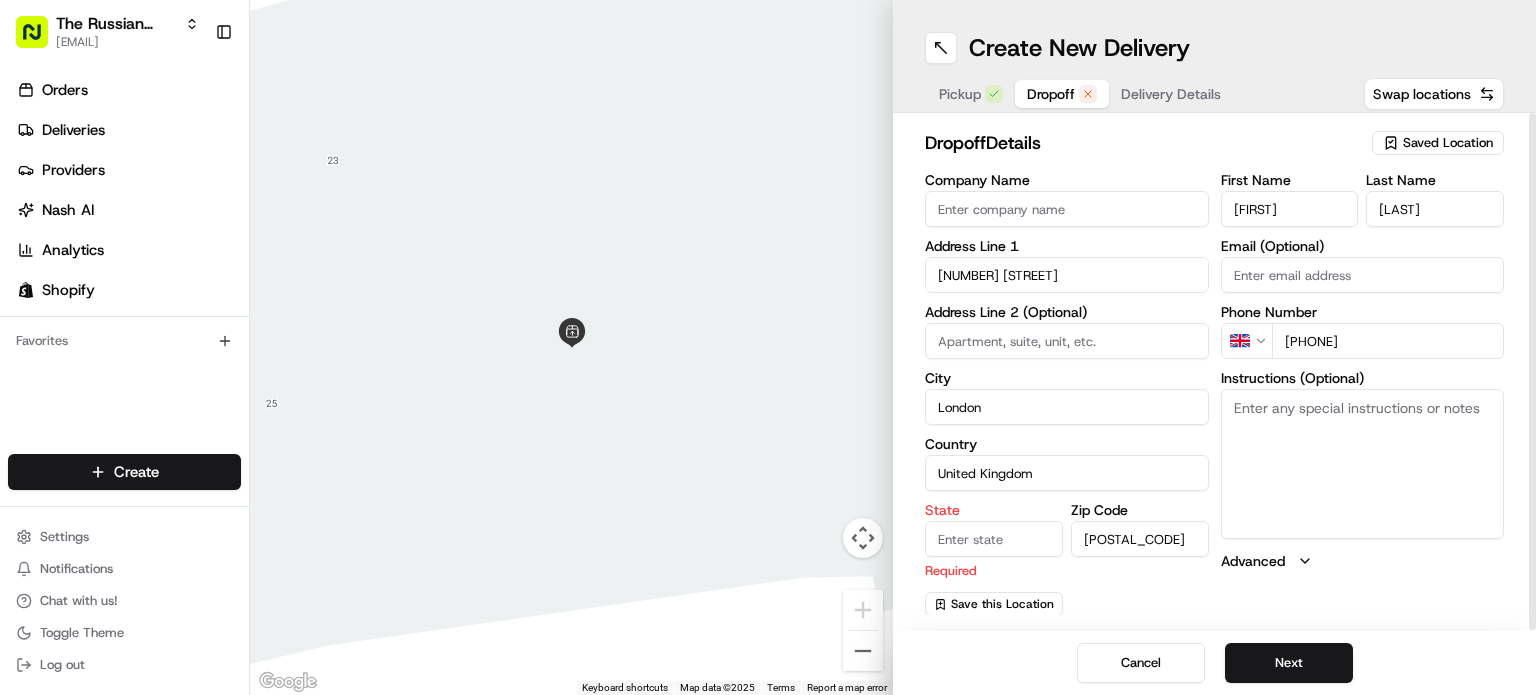 click on "State" at bounding box center [994, 539] 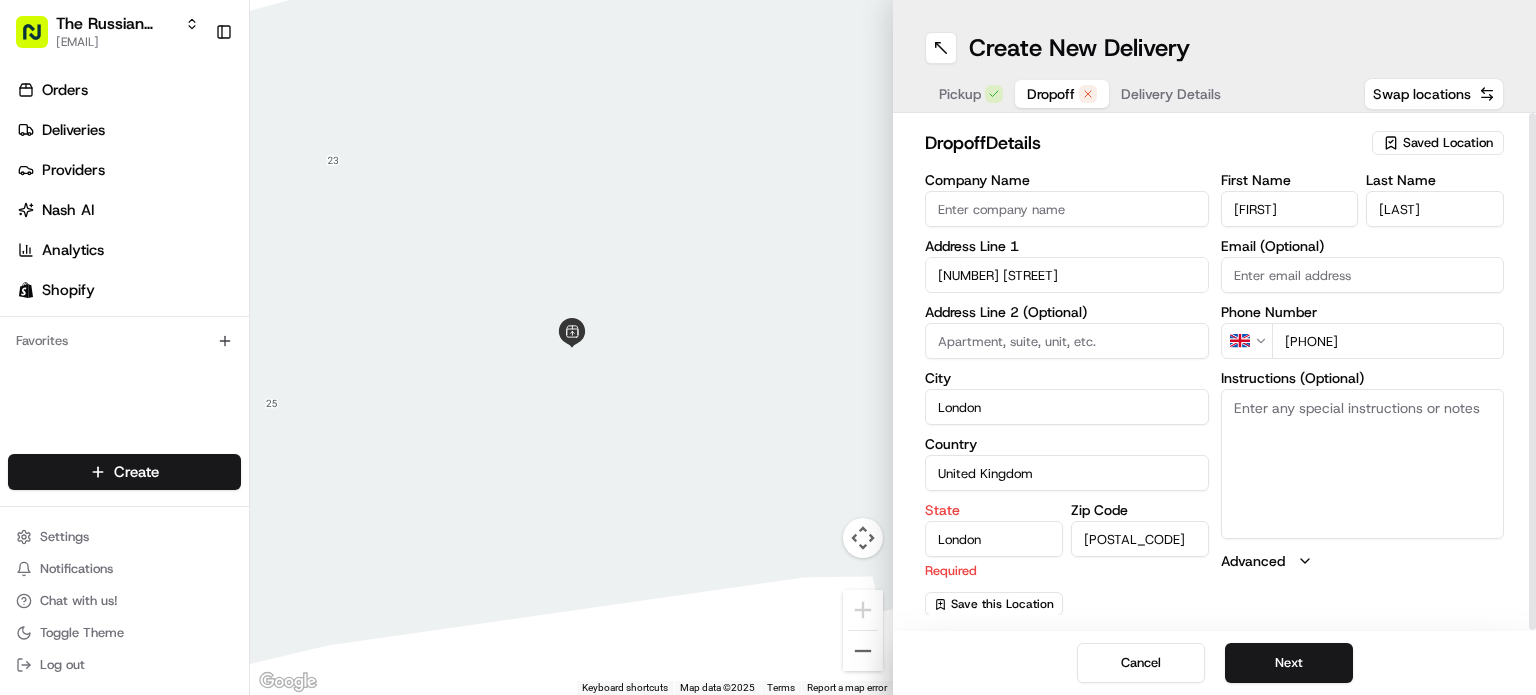 type on "London" 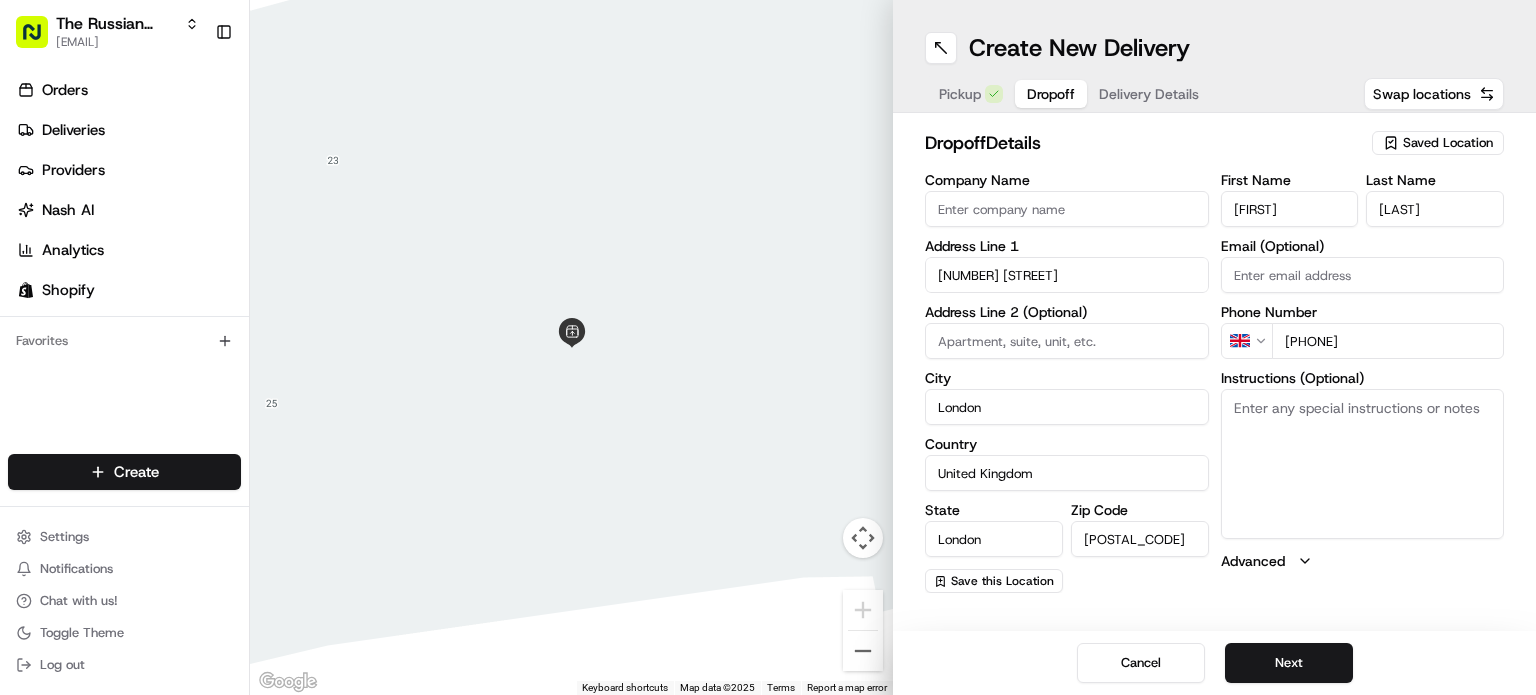 click on "Create New Delivery Pickup Dropoff Delivery Details Swap locations dropoff Details Saved Location Company Name Address Line 1 [NUMBER] [STREET] Address Line 2 (Optional) City London Country United Kingdom State London Zip Code [POSTAL_CODE] Save this Location First Name [FIRST] Last Name [LAST] Email (Optional) Phone Number GB [PHONE] Instructions (Optional) Advanced Cancel Next" at bounding box center [1214, 347] 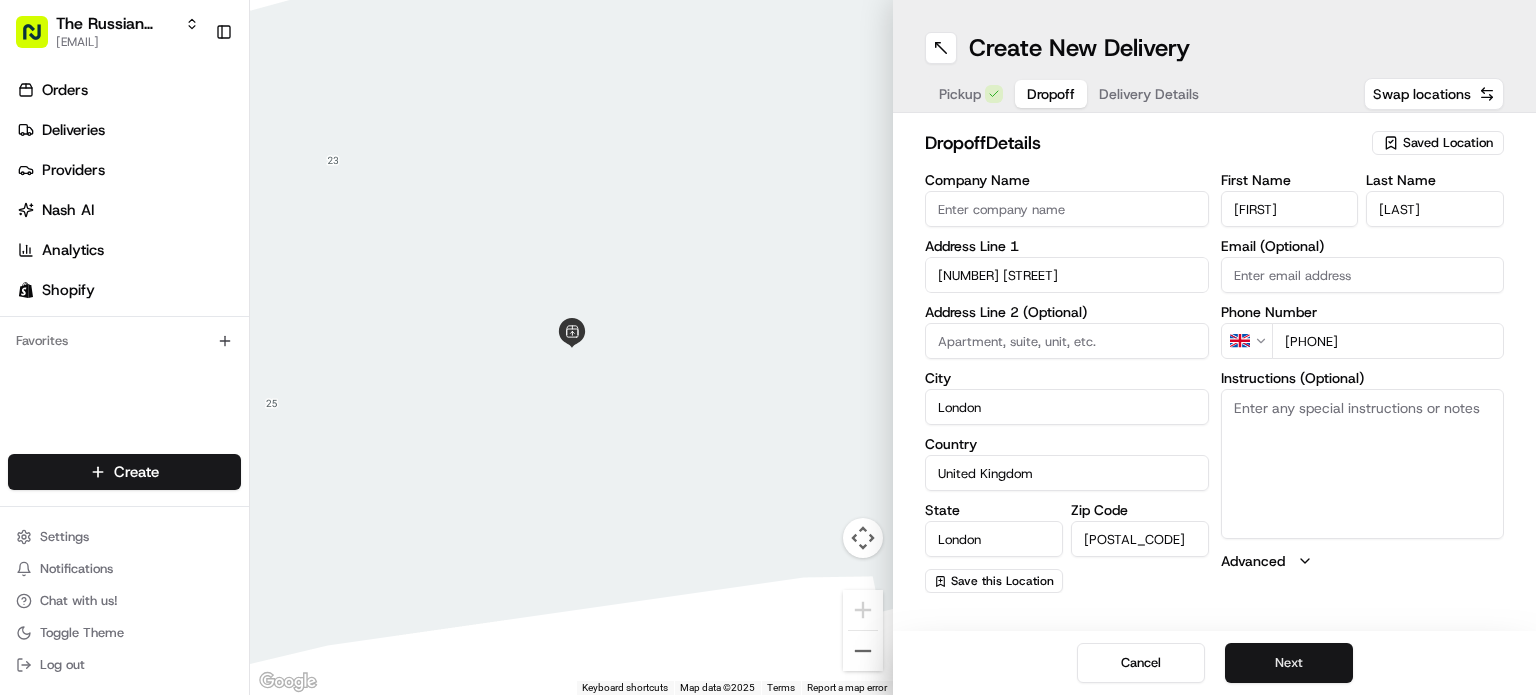 click on "Next" at bounding box center (1289, 663) 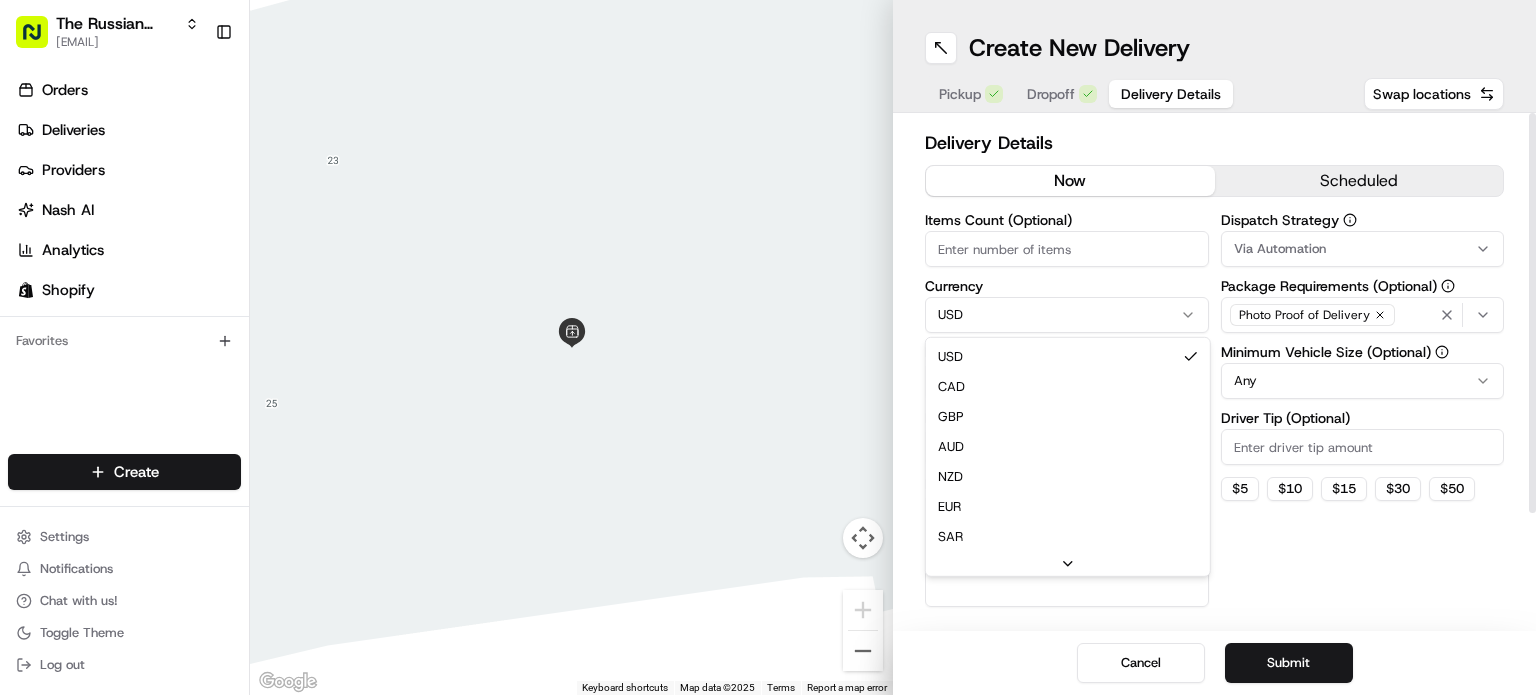 click on "The Russian Shop LTD [EMAIL] Toggle Sidebar Orders Deliveries Providers Nash AI Analytics Shopify Favorites Main Menu Members & Organization Organization Users Roles Preferences Customization Tracking Orchestration Automations Dispatch Strategy Locations Pickup Locations Dropoff Locations Billing Billing Refund Requests Integrations Notification Triggers Webhooks API Keys Request Logs Create Settings Notifications Chat with us! Toggle Theme Log out ← Move left → Move right ↑ Move up ↓ Move down + Zoom in - Zoom out Home Jump left by 75% End Jump right by 75% Page Up Jump up by 75% Page Down Jump down by 75% Keyboard shortcuts Map Data Map data ©2025 Map data ©2025 1 m Click to toggle between metric and imperial units Terms Report a map error Create New Delivery Pickup Dropoff Delivery Details Swap locations Delivery Details now scheduled Items Count (Optional) Currency USD USD CAD GBP AUD NZD EUR SAR MXN JPY SGD Package Value Package Identifier (Optional) Any $" at bounding box center (768, 347) 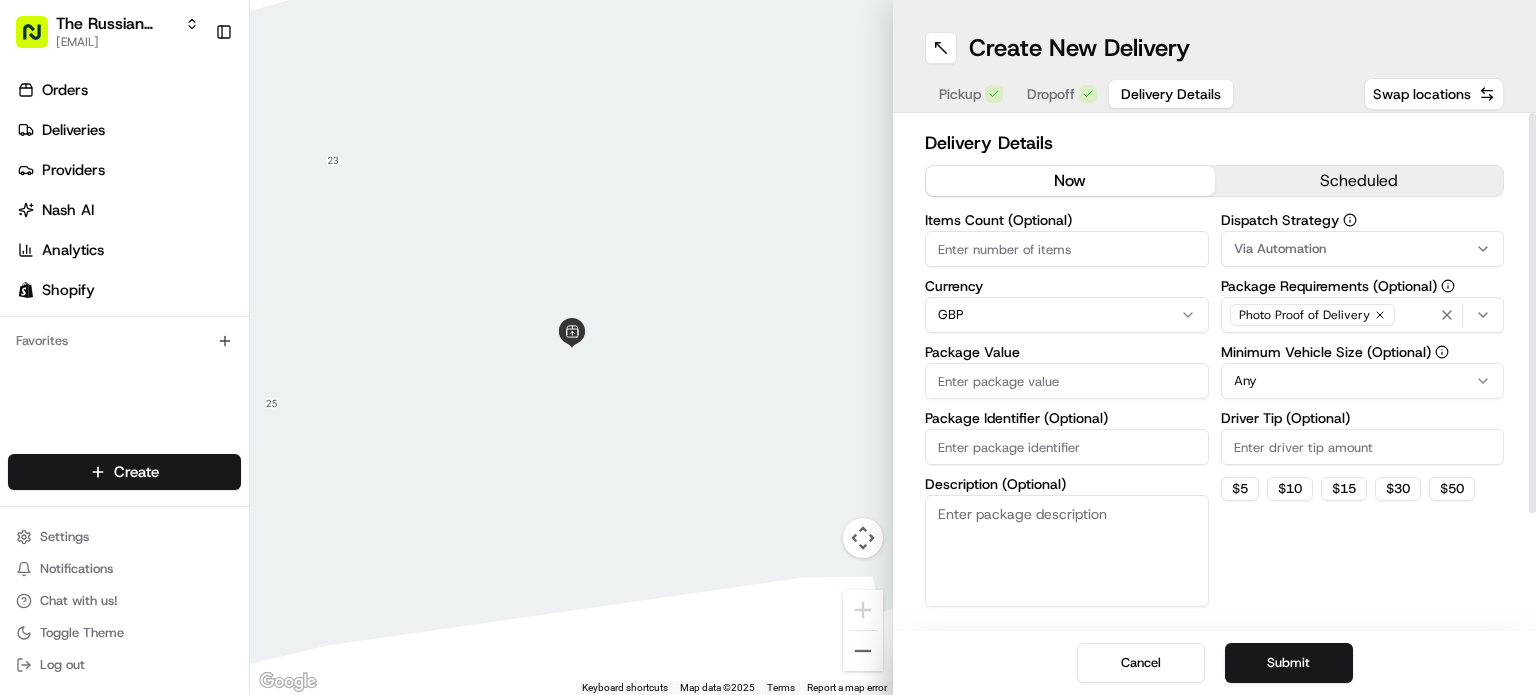 click on "Package Value" at bounding box center (1067, 381) 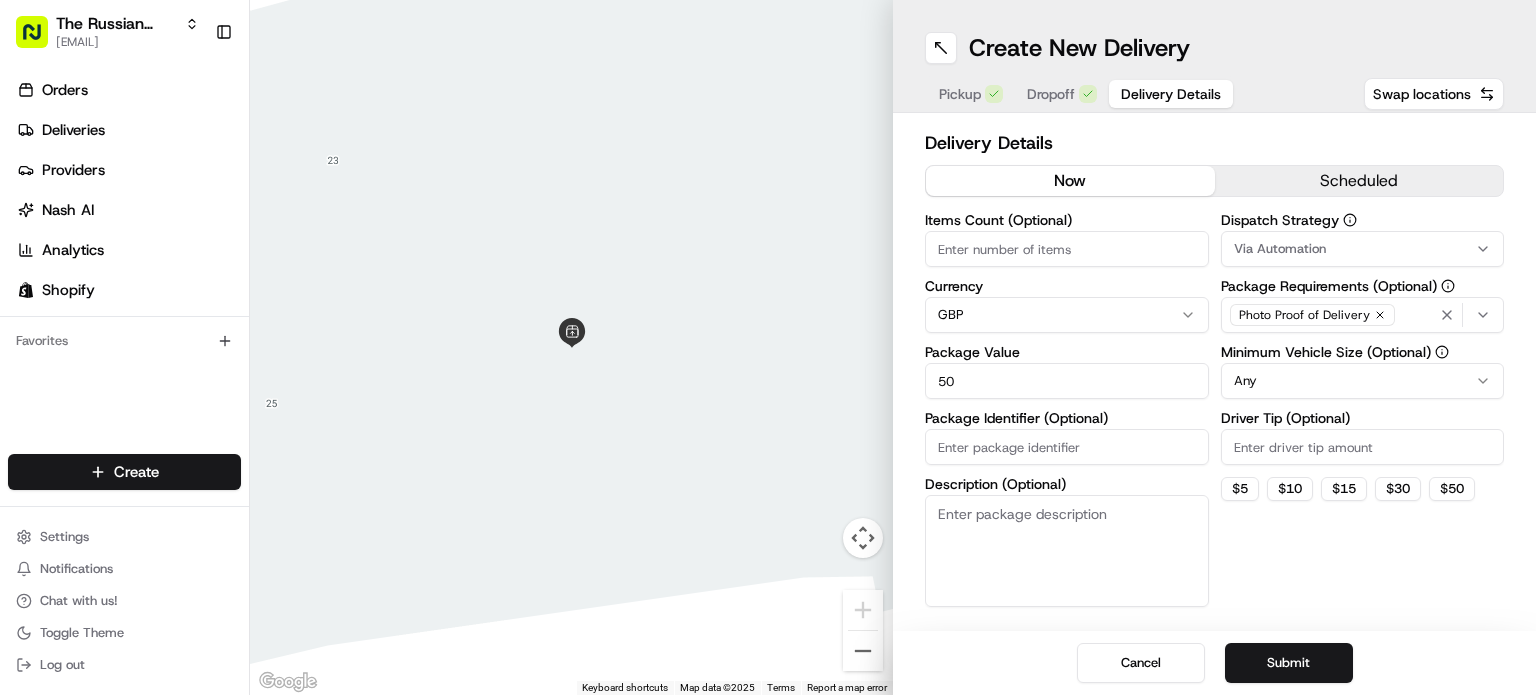 paste on "73.32" 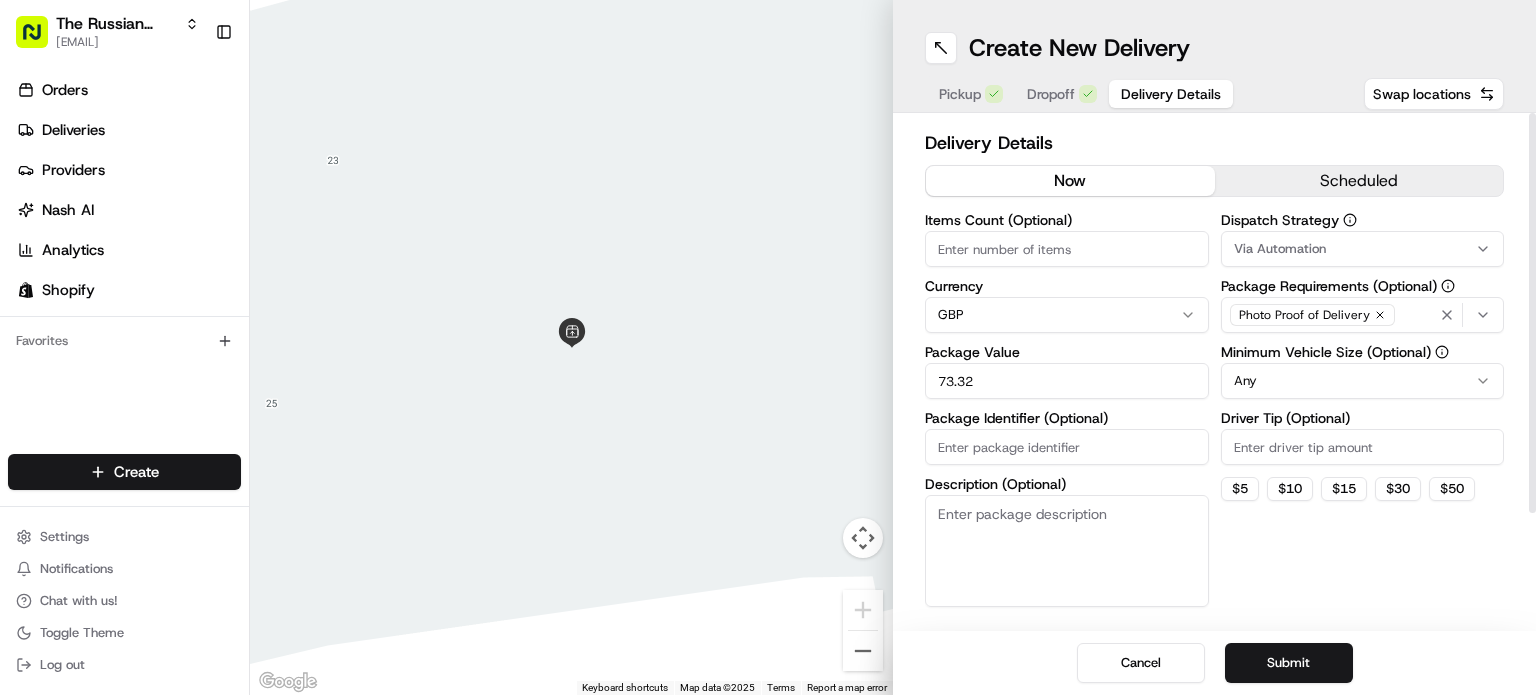 type on "73.32" 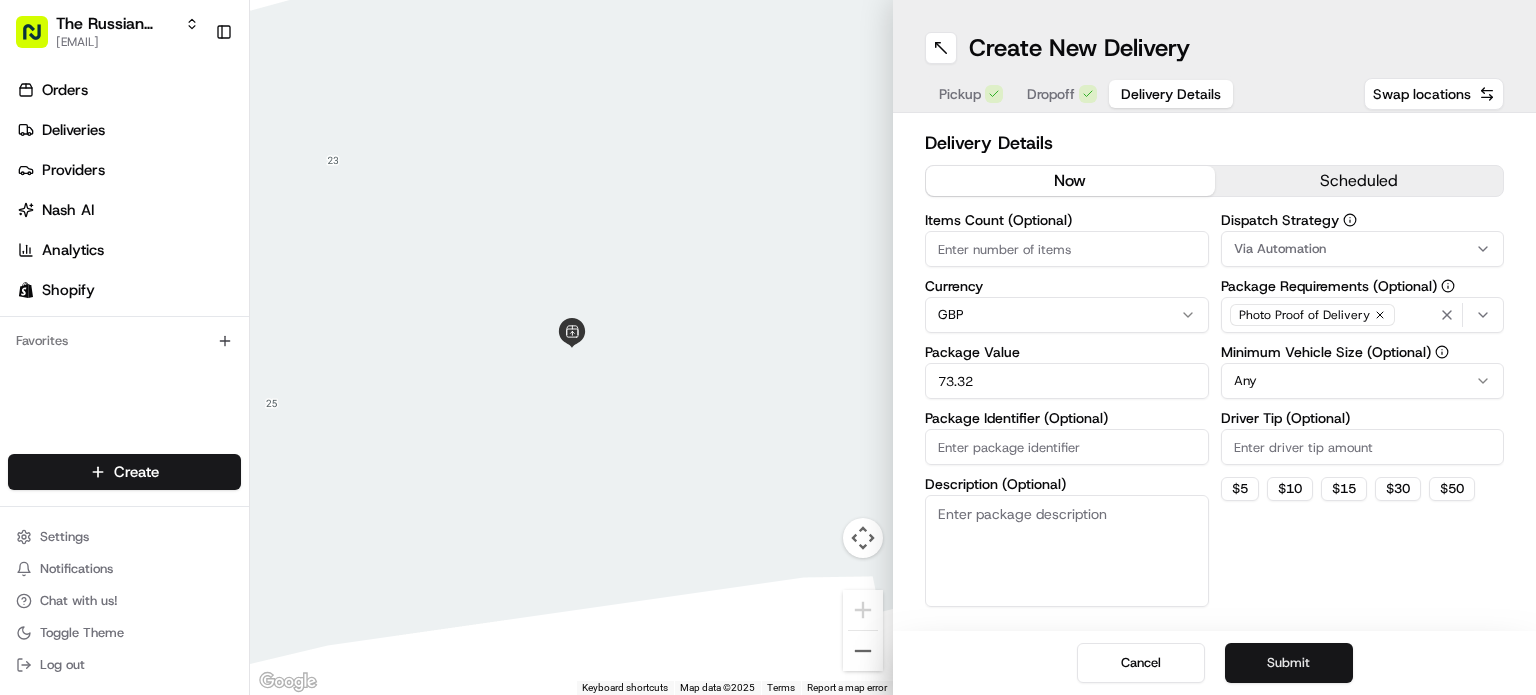 click on "Submit" at bounding box center (1289, 663) 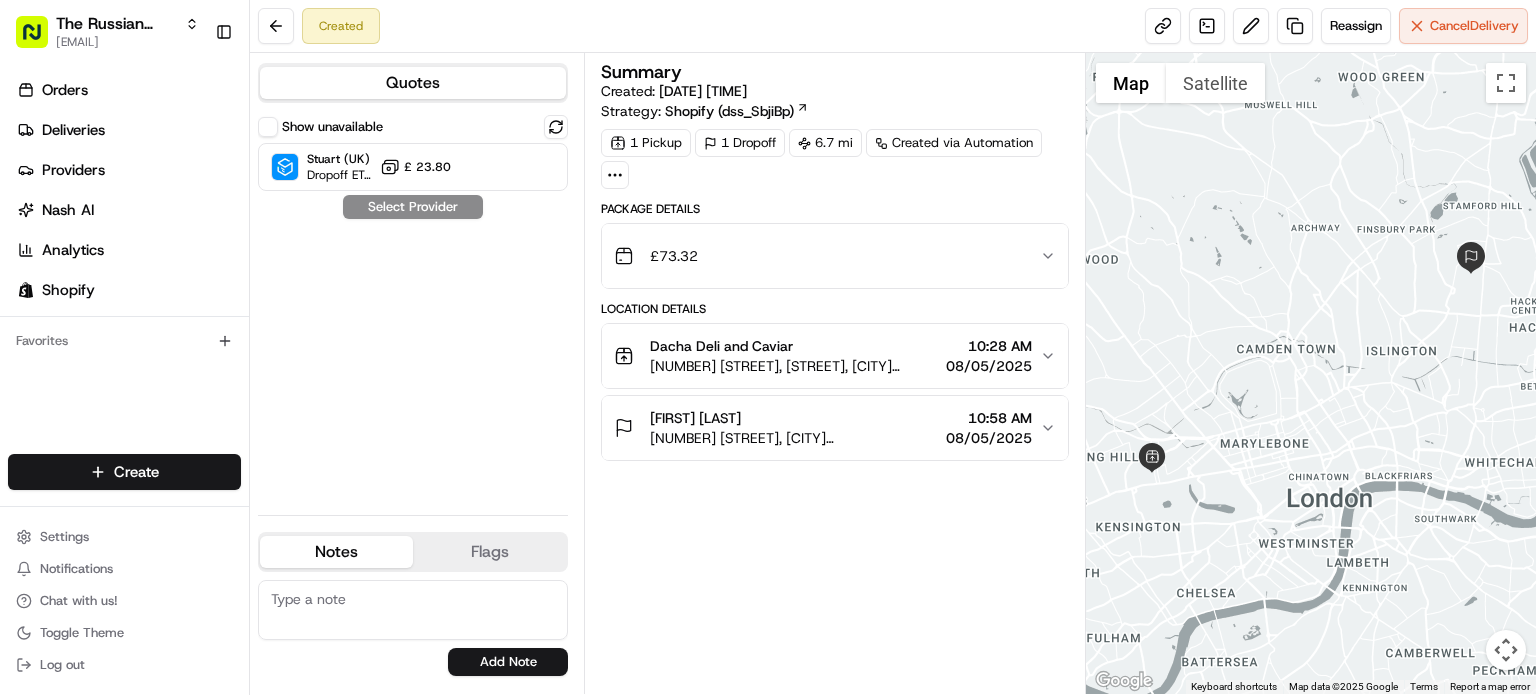 click on "[NUMBER] [STREET], [STREET], [CITY] [POSTAL_CODE], [COUNTRY]" at bounding box center [794, 366] 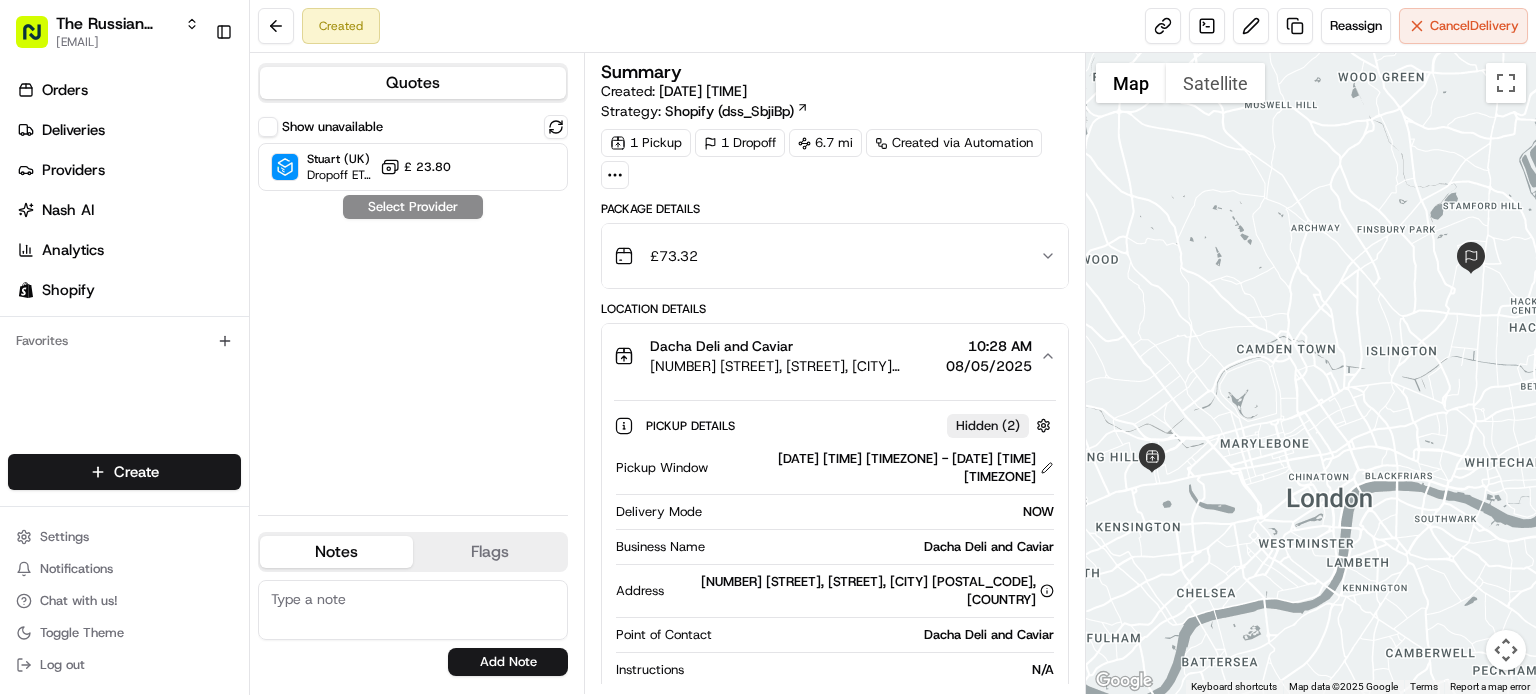 scroll, scrollTop: 42, scrollLeft: 0, axis: vertical 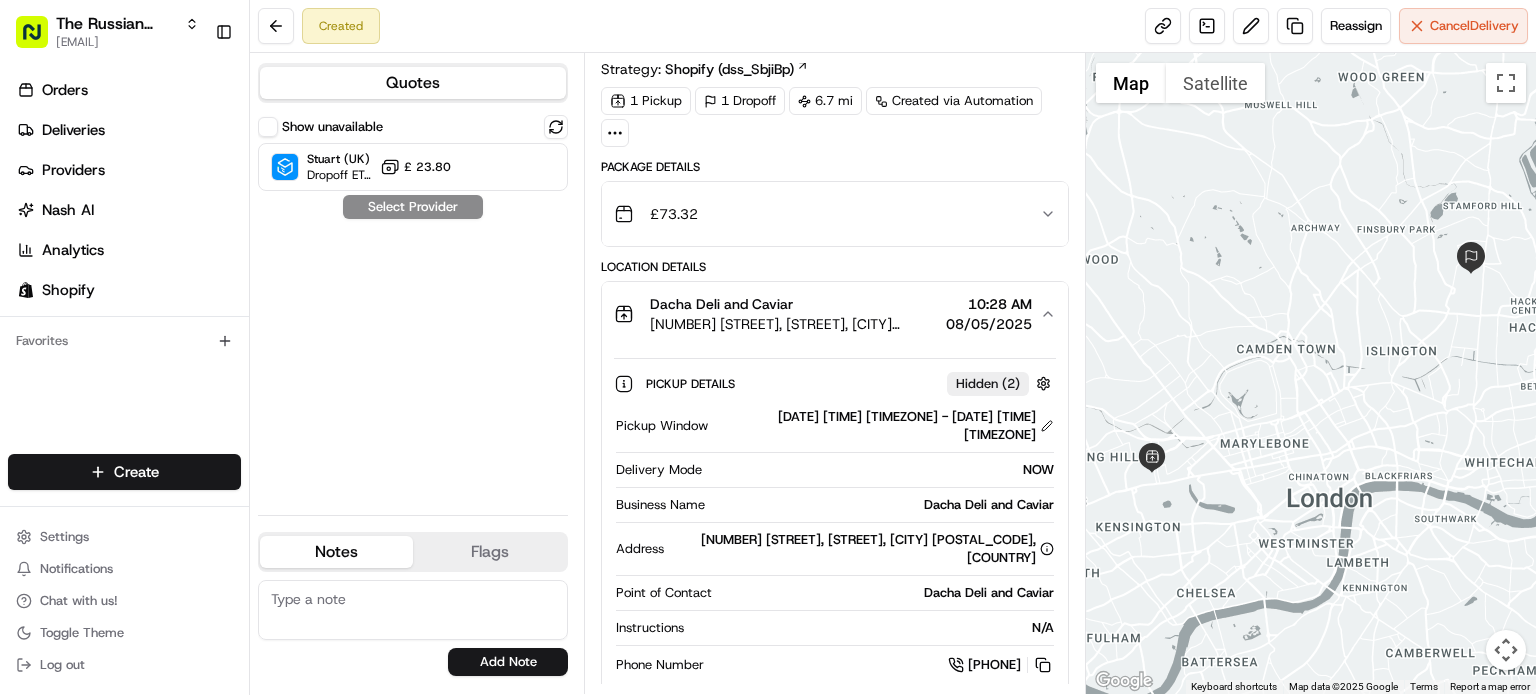 click on "Dacha Deli and Caviar [NUMBER] [STREET], [STREET], [CITY] [POSTAL_CODE], [TIME] [DATE]" at bounding box center (835, 314) 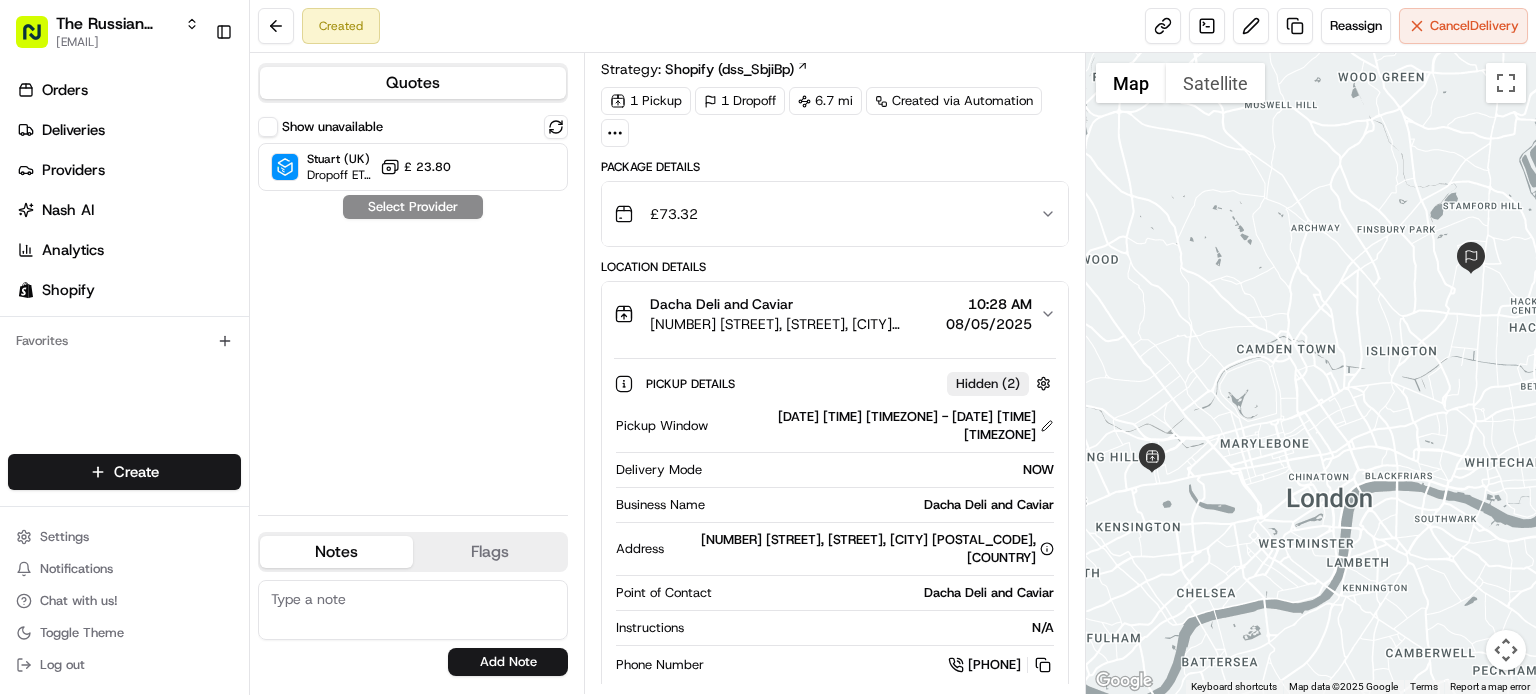scroll, scrollTop: 0, scrollLeft: 0, axis: both 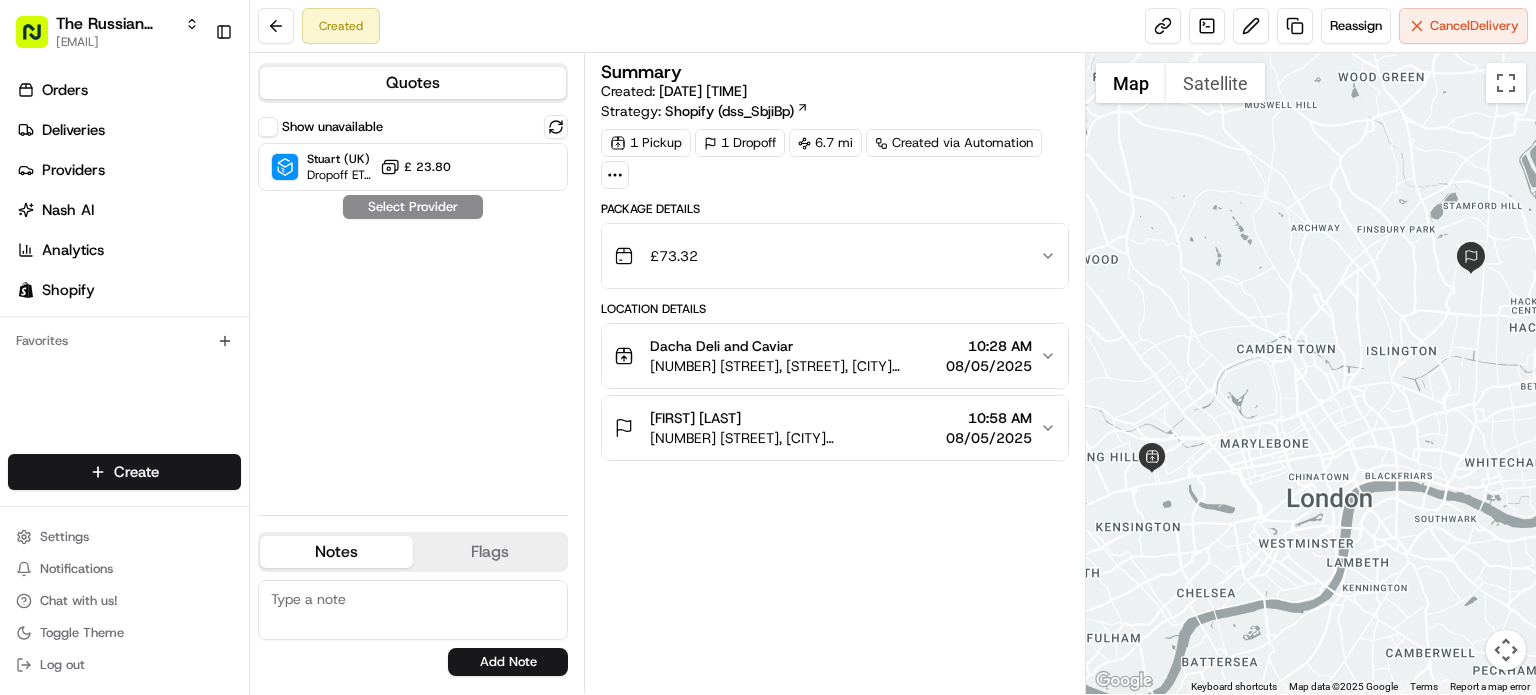 click on "[NUMBER] [STREET], [STREET], [CITY] [POSTAL_CODE], [COUNTRY]" at bounding box center [794, 366] 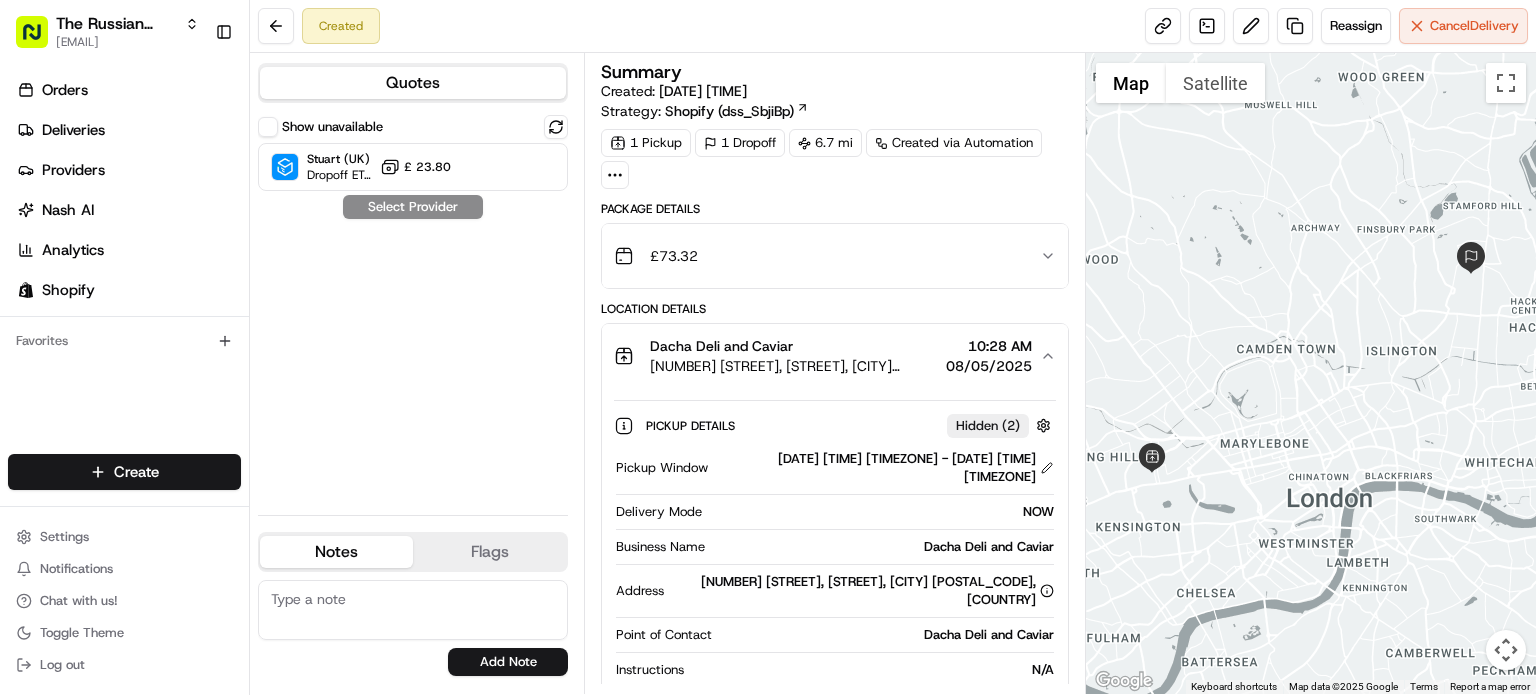 scroll, scrollTop: 116, scrollLeft: 0, axis: vertical 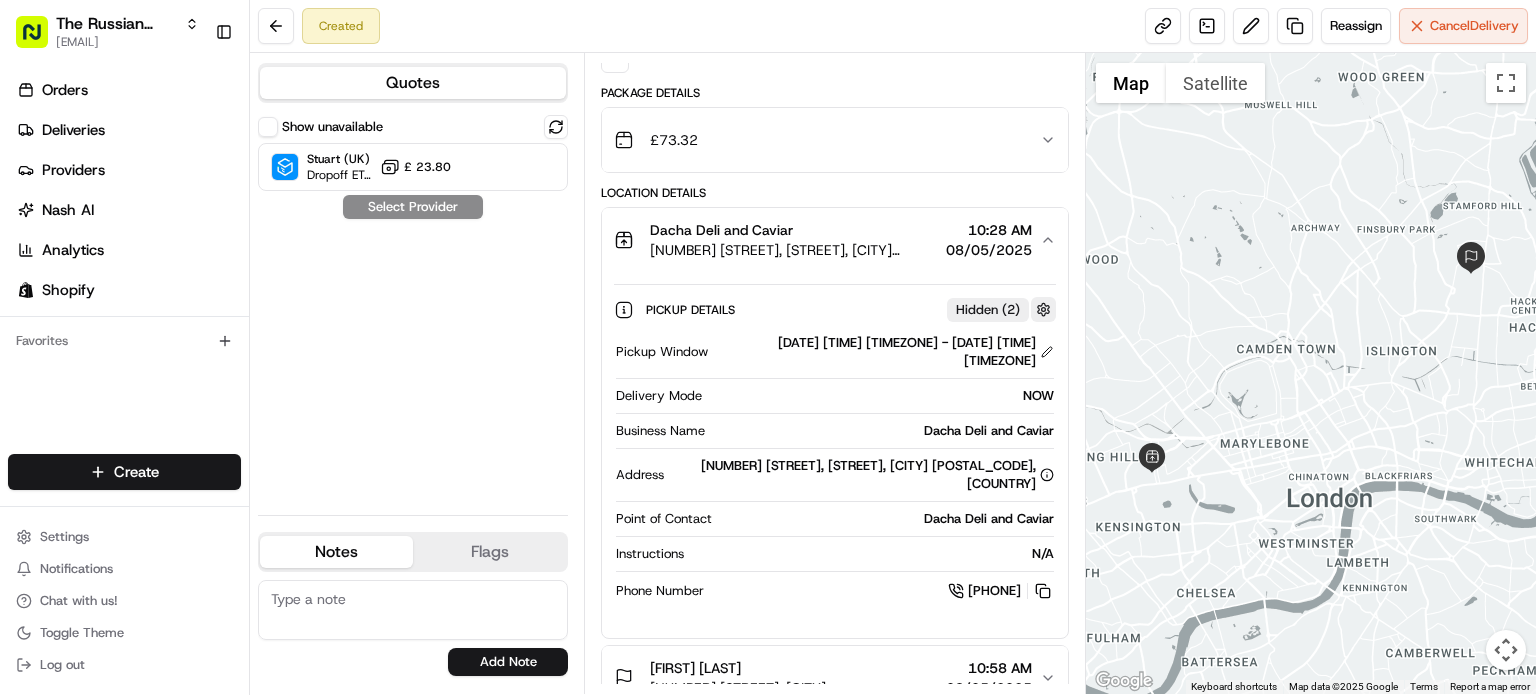 click at bounding box center (1043, 309) 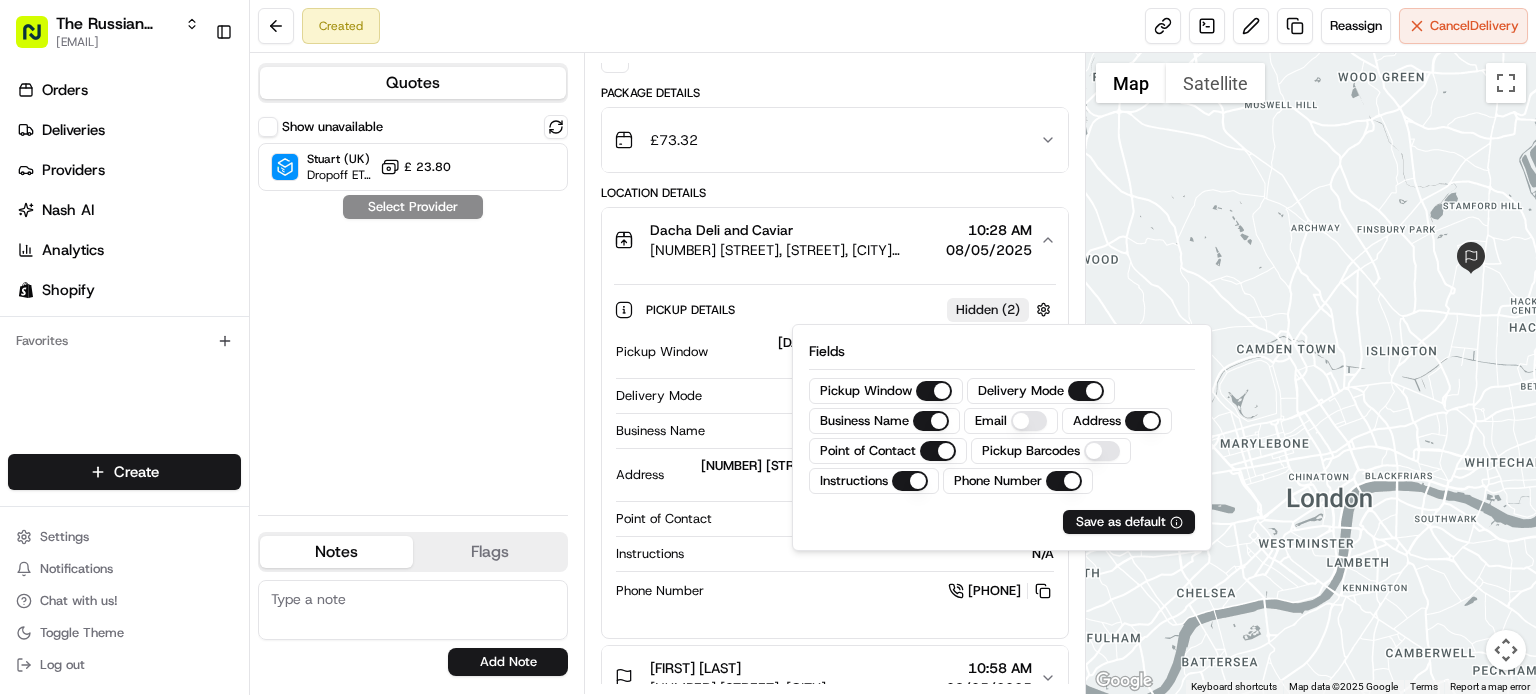 click on "Pickup Details Hidden ( 2 )" at bounding box center (851, 309) 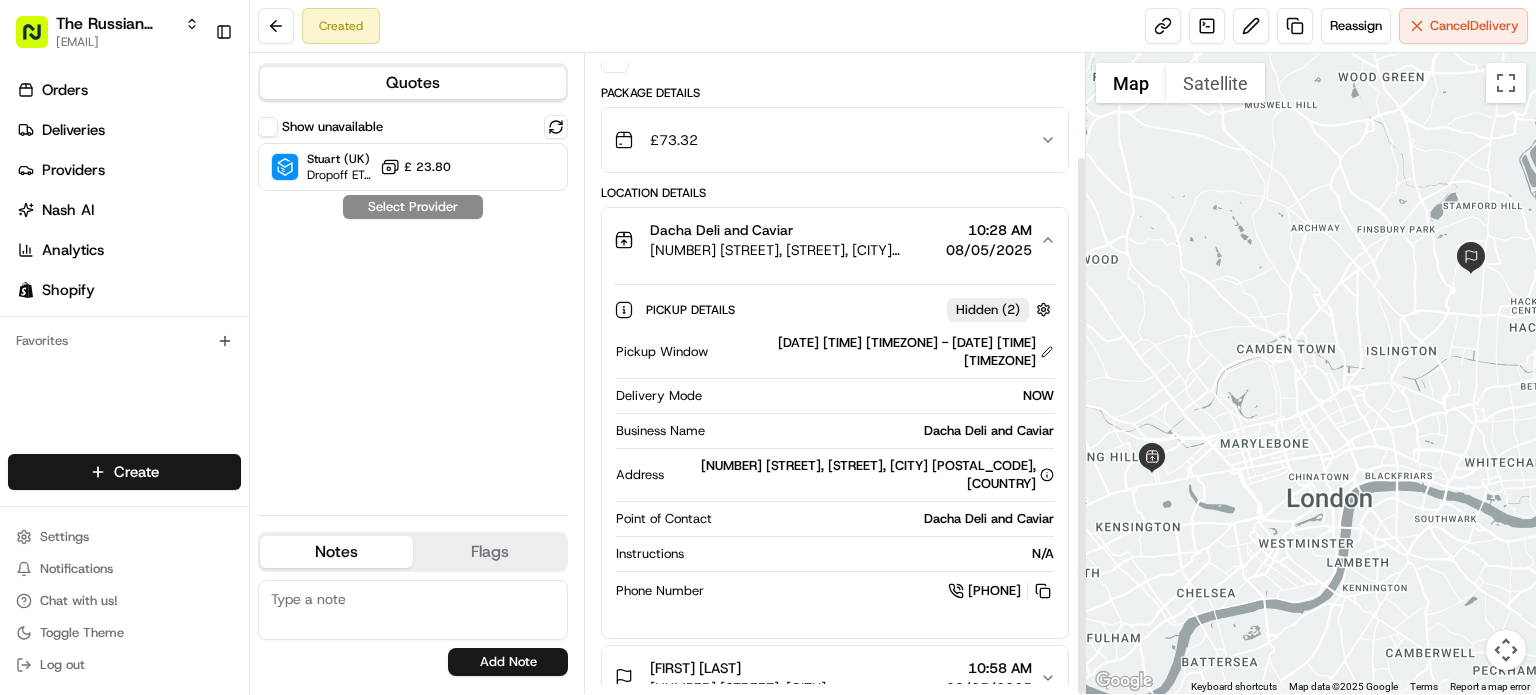 scroll, scrollTop: 121, scrollLeft: 0, axis: vertical 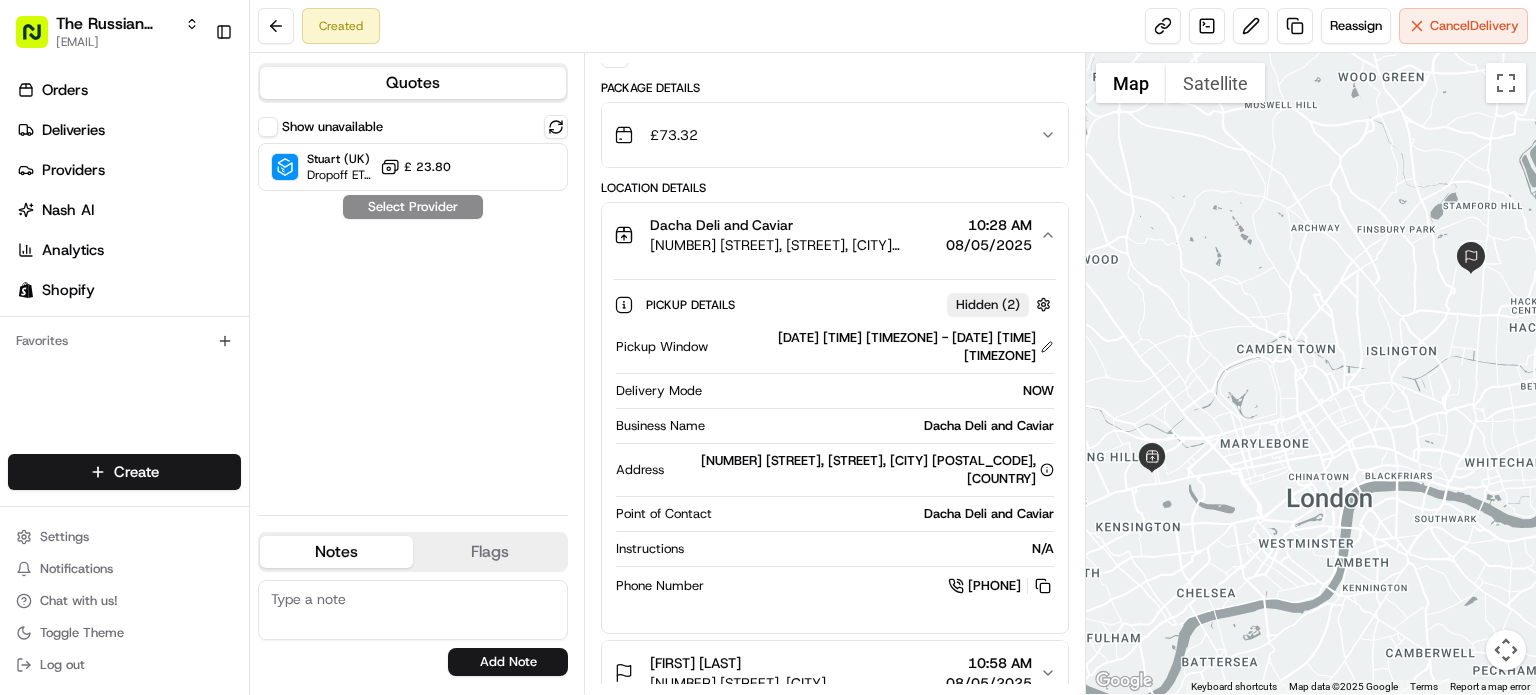 click on "[NUMBER] [STREET], [STREET], [CITY] [POSTAL_CODE], [COUNTRY]" at bounding box center [863, 470] 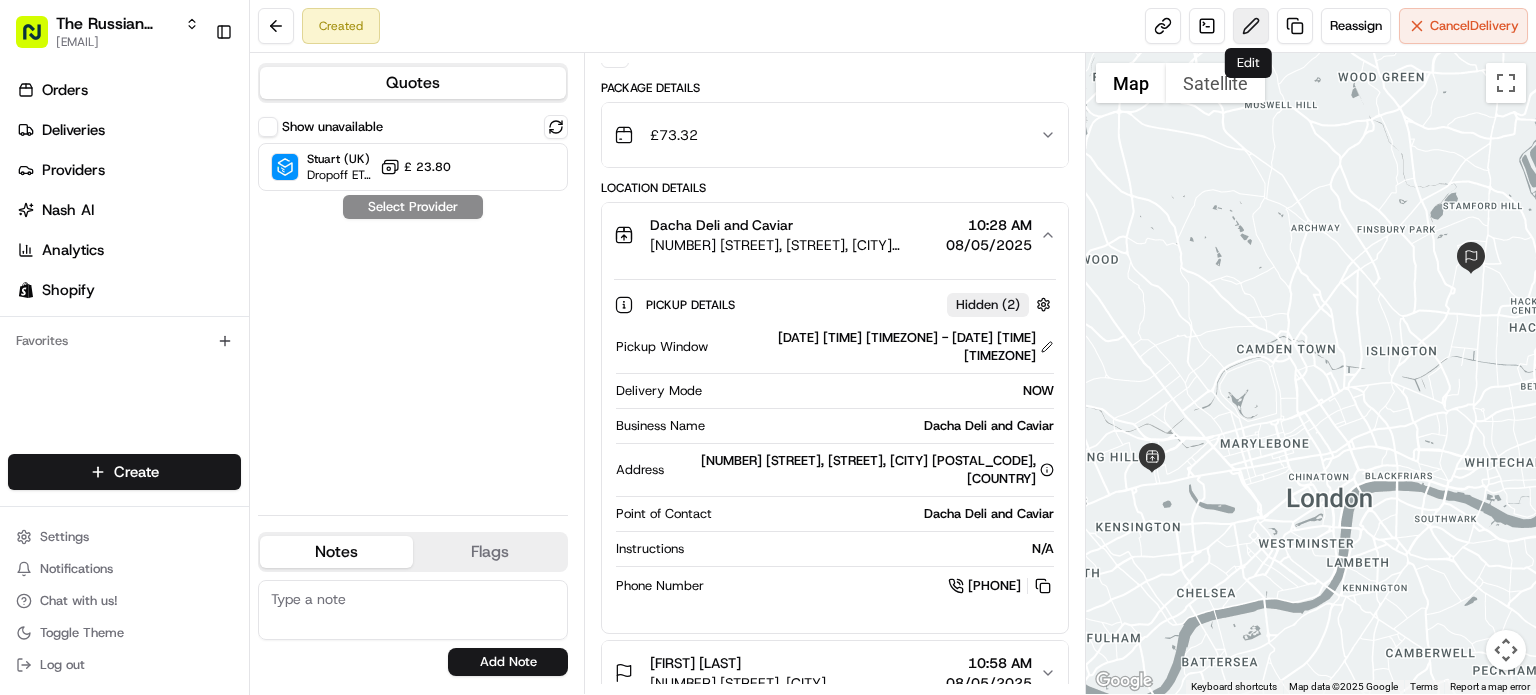 click at bounding box center (1251, 26) 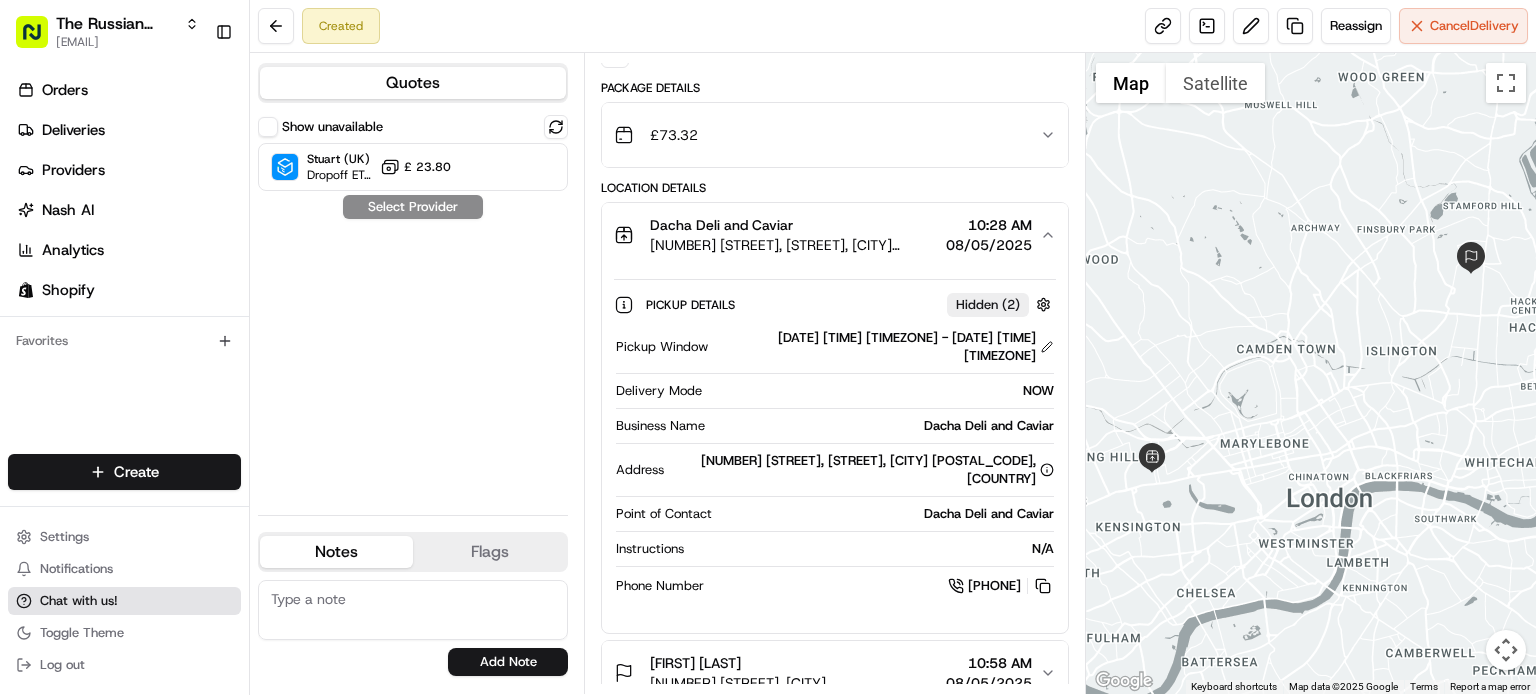 click on "Chat with us!" at bounding box center (124, 601) 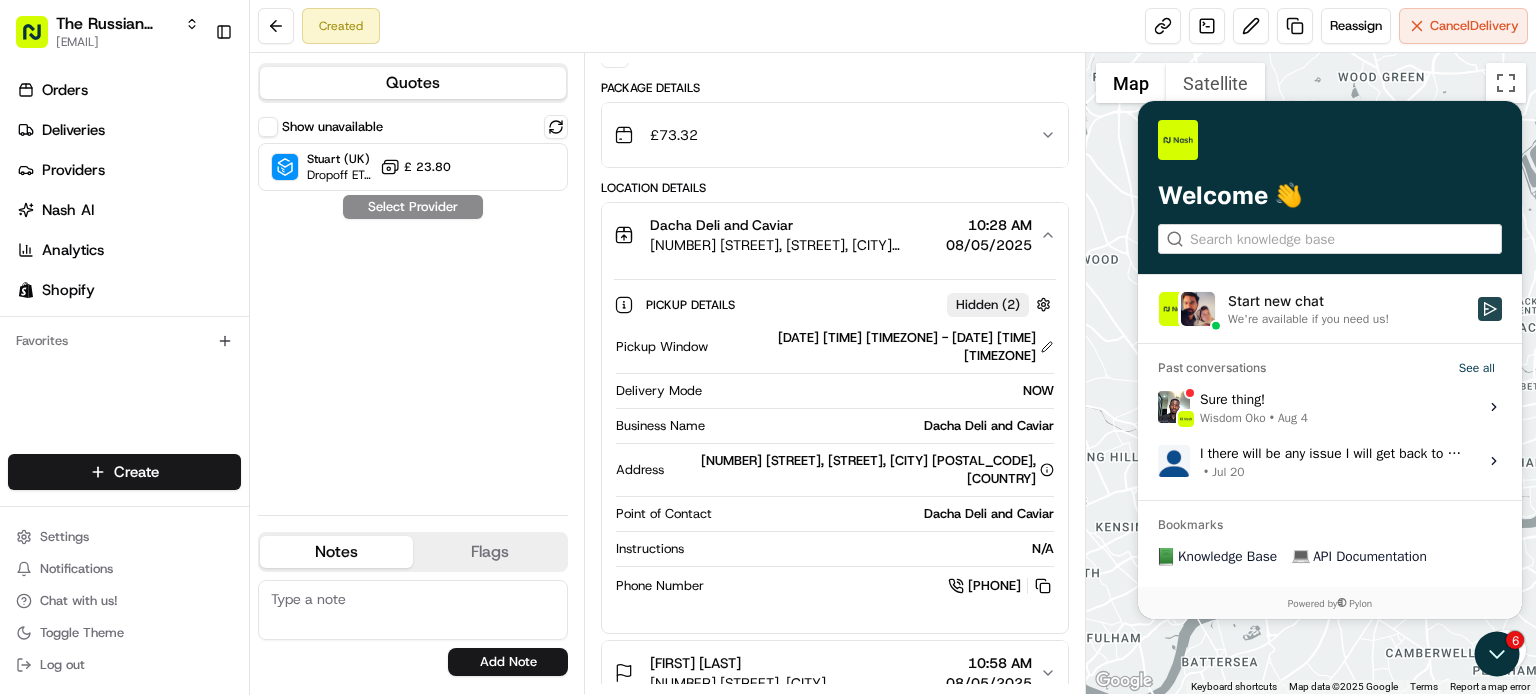 click 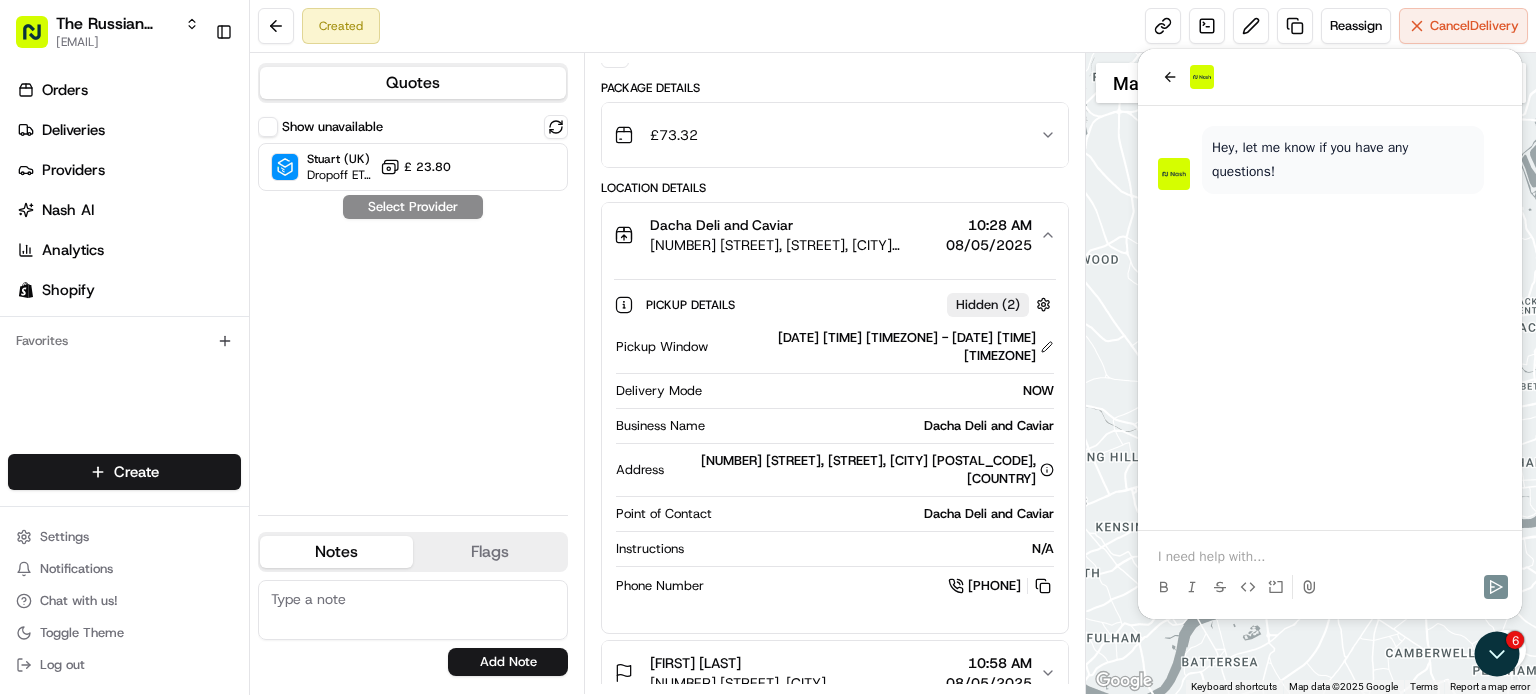 type 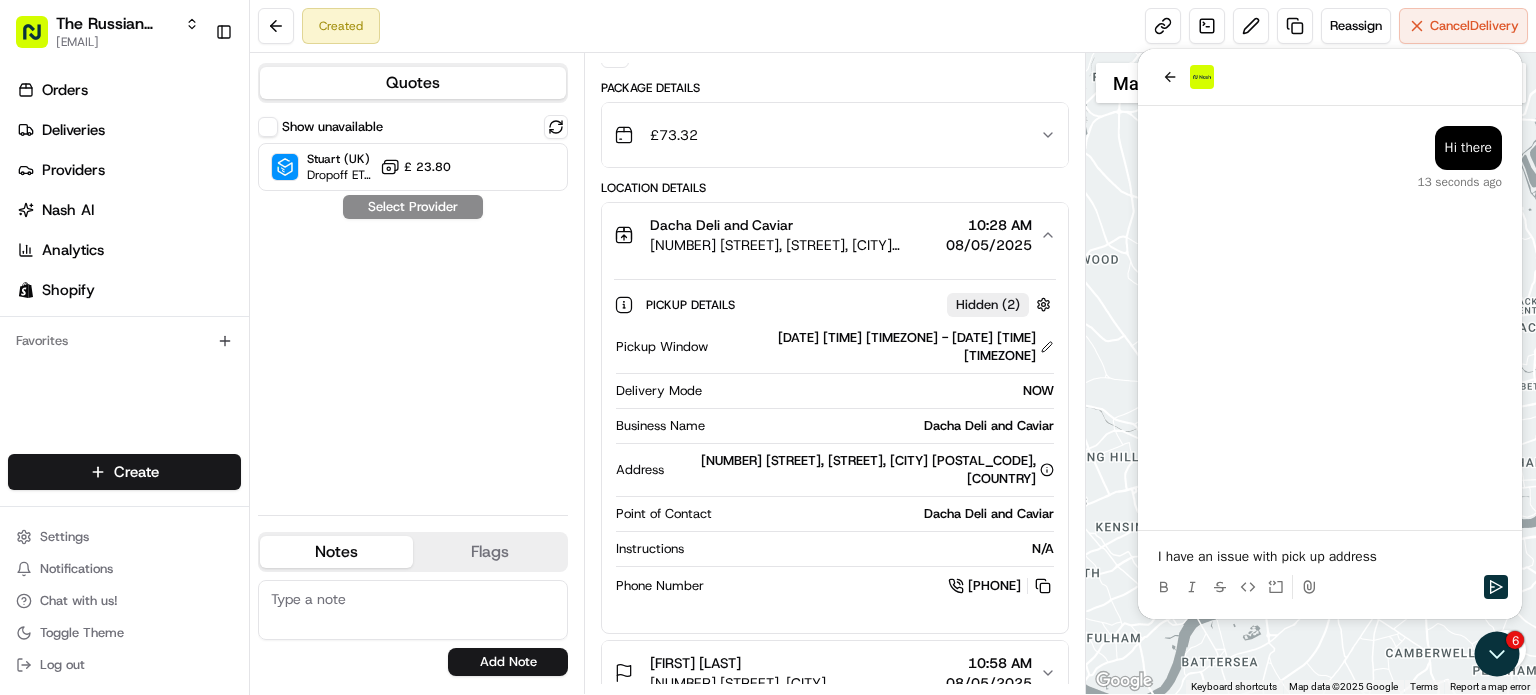 click on "I have an issue with pick up address" at bounding box center [1330, 557] 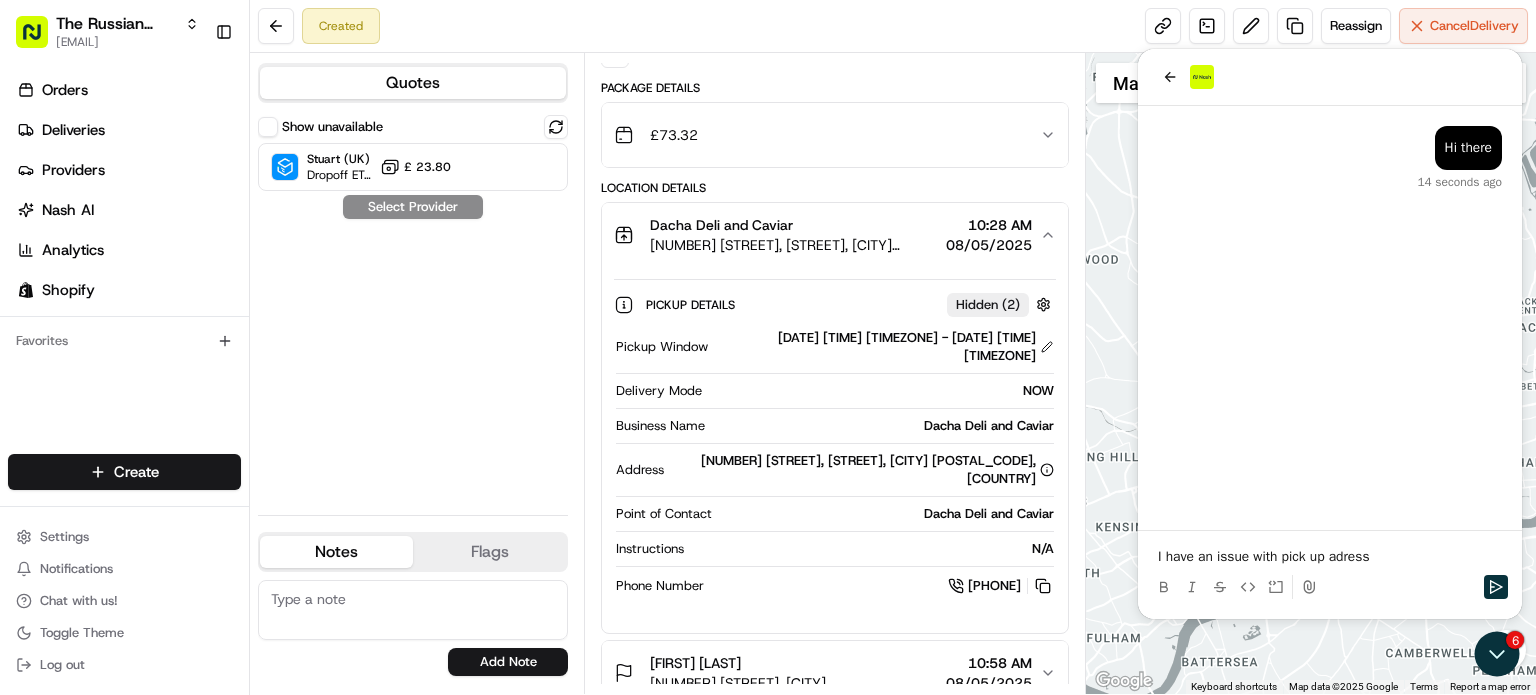 click on "I have an issue with pick up adress" at bounding box center (1330, 557) 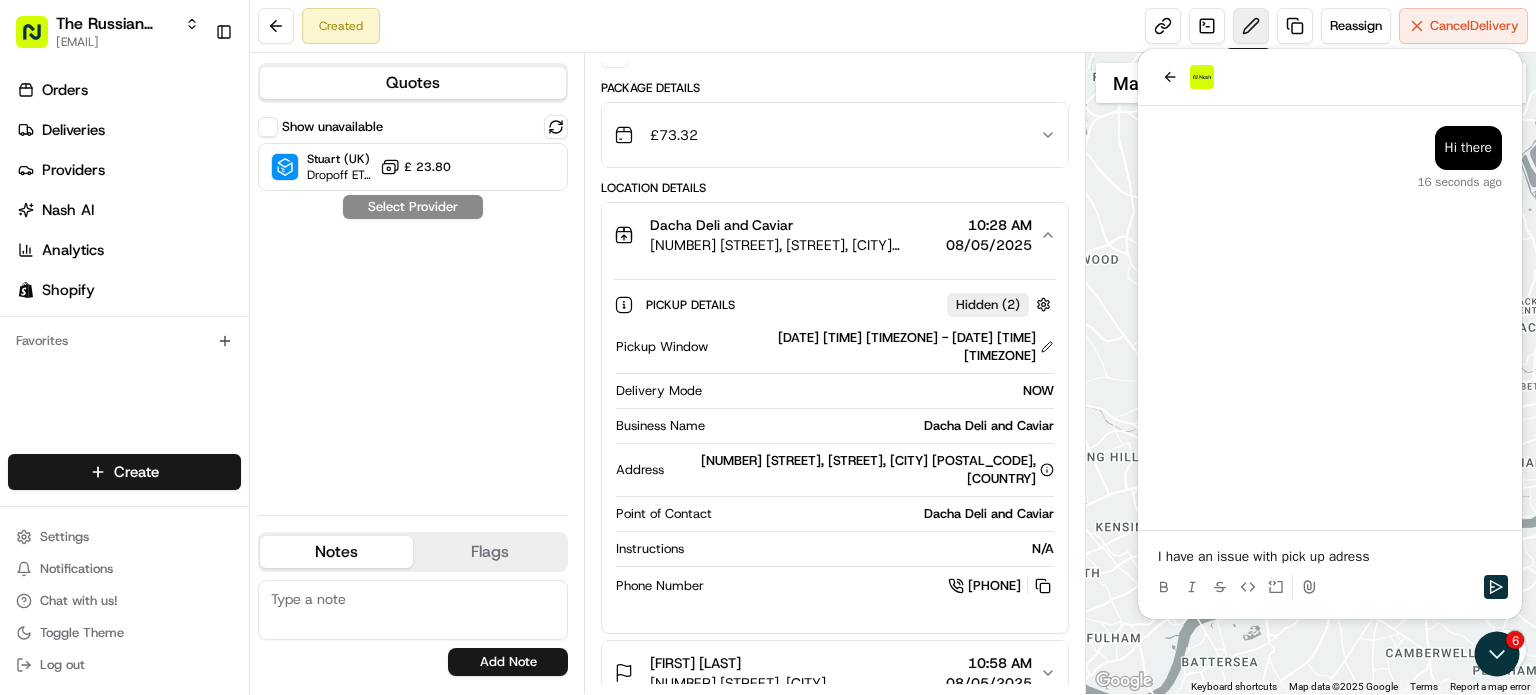 click at bounding box center [1251, 26] 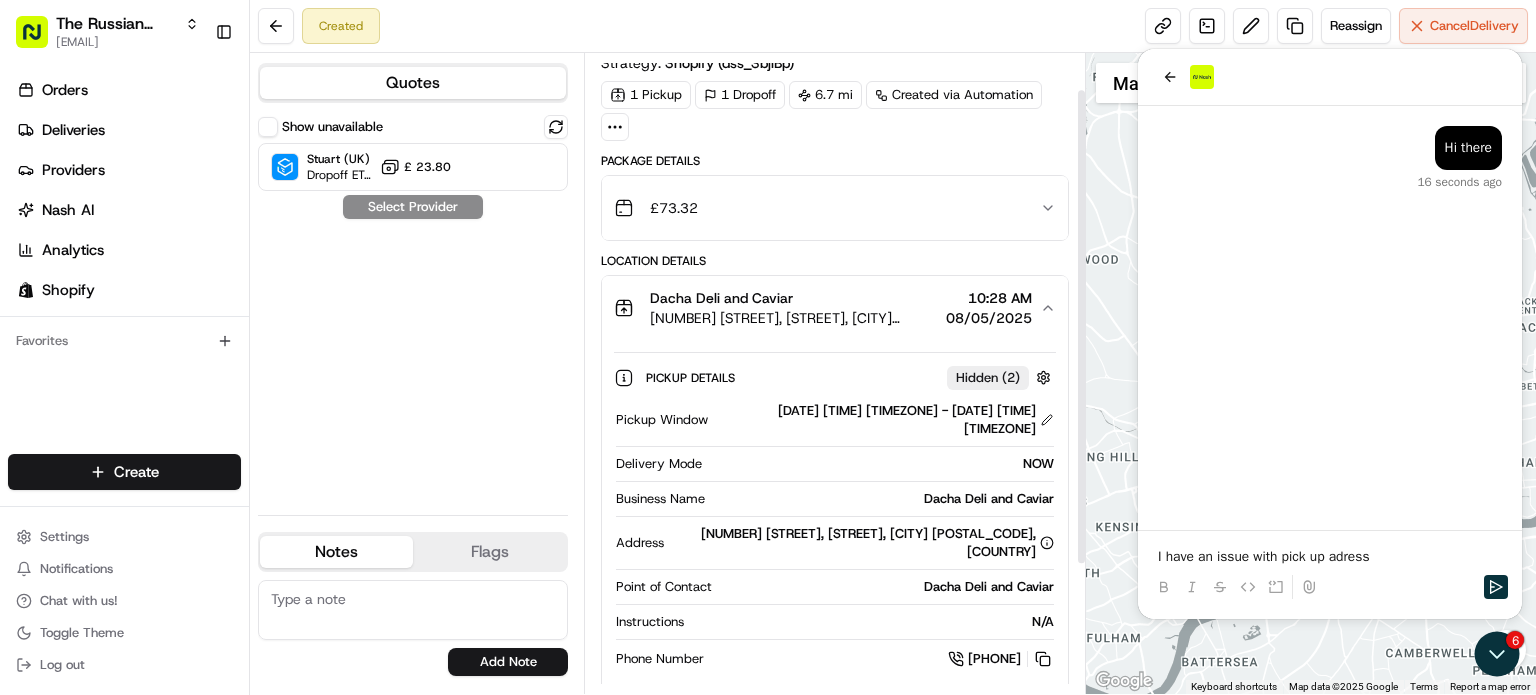 scroll, scrollTop: 0, scrollLeft: 0, axis: both 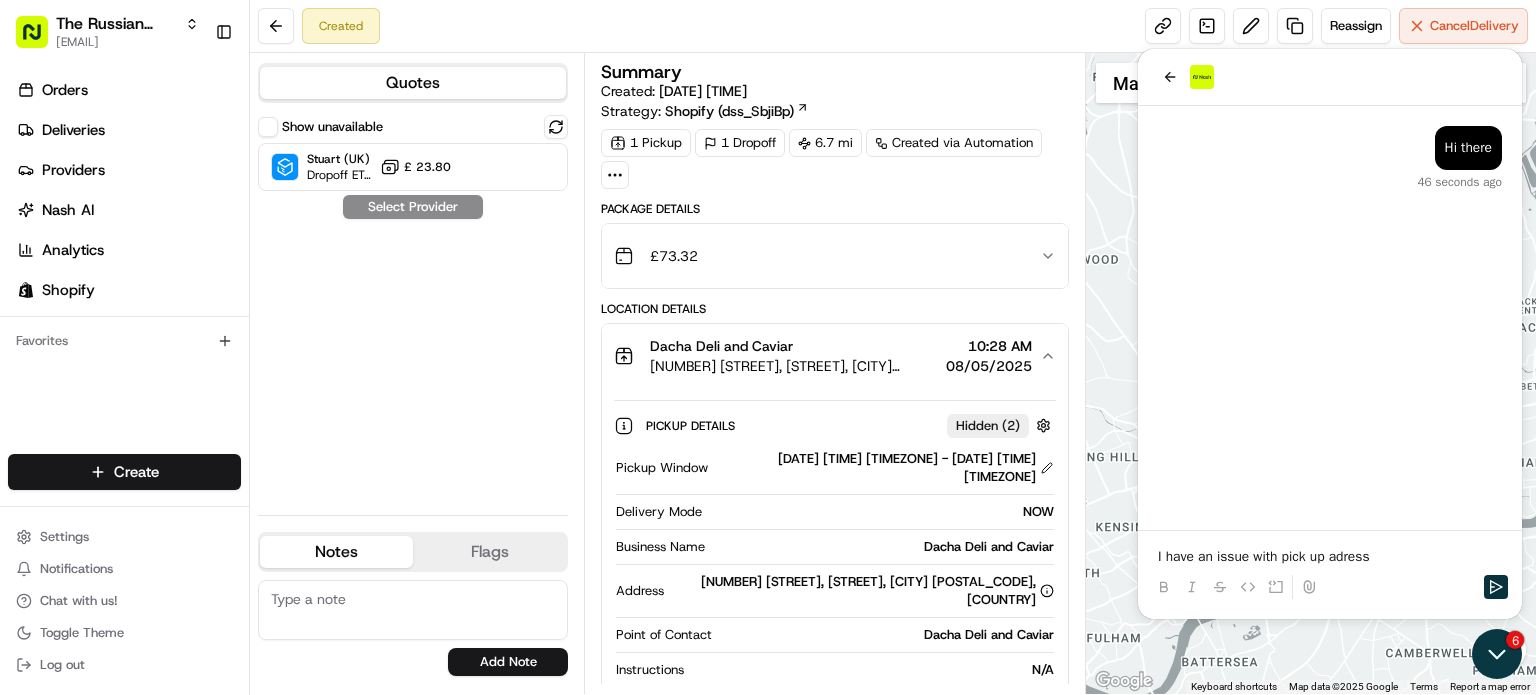 click 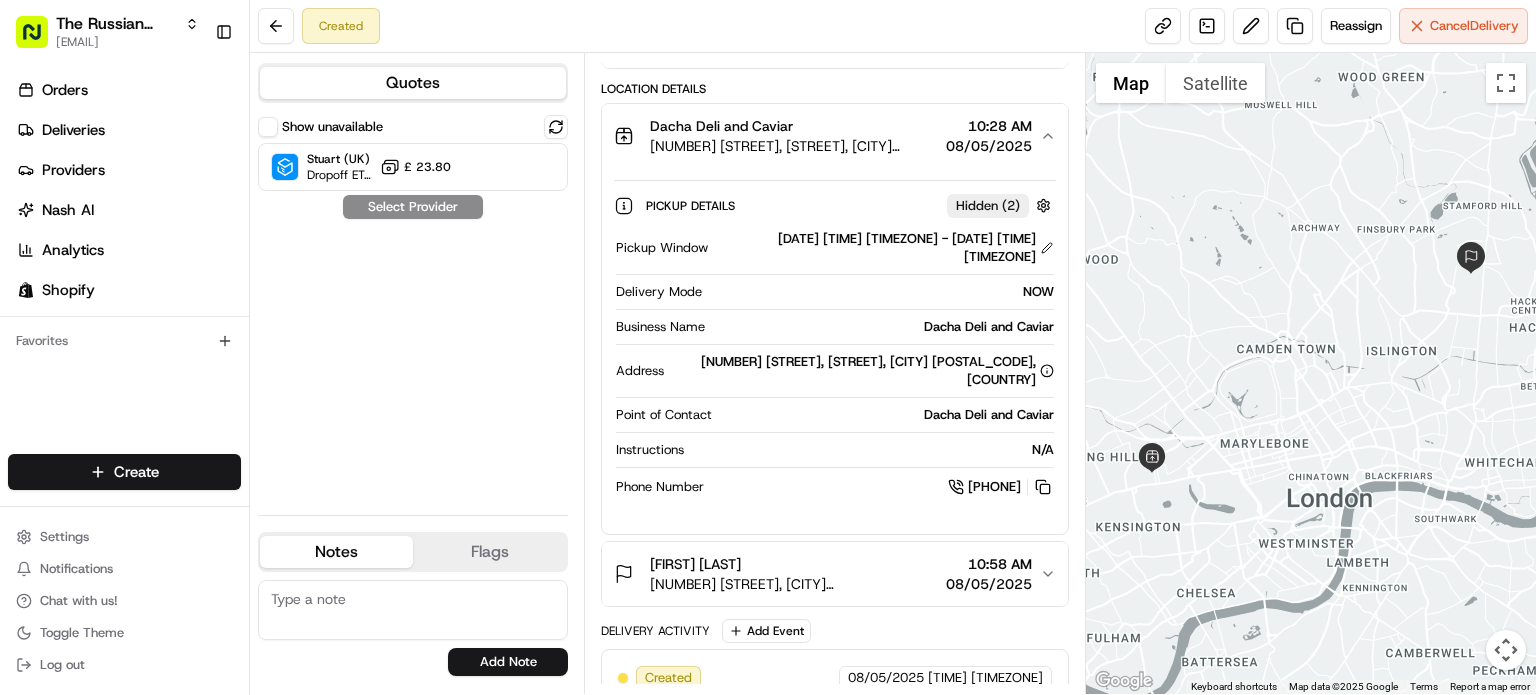 scroll, scrollTop: 0, scrollLeft: 0, axis: both 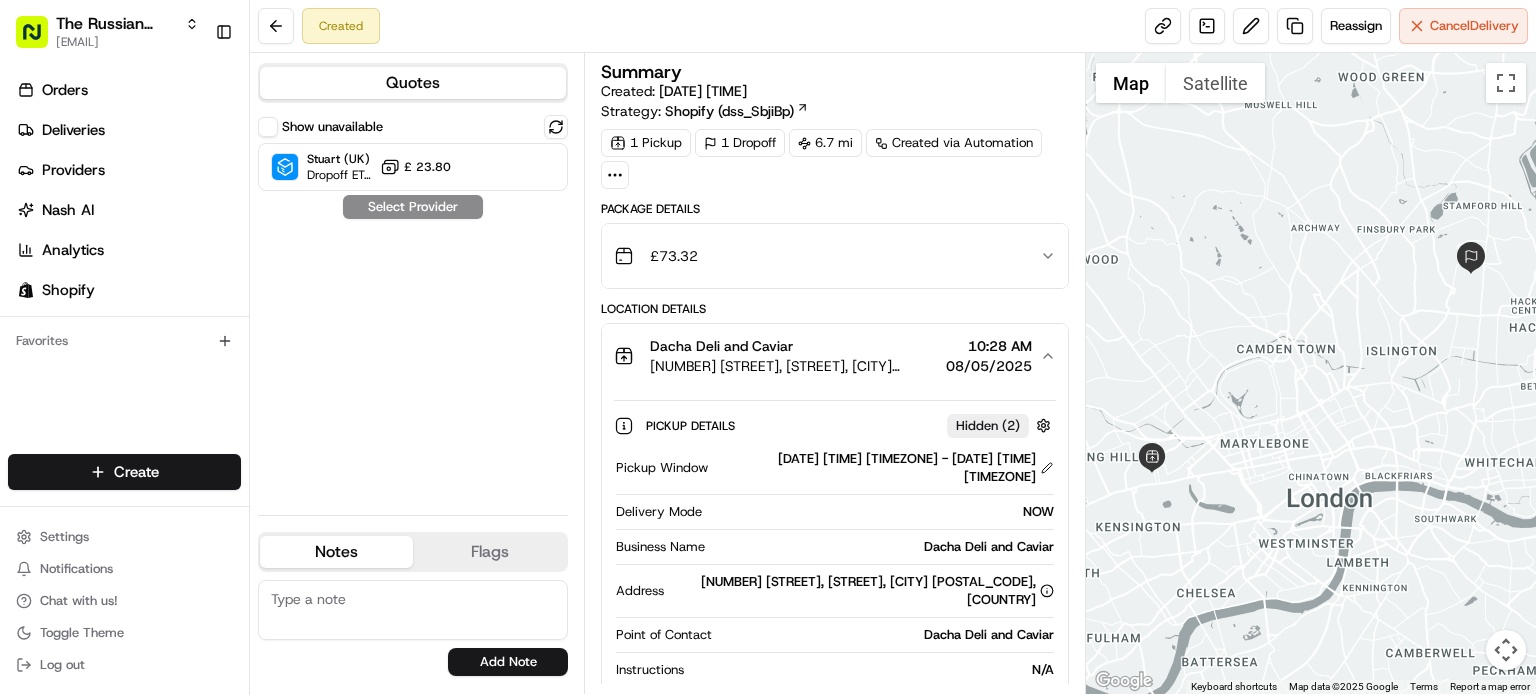 click on "Dacha Deli and Caviar [NUMBER] [STREET], [STREET], [CITY] [POSTAL_CODE], [TIME] [DATE]" at bounding box center (827, 356) 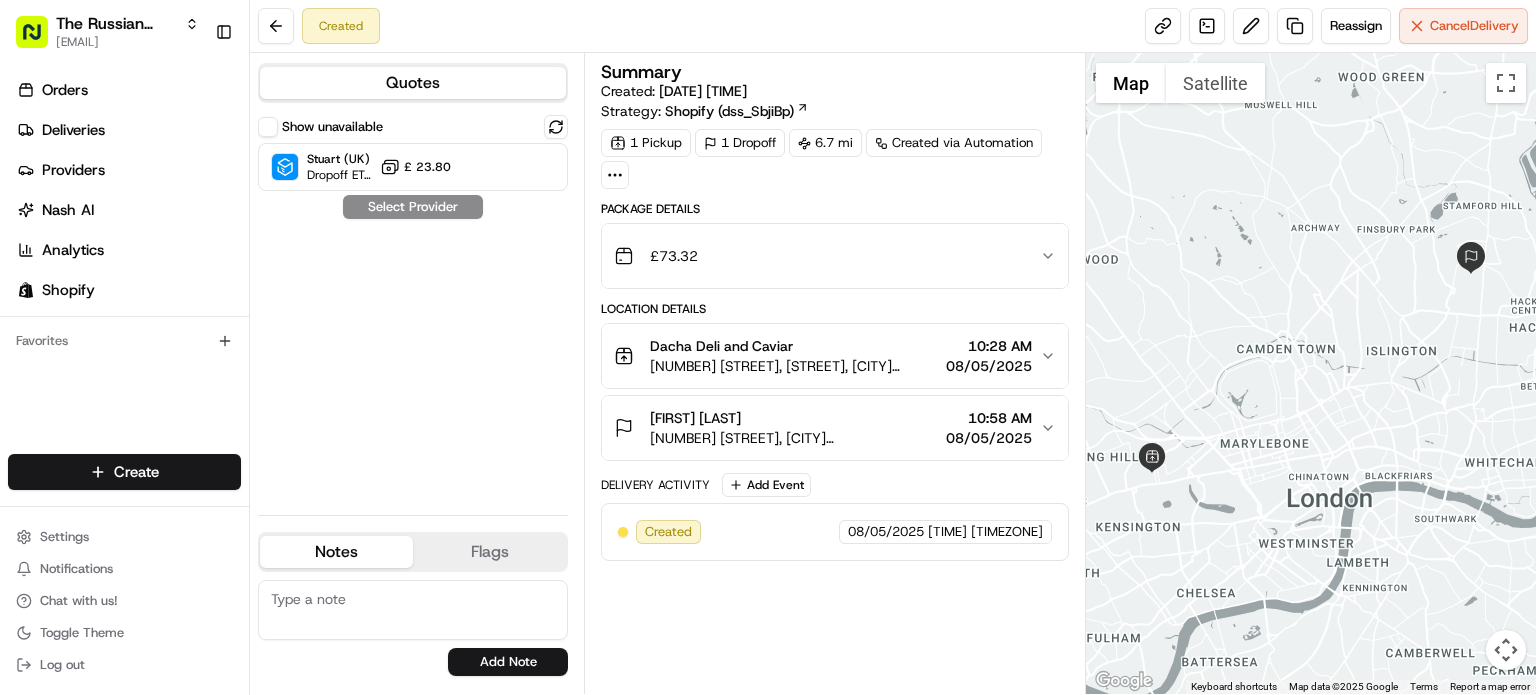 click on "Dacha Deli and Caviar [NUMBER] [STREET], [STREET], [CITY] [POSTAL_CODE], [TIME] [DATE]" at bounding box center (827, 356) 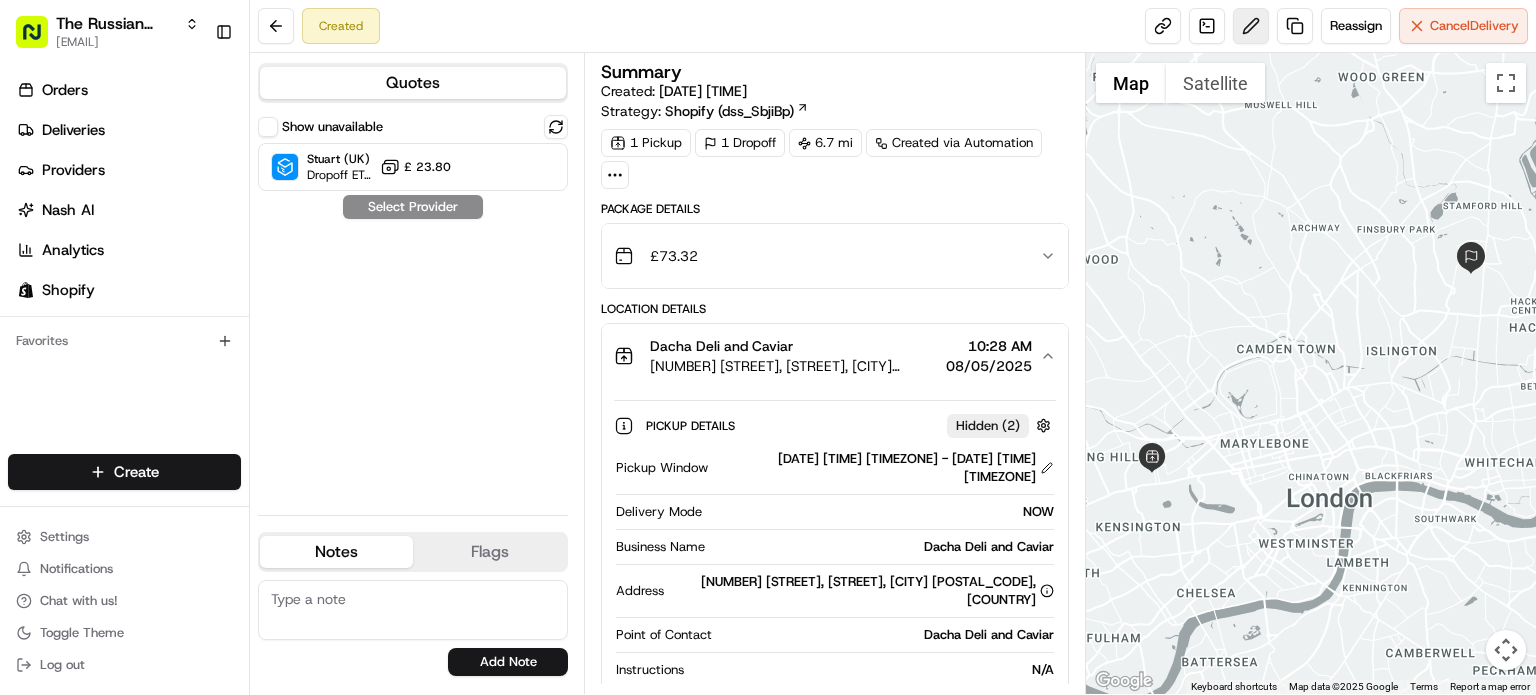 click at bounding box center [1251, 26] 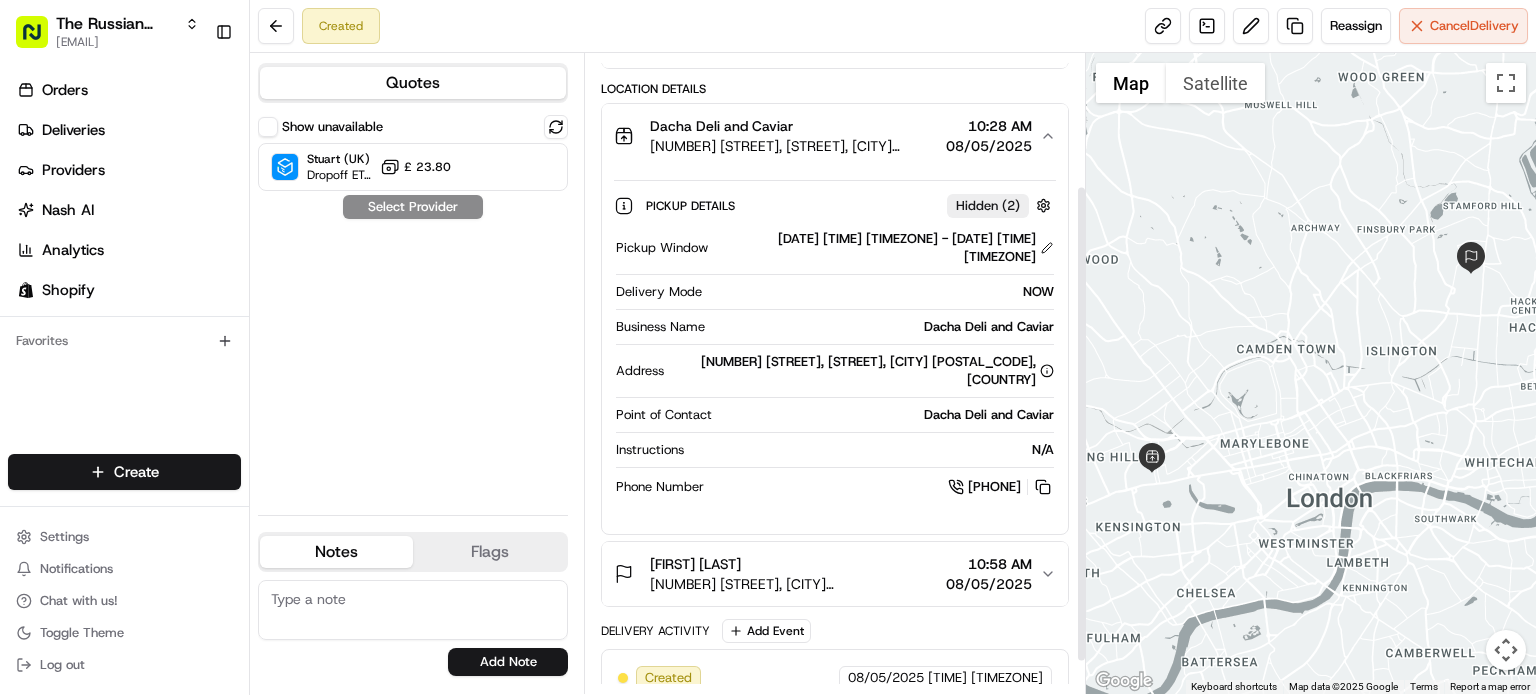 scroll, scrollTop: 176, scrollLeft: 0, axis: vertical 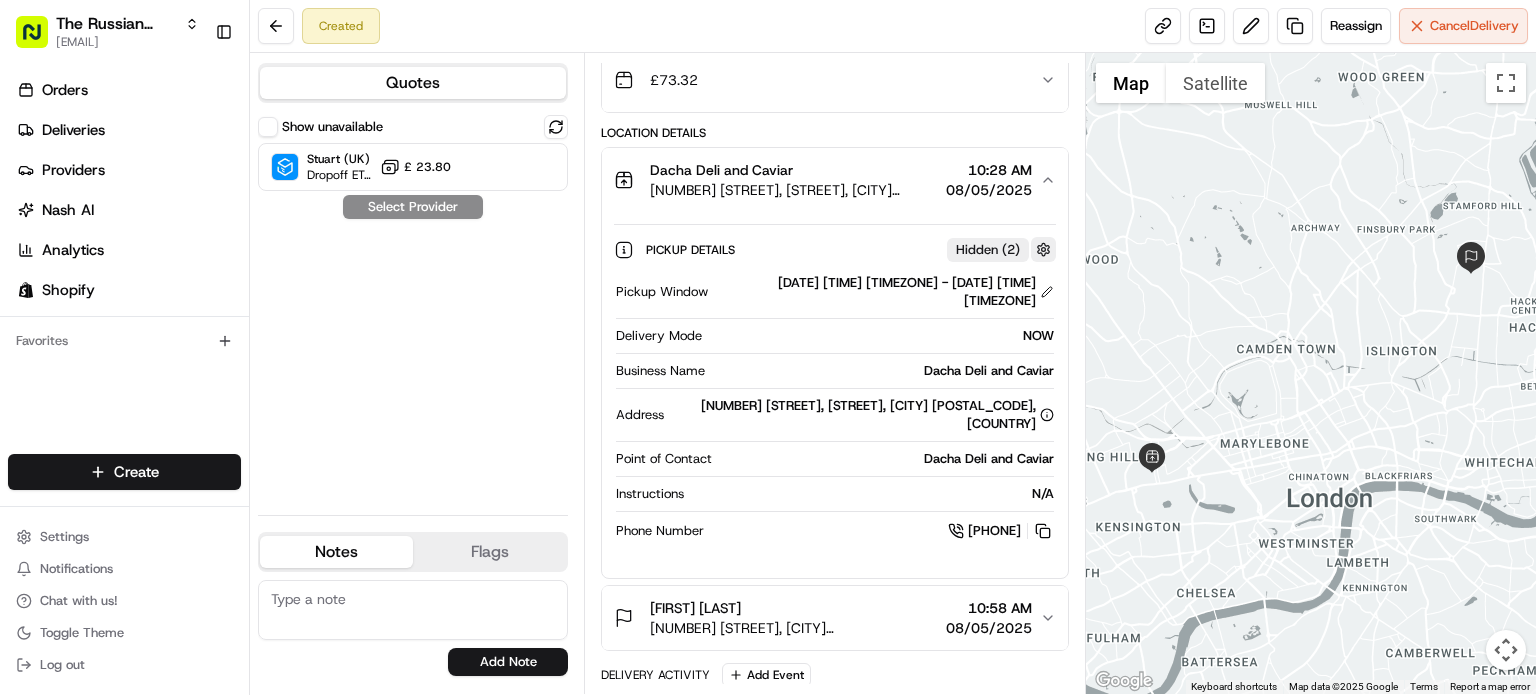 click at bounding box center [1043, 249] 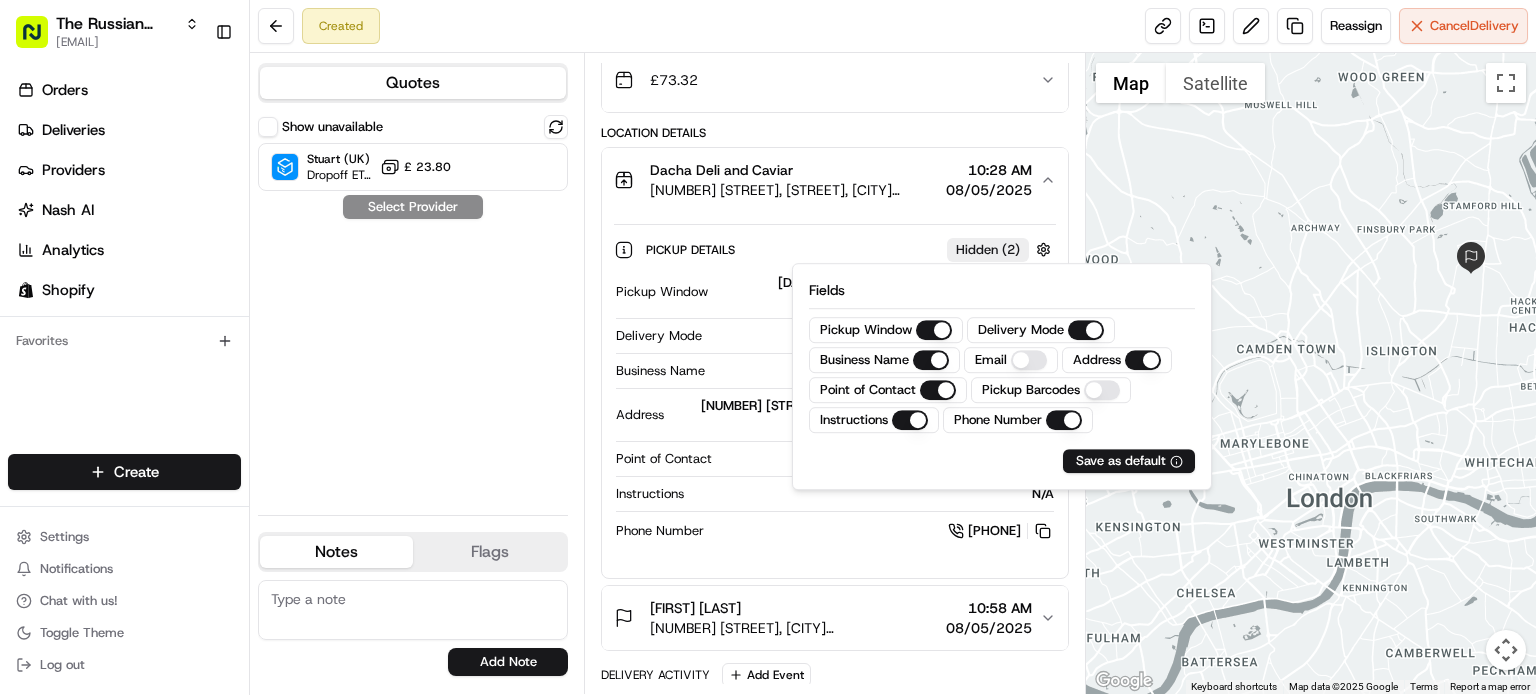 click on "Pickup Details Hidden ( 2 )" at bounding box center (835, 249) 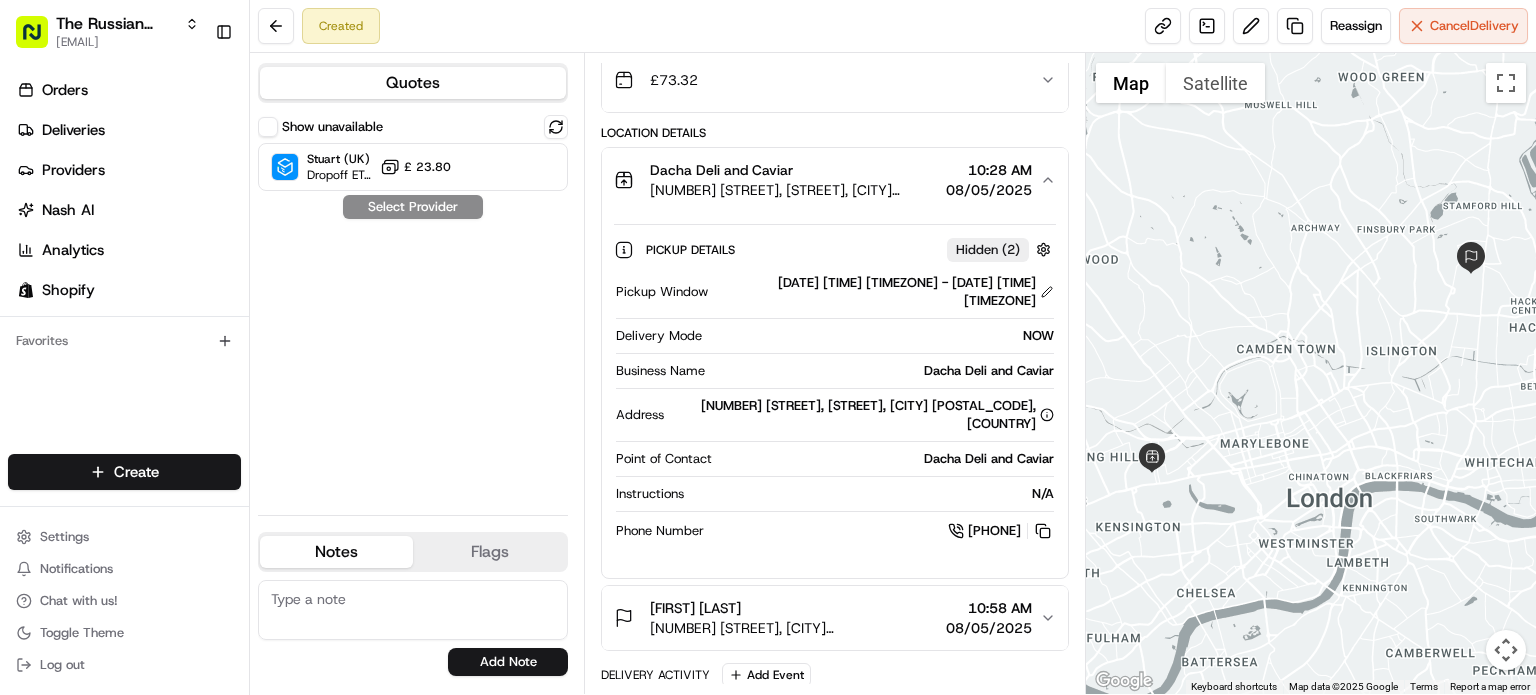 click on "08/05/2025" at bounding box center [989, 190] 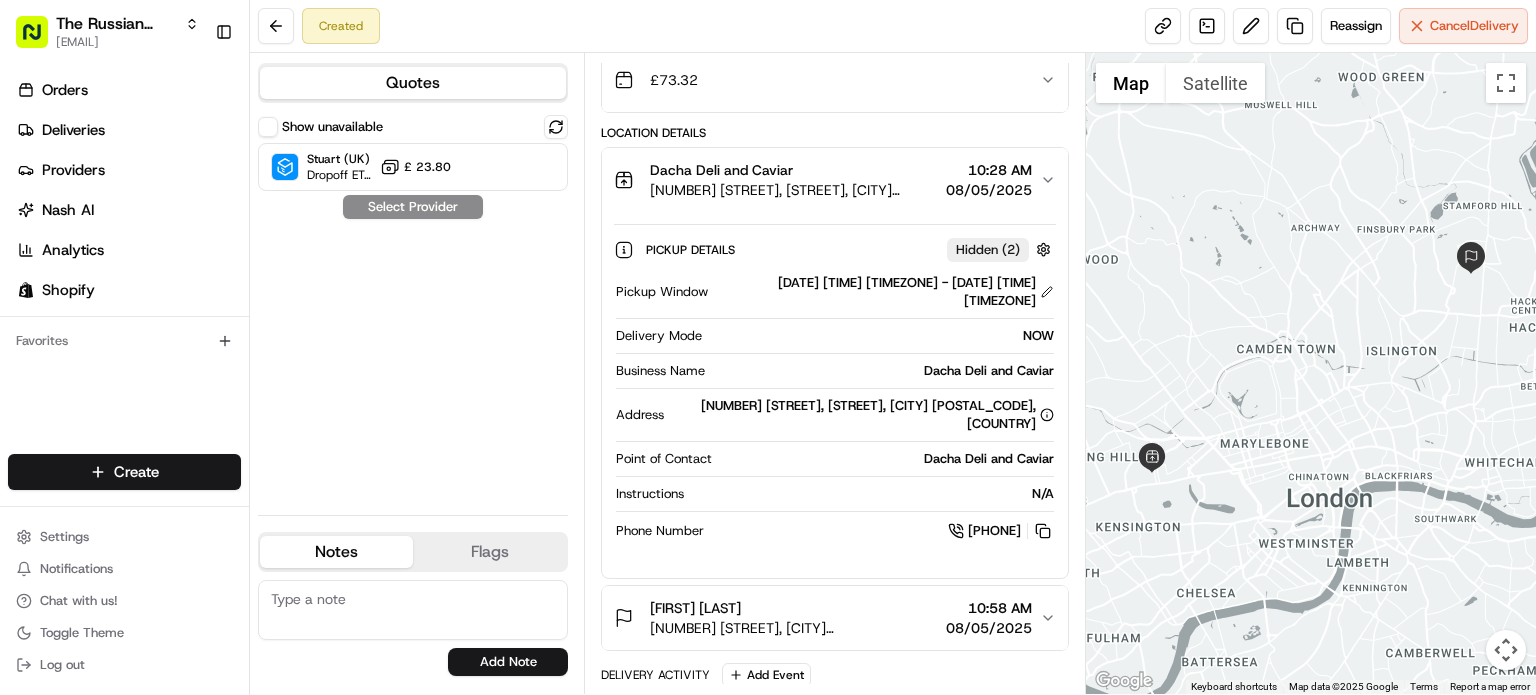 scroll, scrollTop: 0, scrollLeft: 0, axis: both 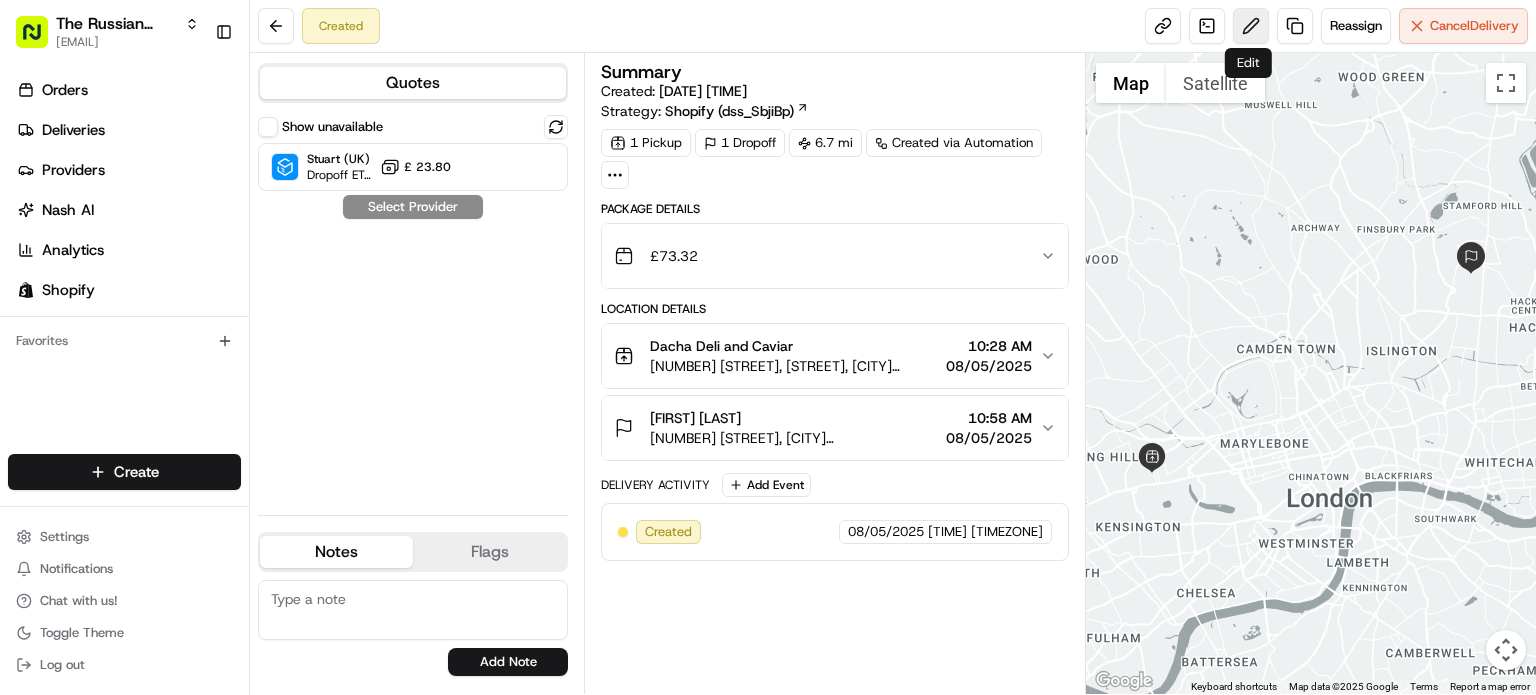 click at bounding box center [1251, 26] 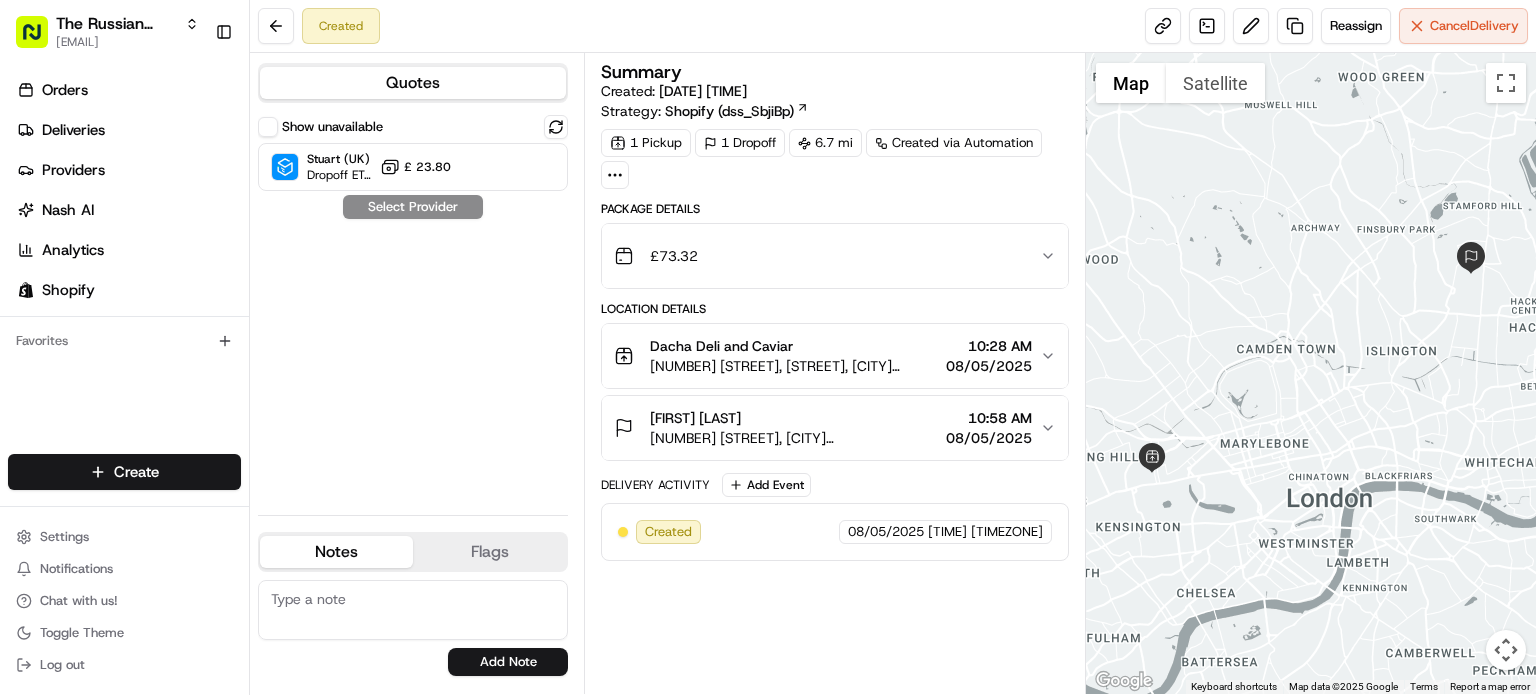 click at bounding box center (615, 175) 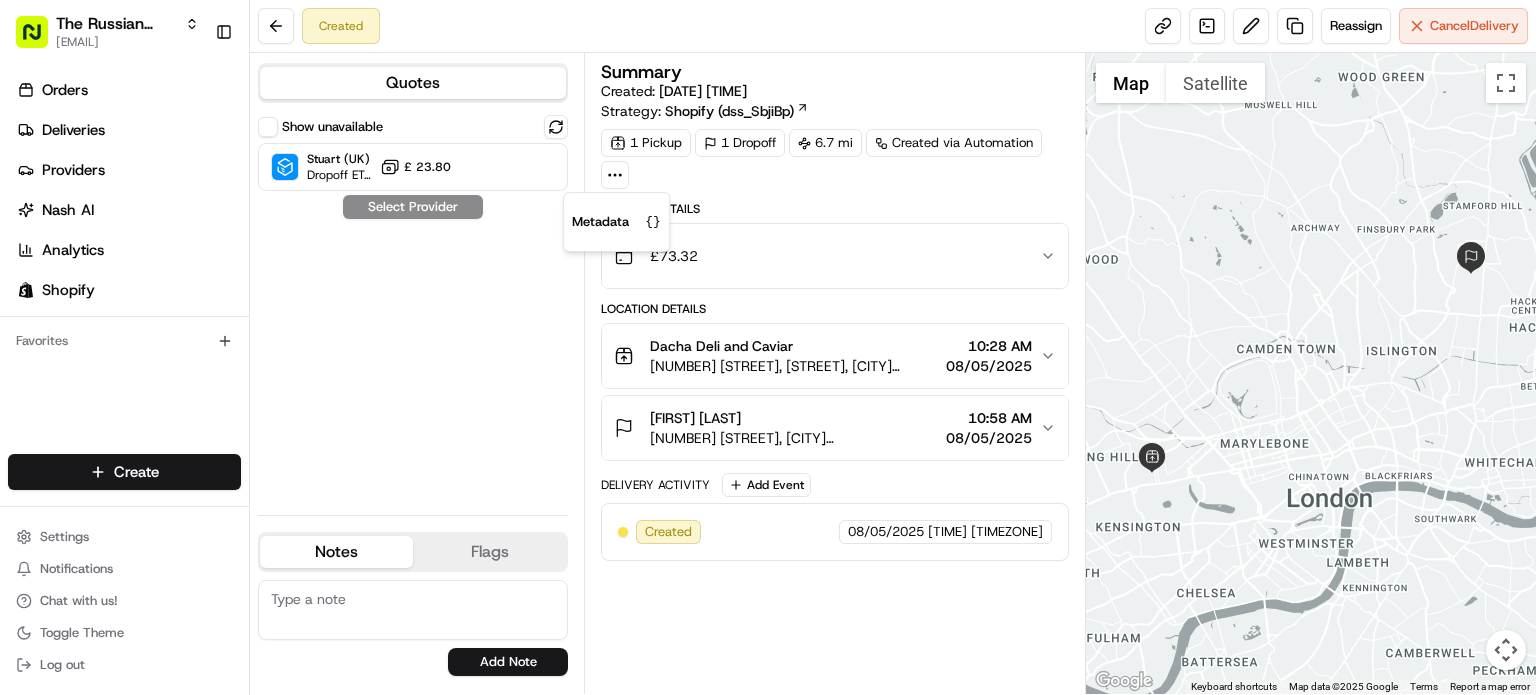 click at bounding box center (615, 175) 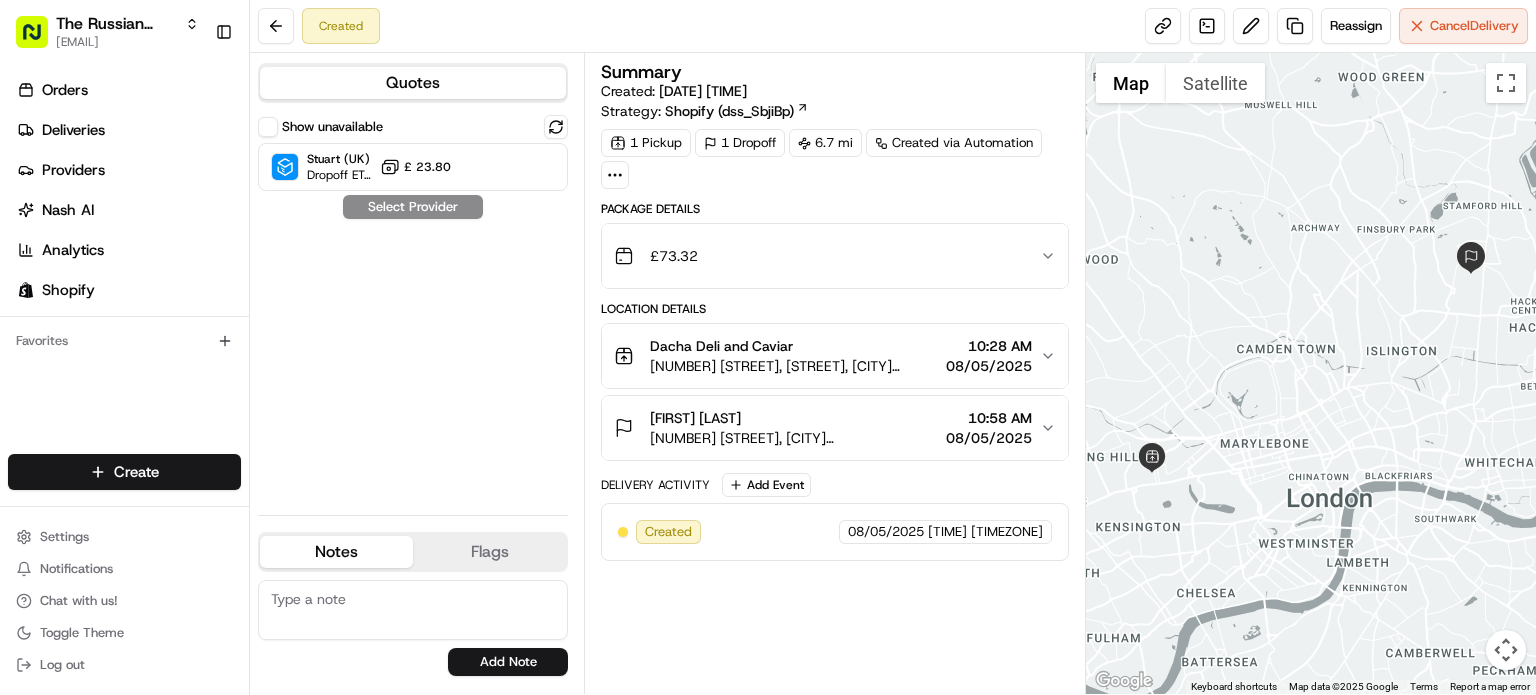 click on "[NUMBER] [STREET], [STREET], [CITY] [POSTAL_CODE], [COUNTRY]" at bounding box center [794, 366] 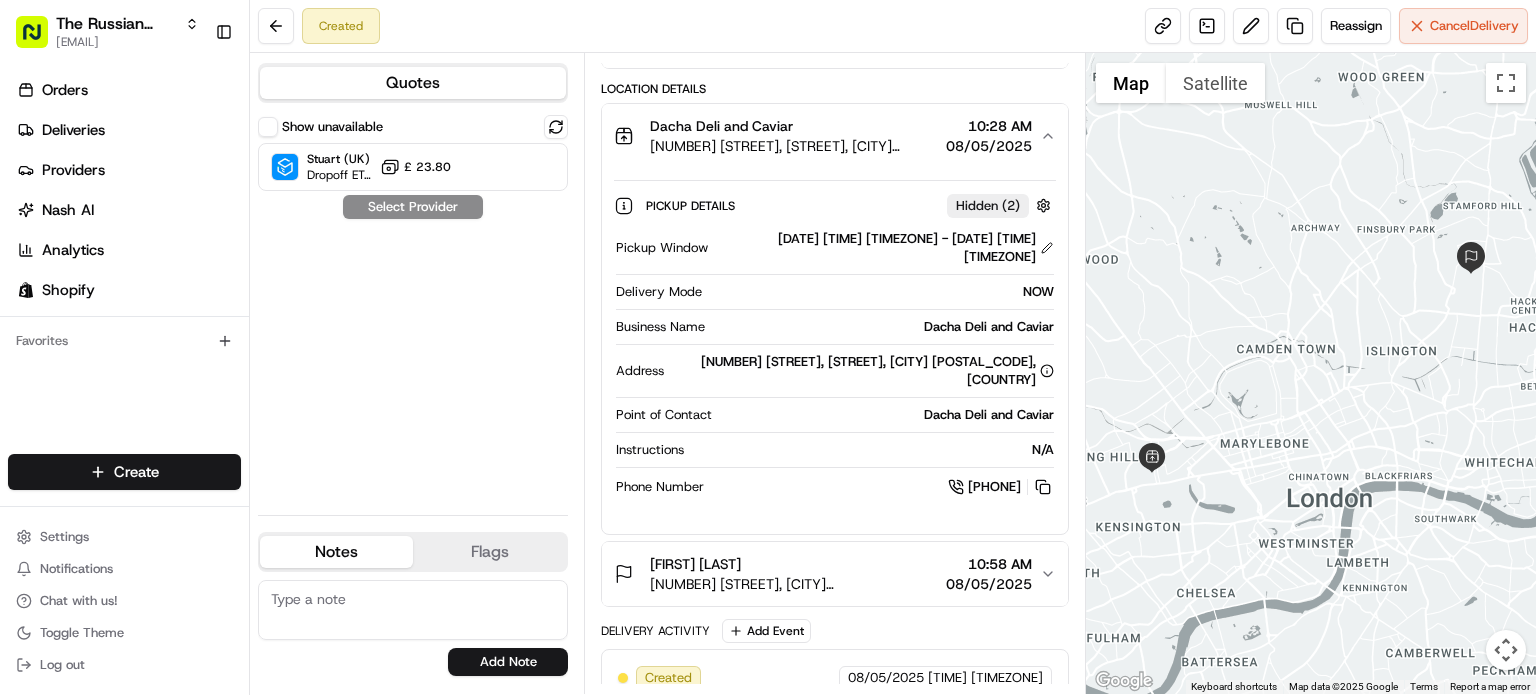 scroll, scrollTop: 0, scrollLeft: 0, axis: both 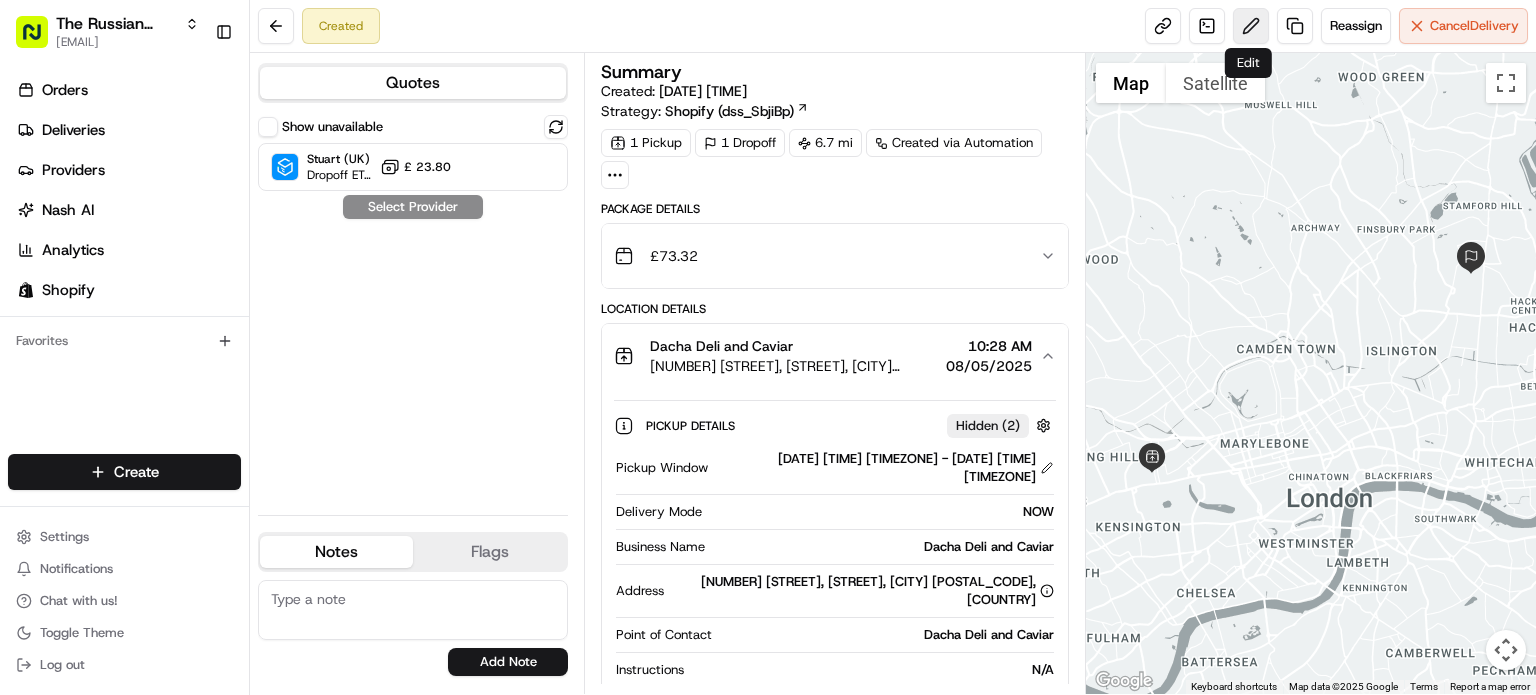 click at bounding box center (1251, 26) 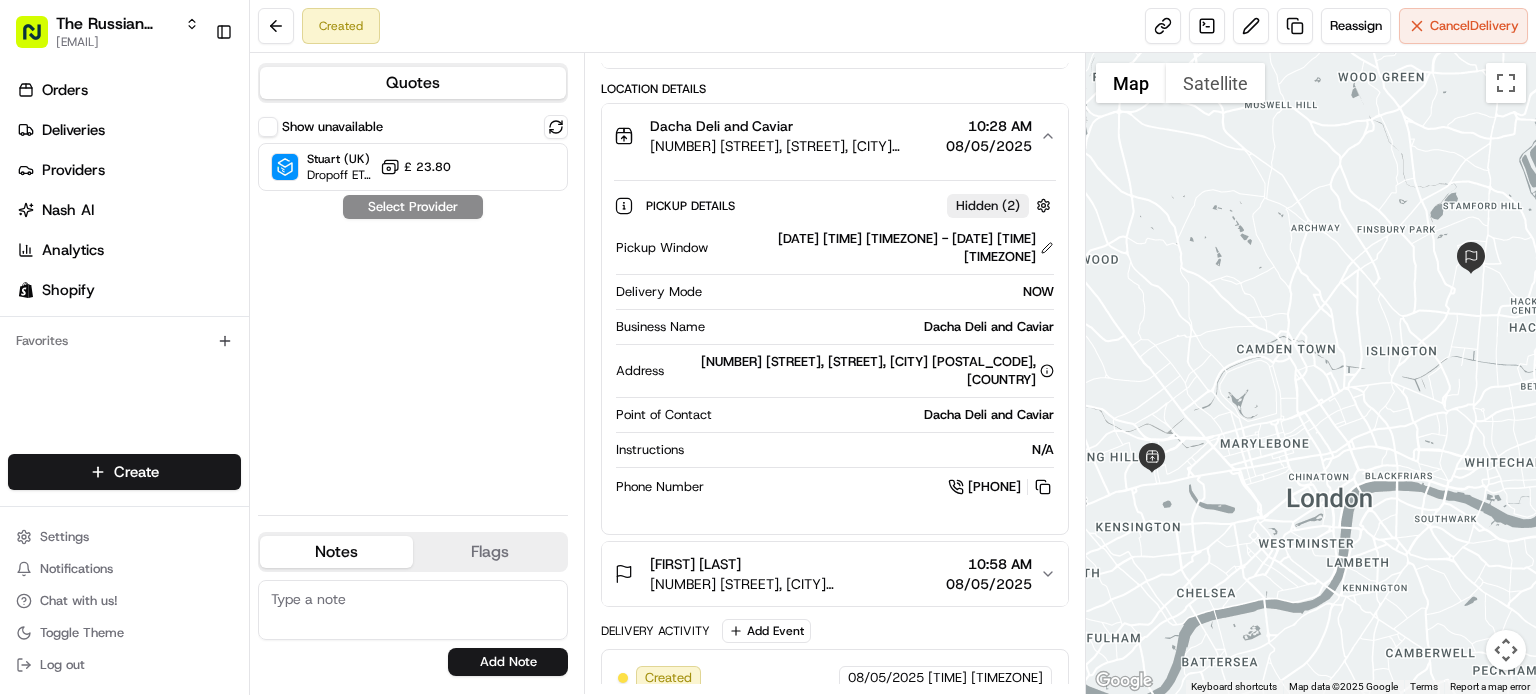 scroll, scrollTop: 0, scrollLeft: 0, axis: both 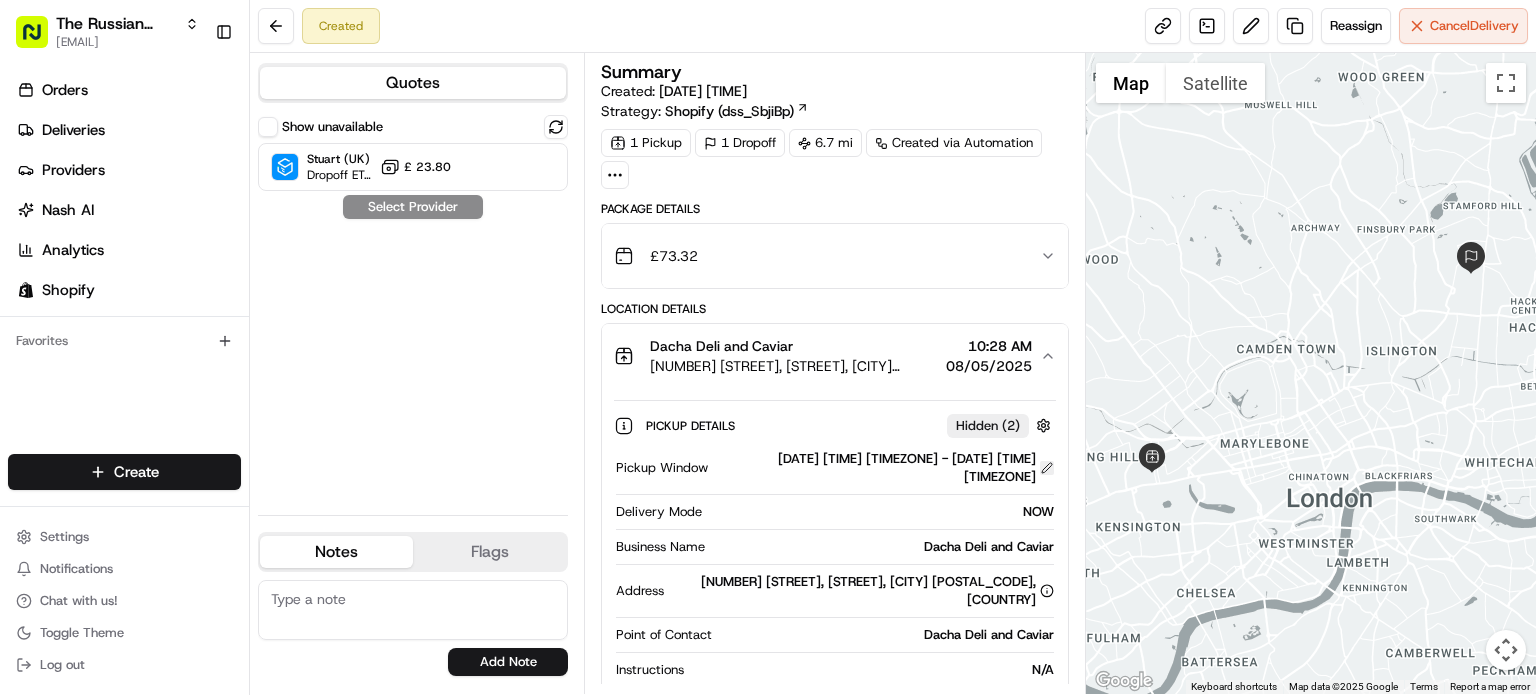 click at bounding box center [1047, 468] 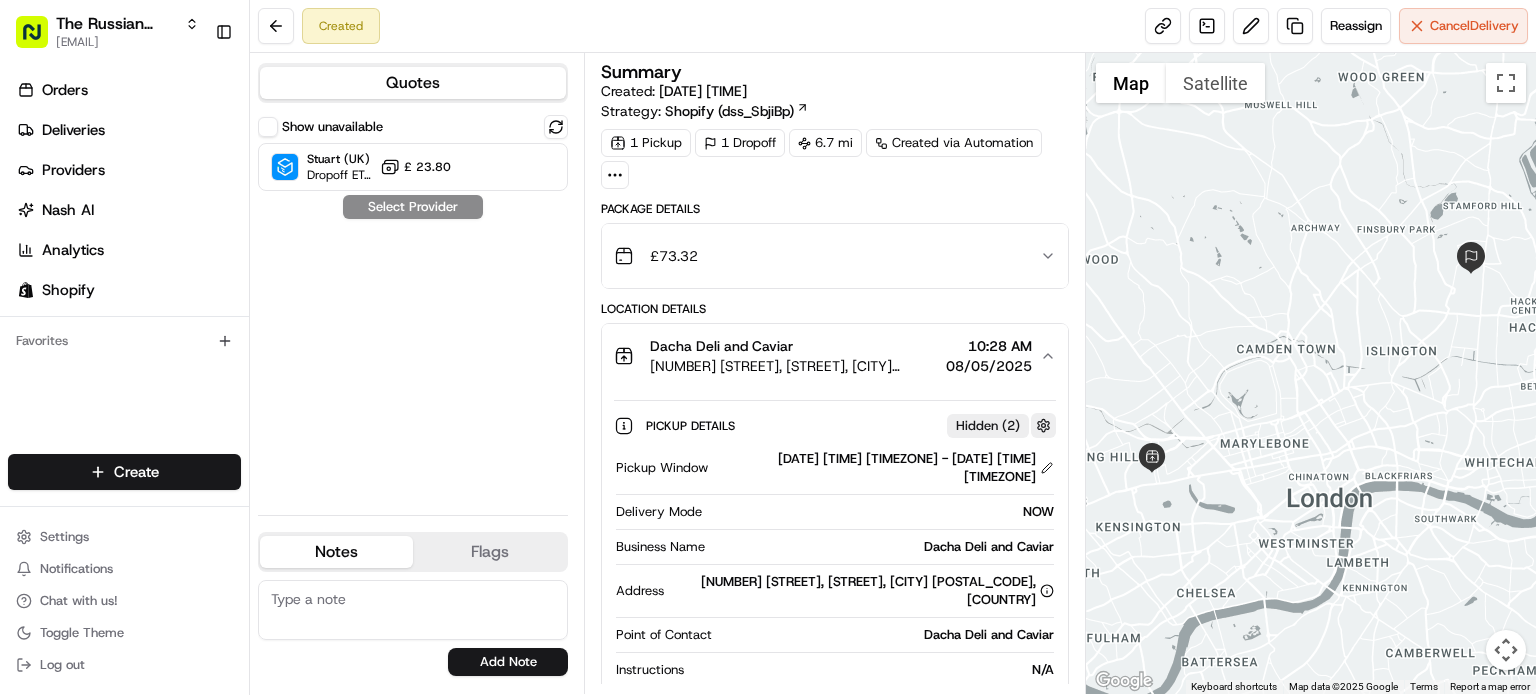 click at bounding box center [1043, 425] 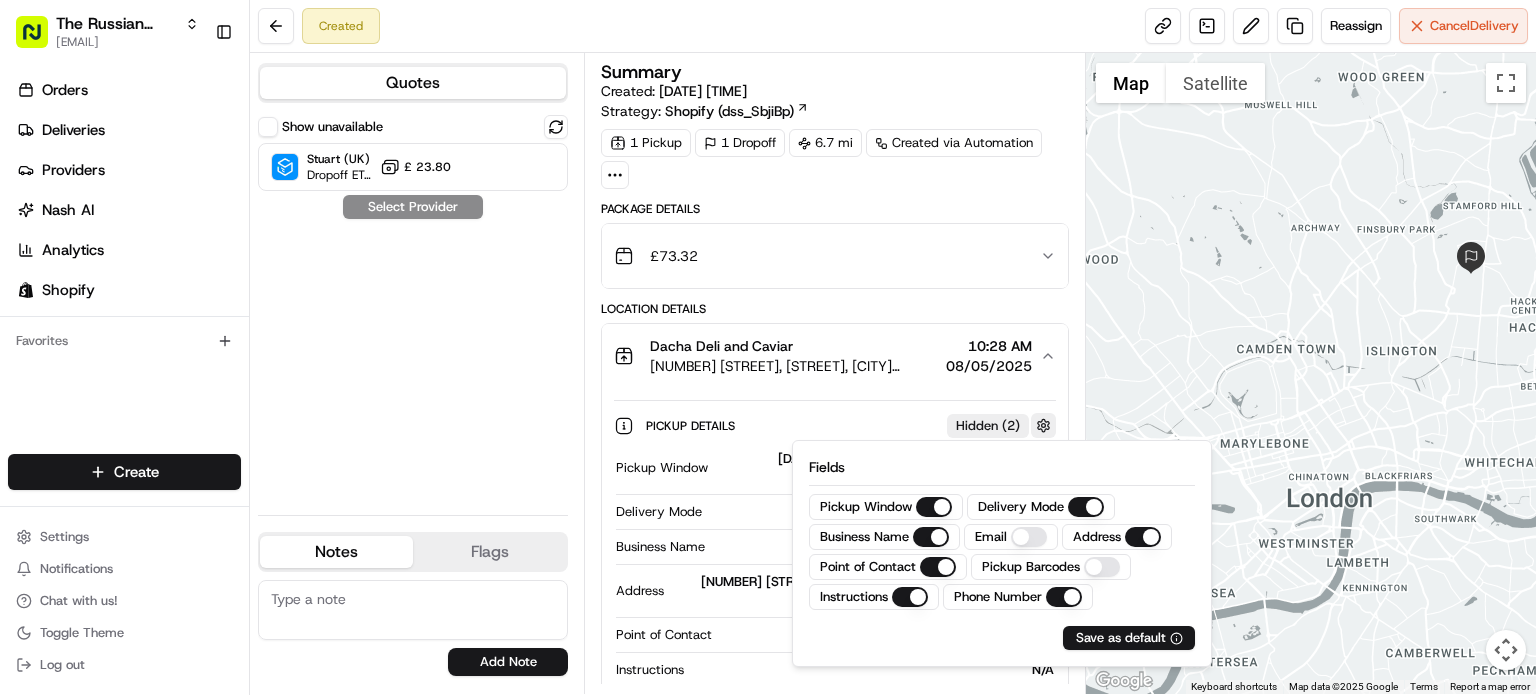 click at bounding box center [1043, 425] 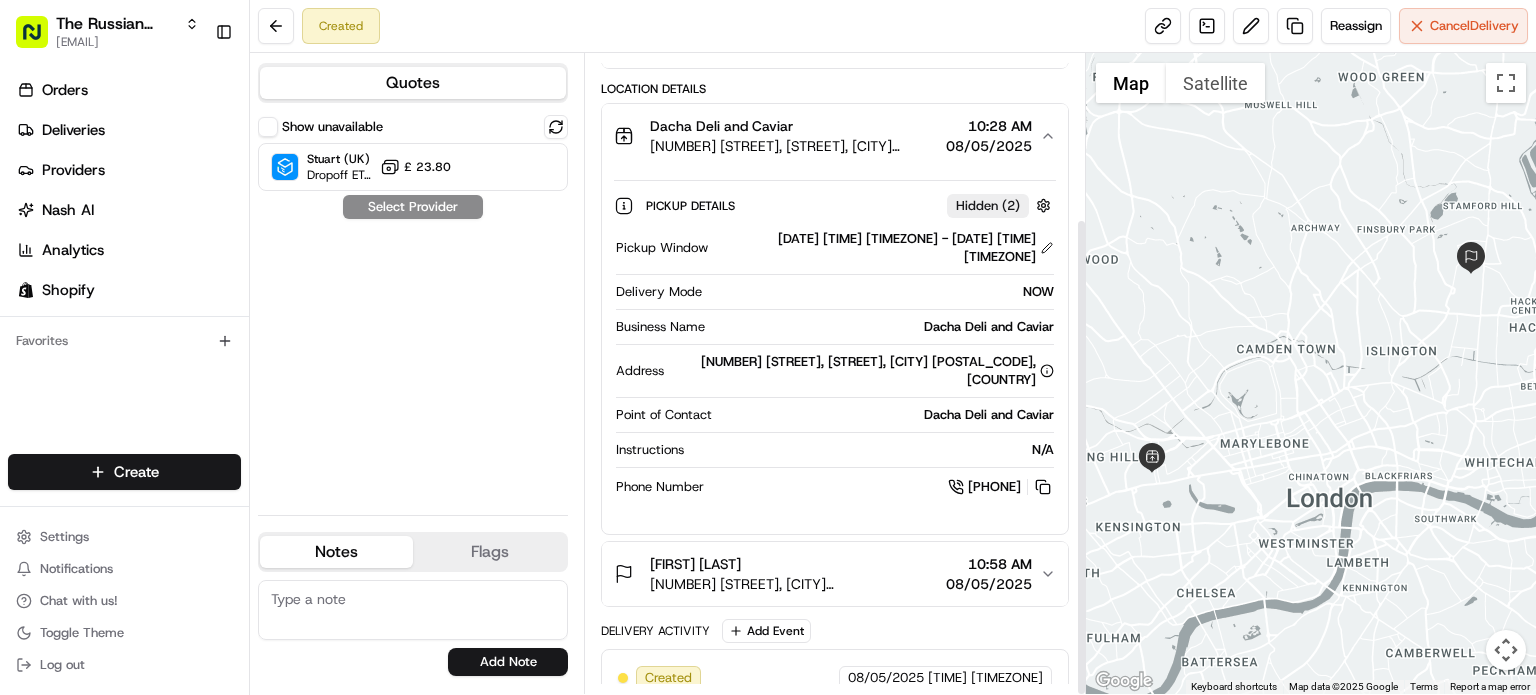 scroll, scrollTop: 0, scrollLeft: 0, axis: both 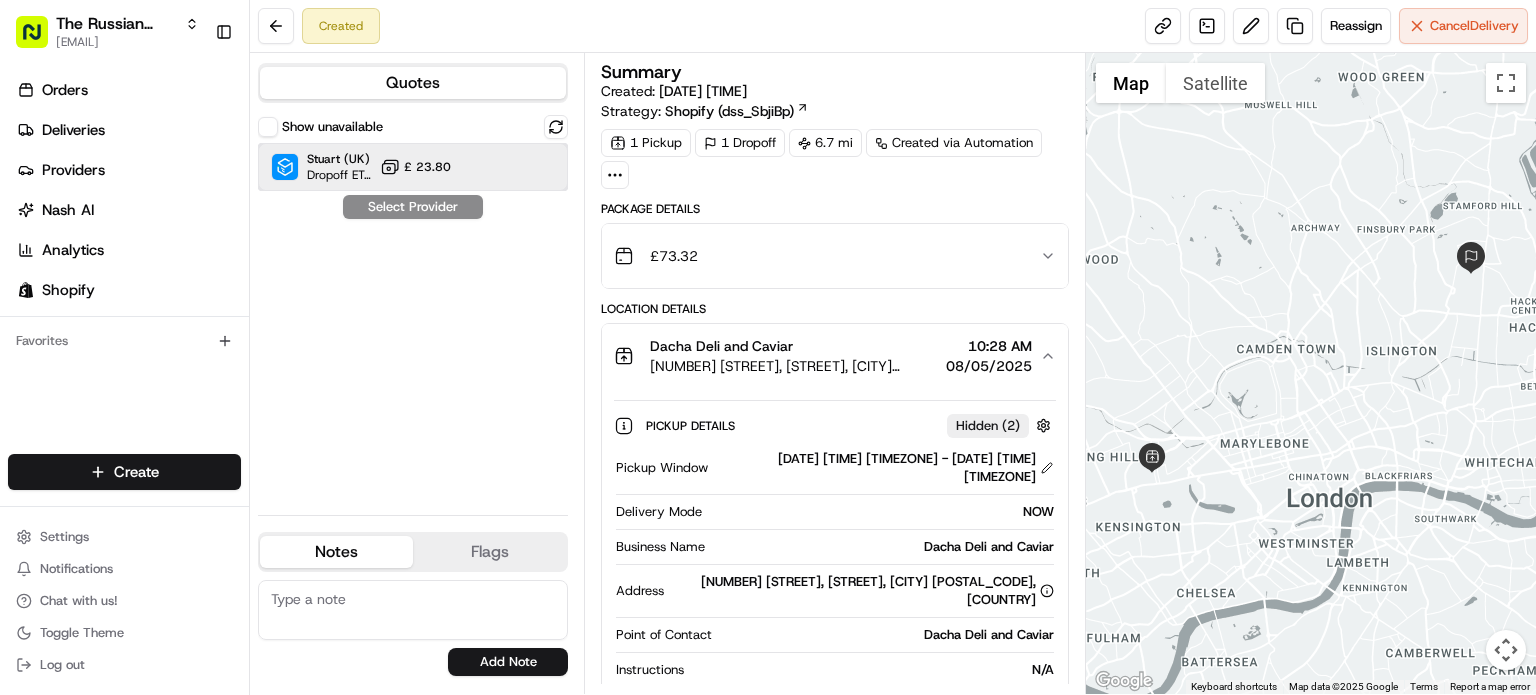 click on "[LAST] (UK) Dropoff ETA - £ 23.80" at bounding box center [413, 167] 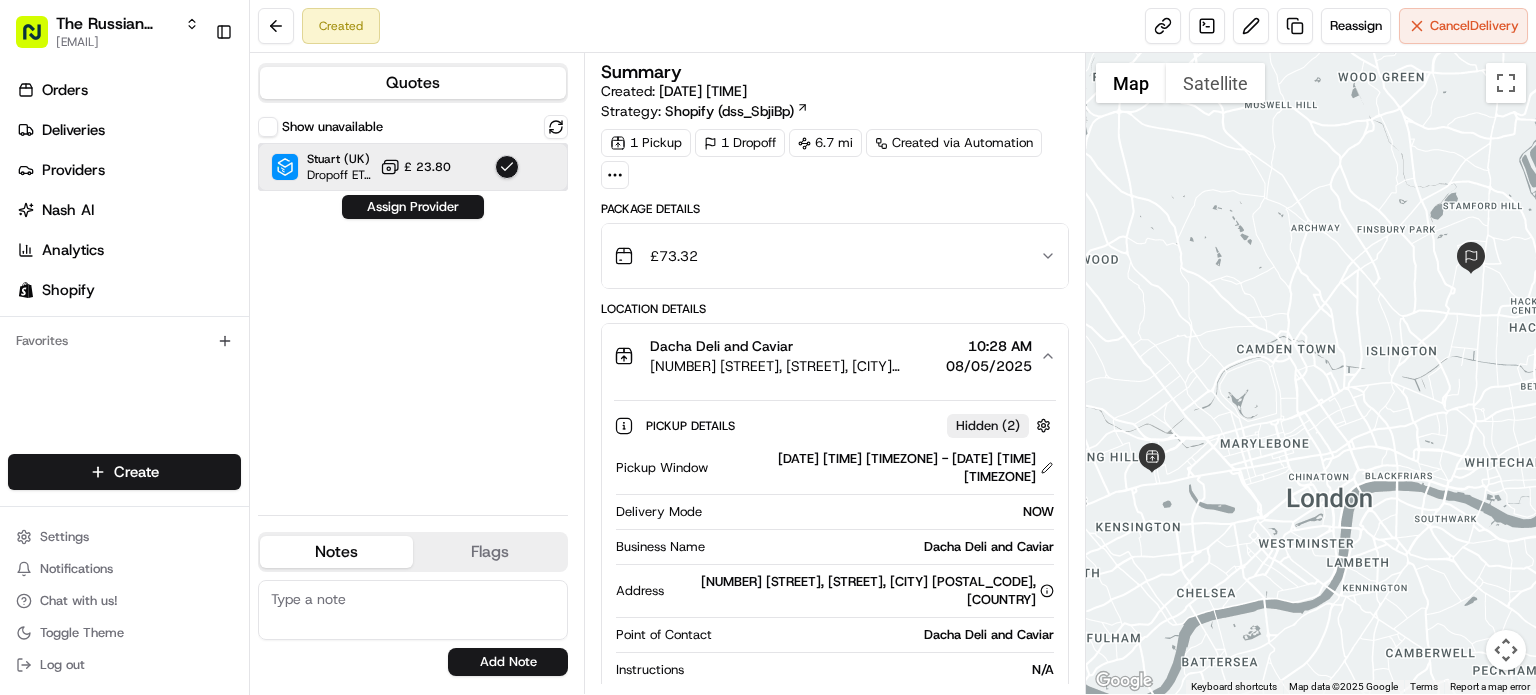 click on "[LAST] (UK) Dropoff ETA - £ 23.80" at bounding box center (413, 167) 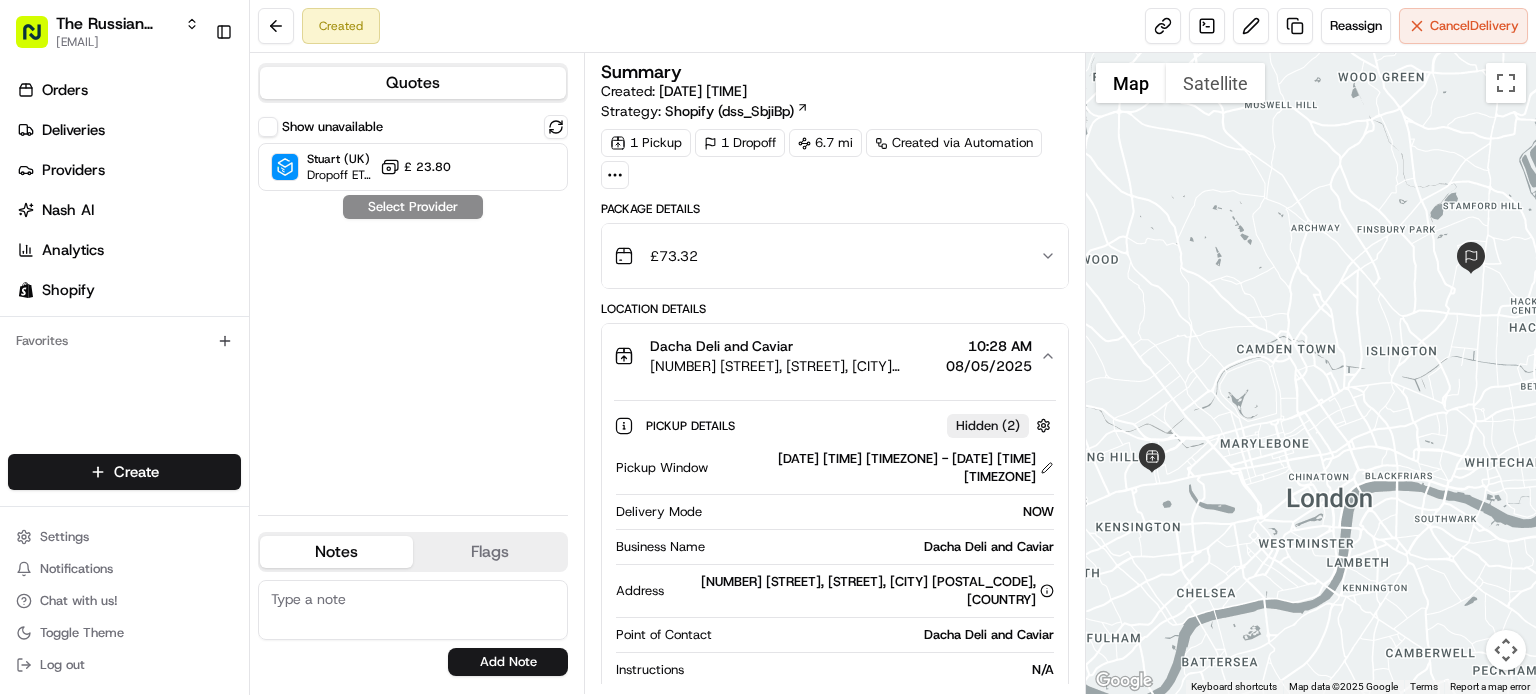 click at bounding box center [615, 175] 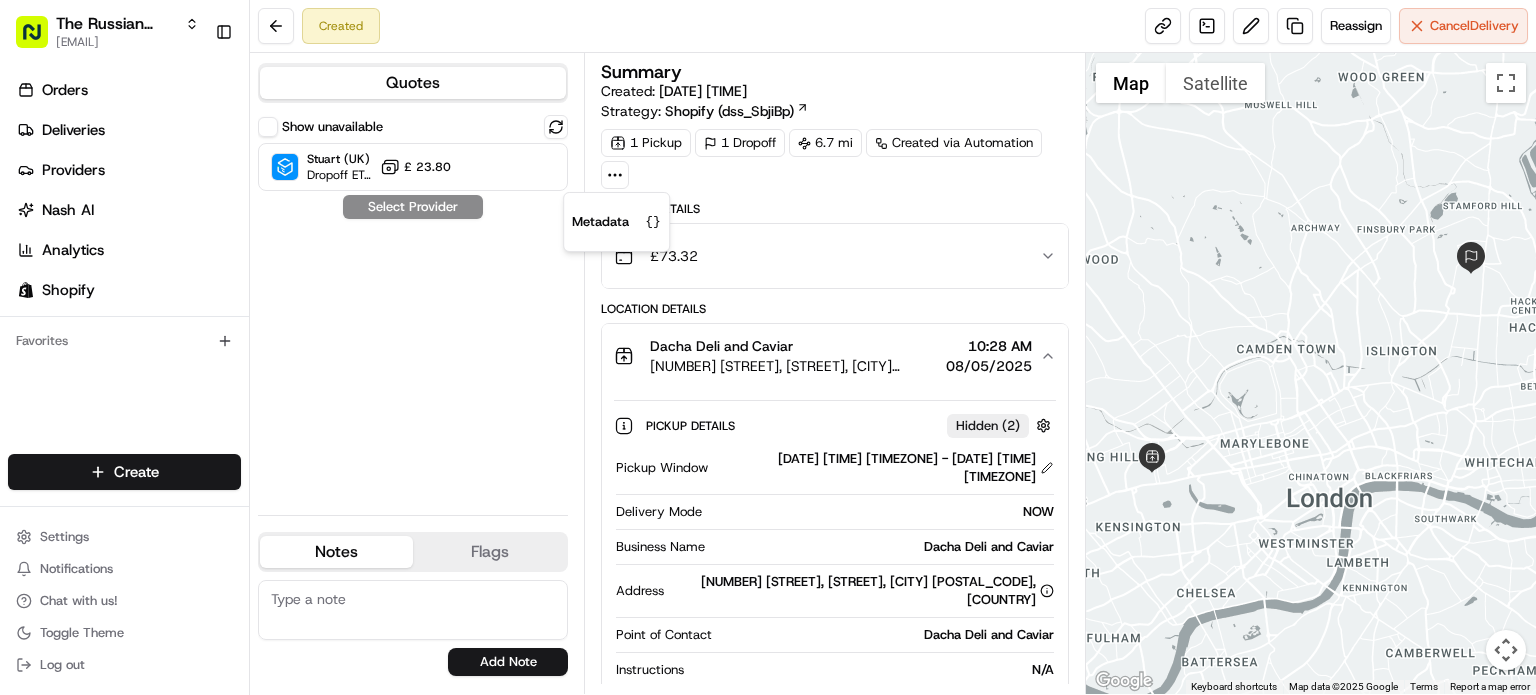 scroll, scrollTop: 220, scrollLeft: 0, axis: vertical 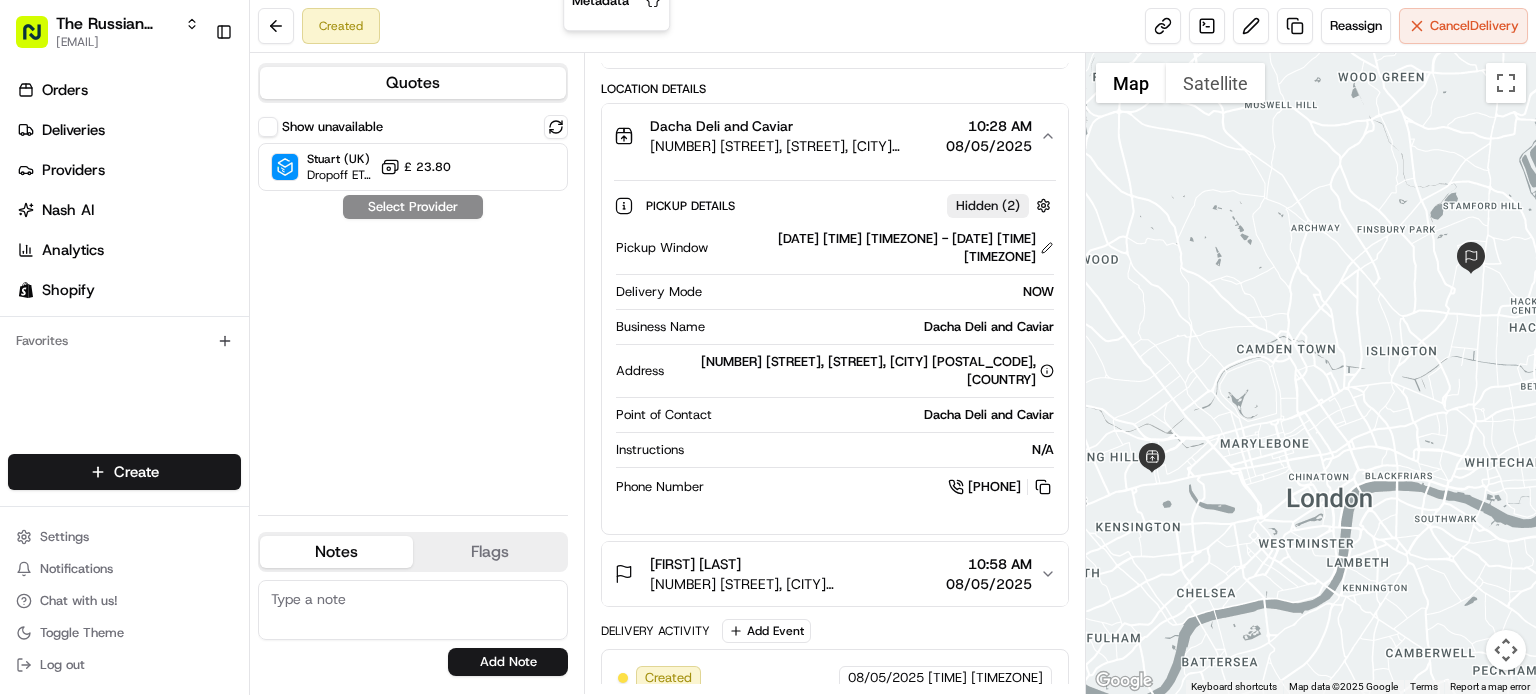 click on "Delivery Activity Add Event" at bounding box center (835, 631) 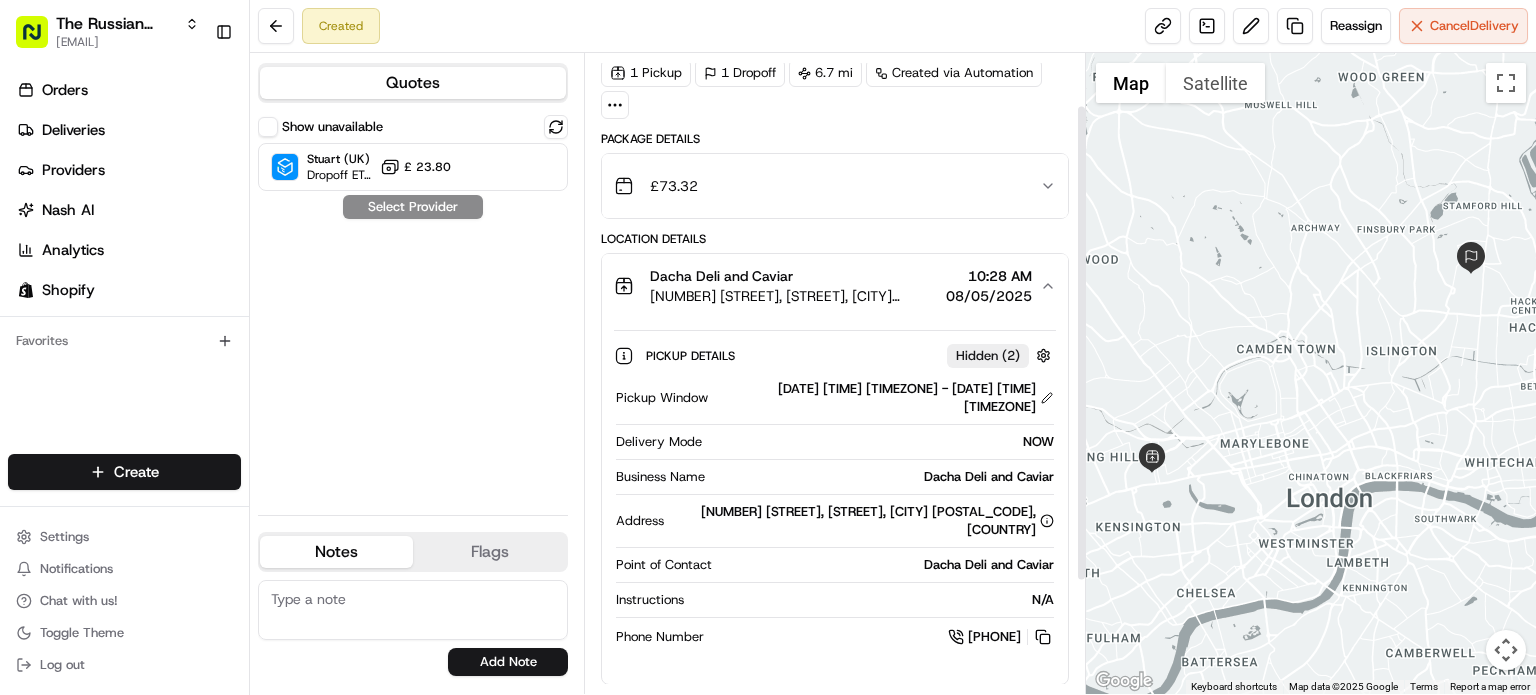 scroll, scrollTop: 71, scrollLeft: 0, axis: vertical 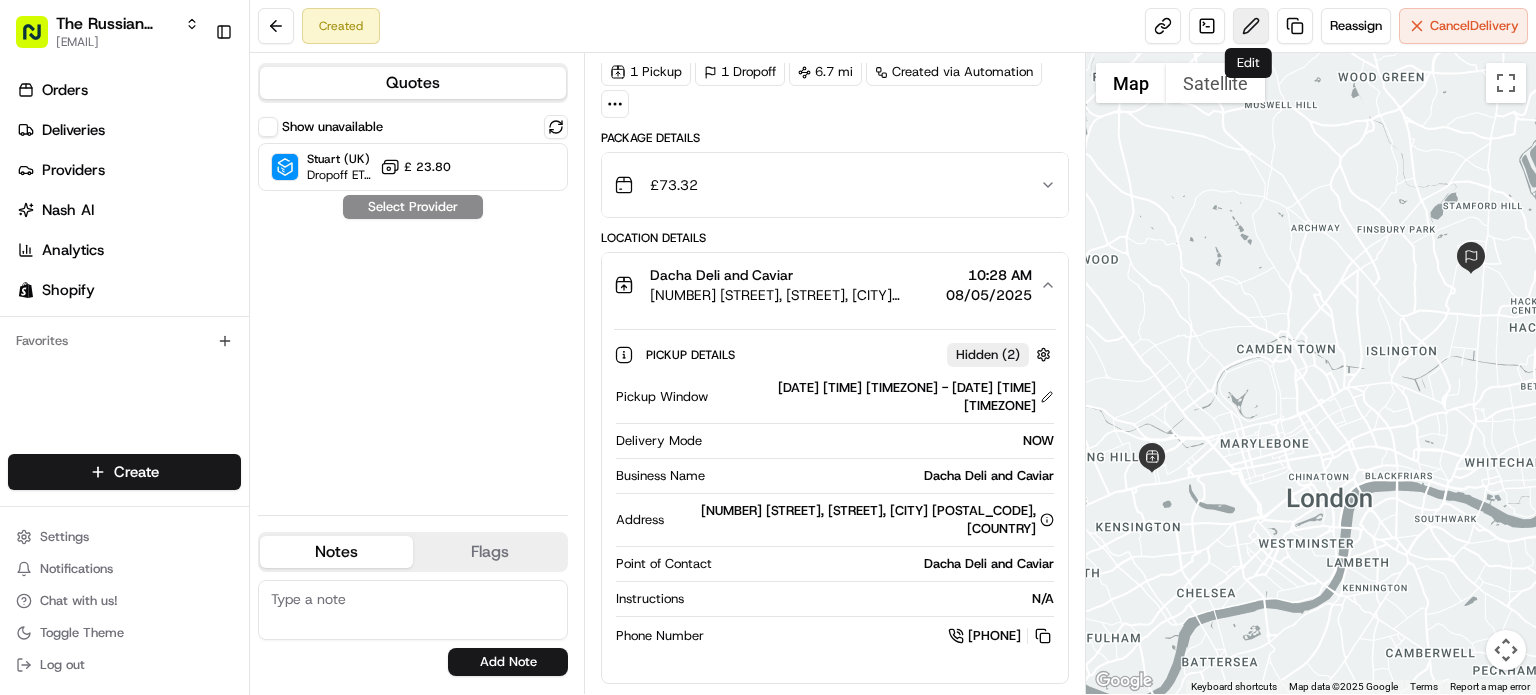 click at bounding box center [1251, 26] 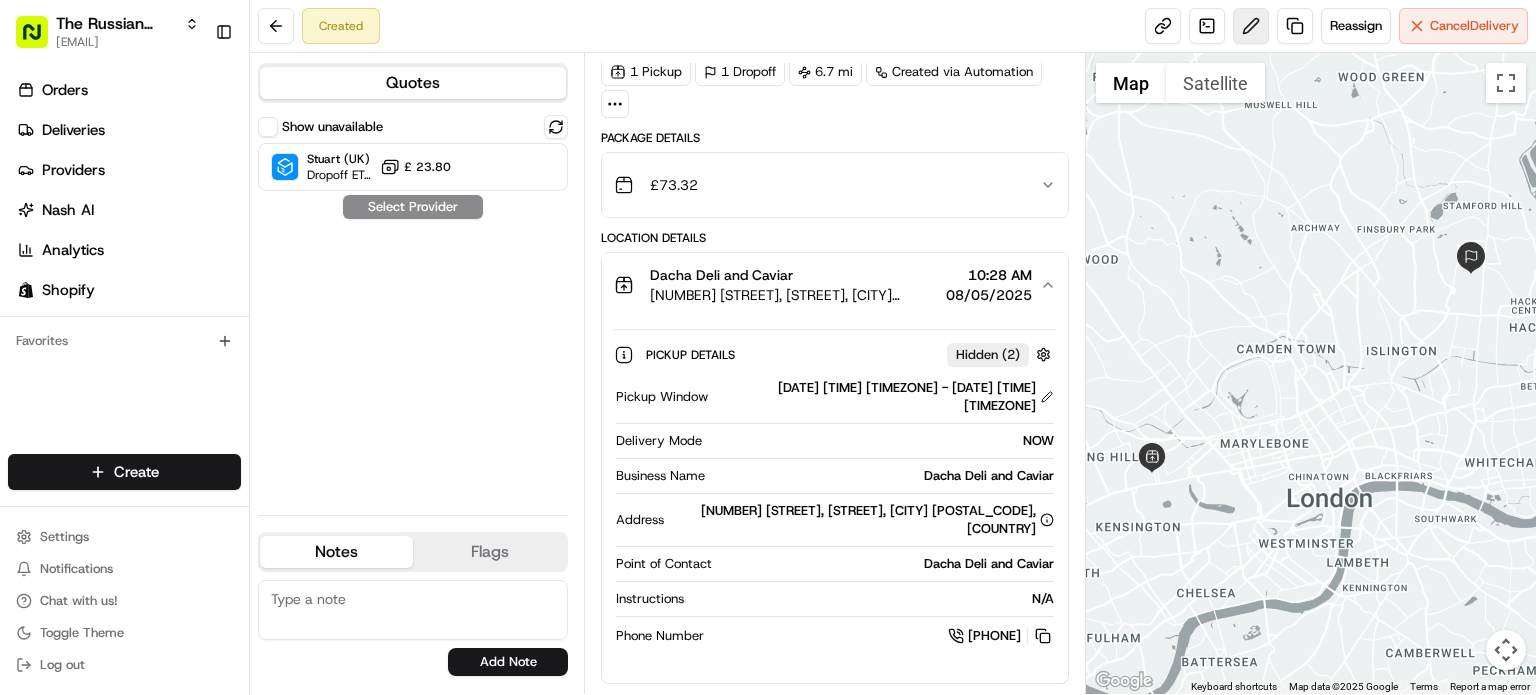 click at bounding box center [1251, 26] 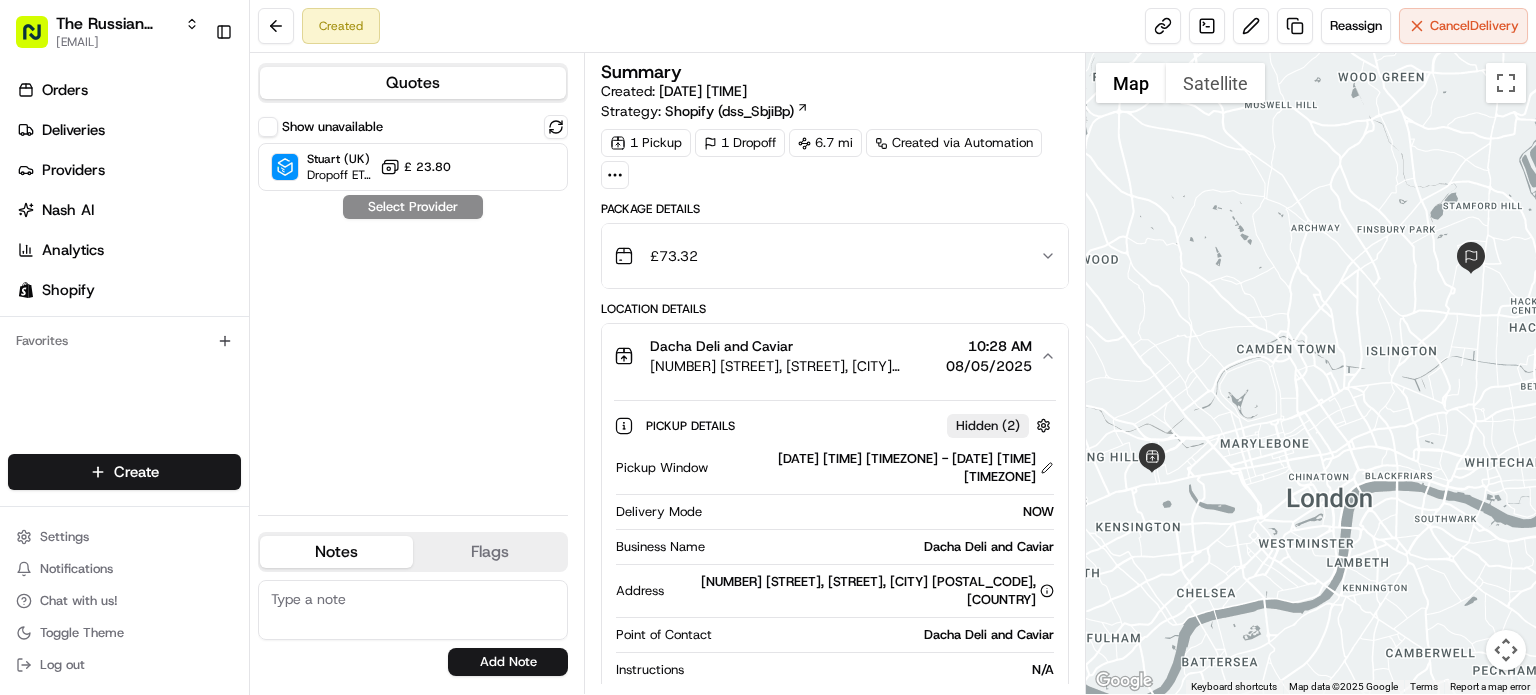 scroll, scrollTop: 84, scrollLeft: 0, axis: vertical 